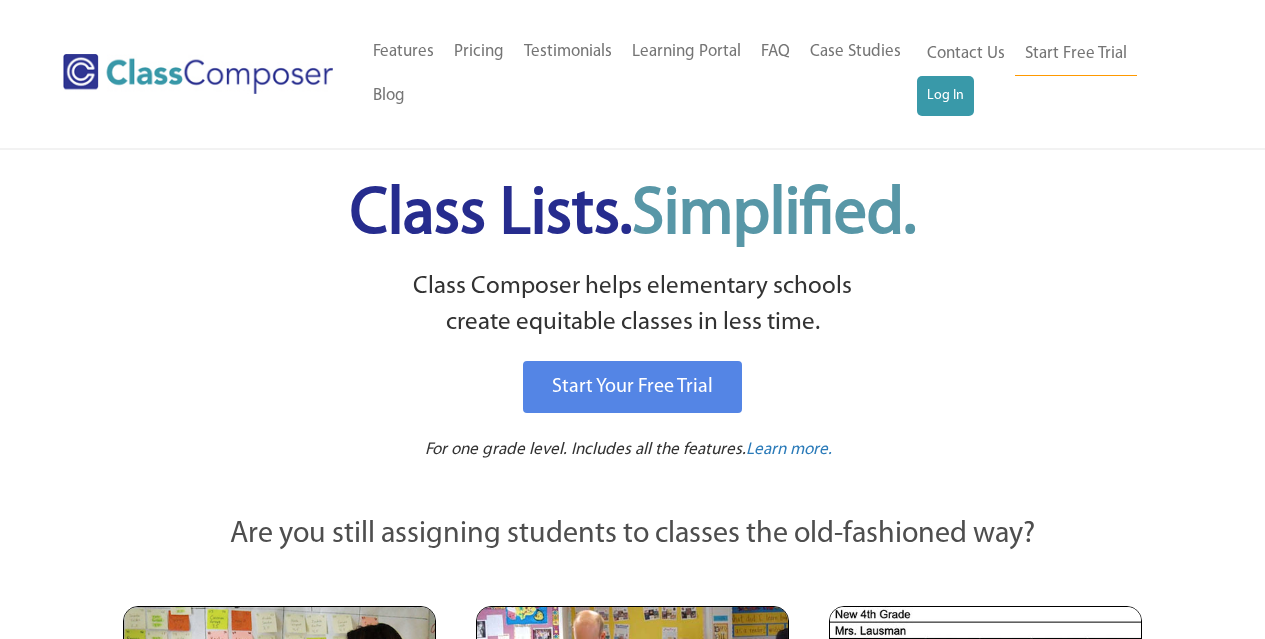 scroll, scrollTop: 0, scrollLeft: 0, axis: both 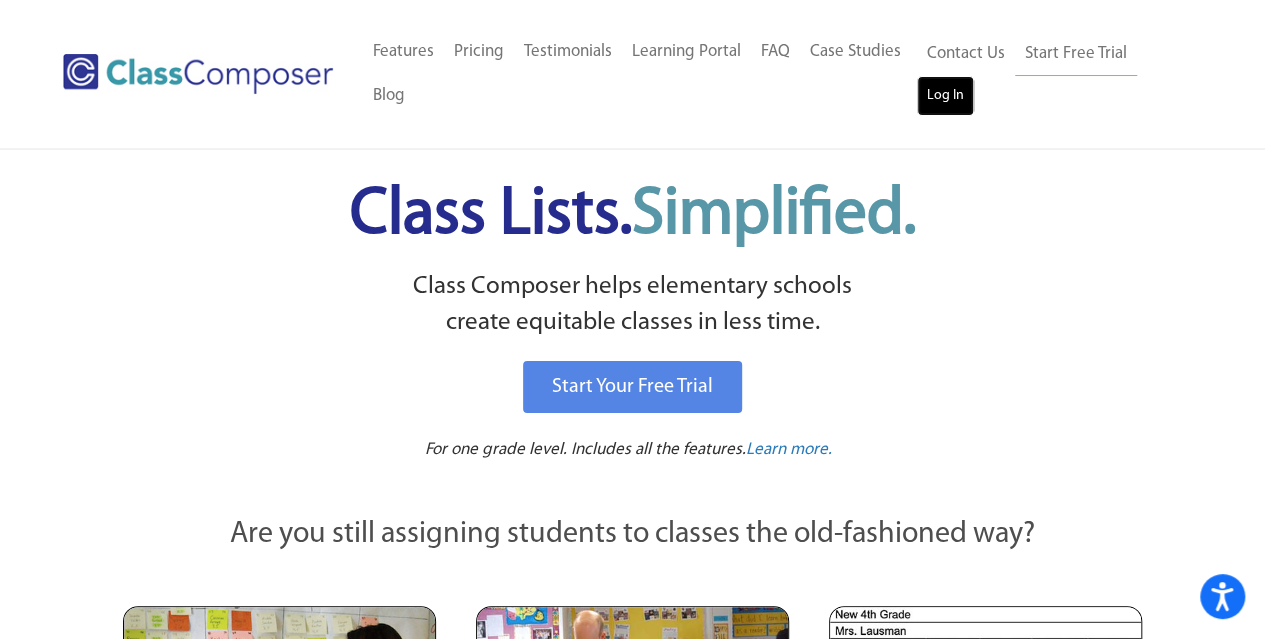 click on "Log In" at bounding box center [945, 96] 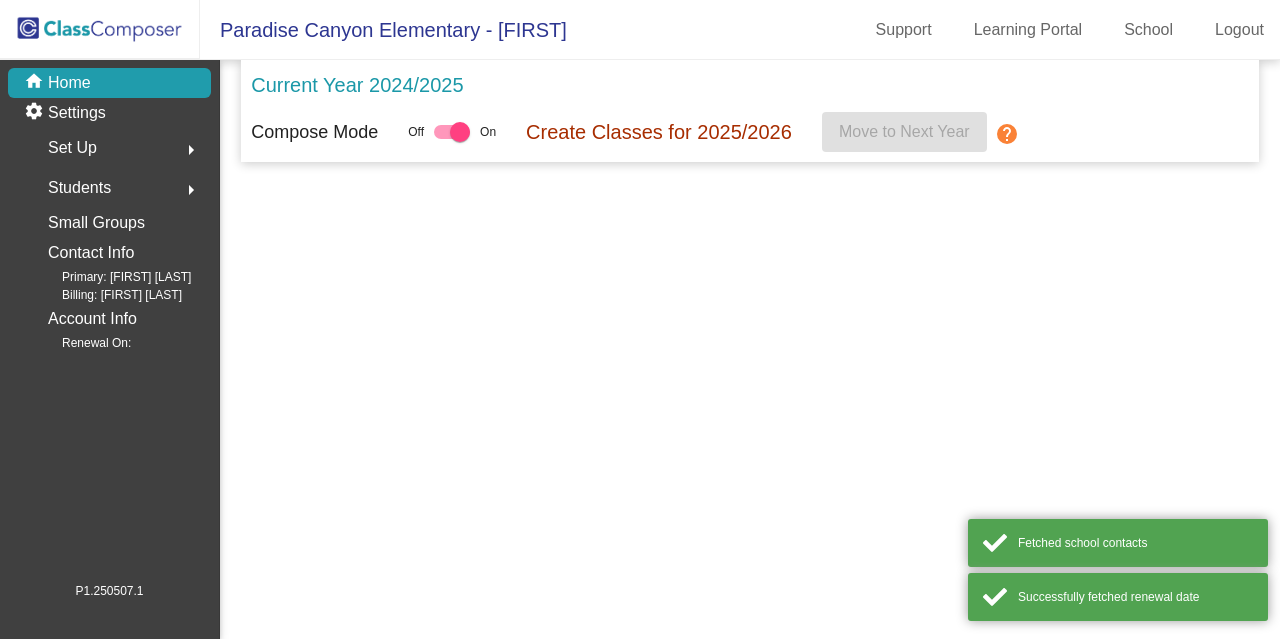 scroll, scrollTop: 0, scrollLeft: 0, axis: both 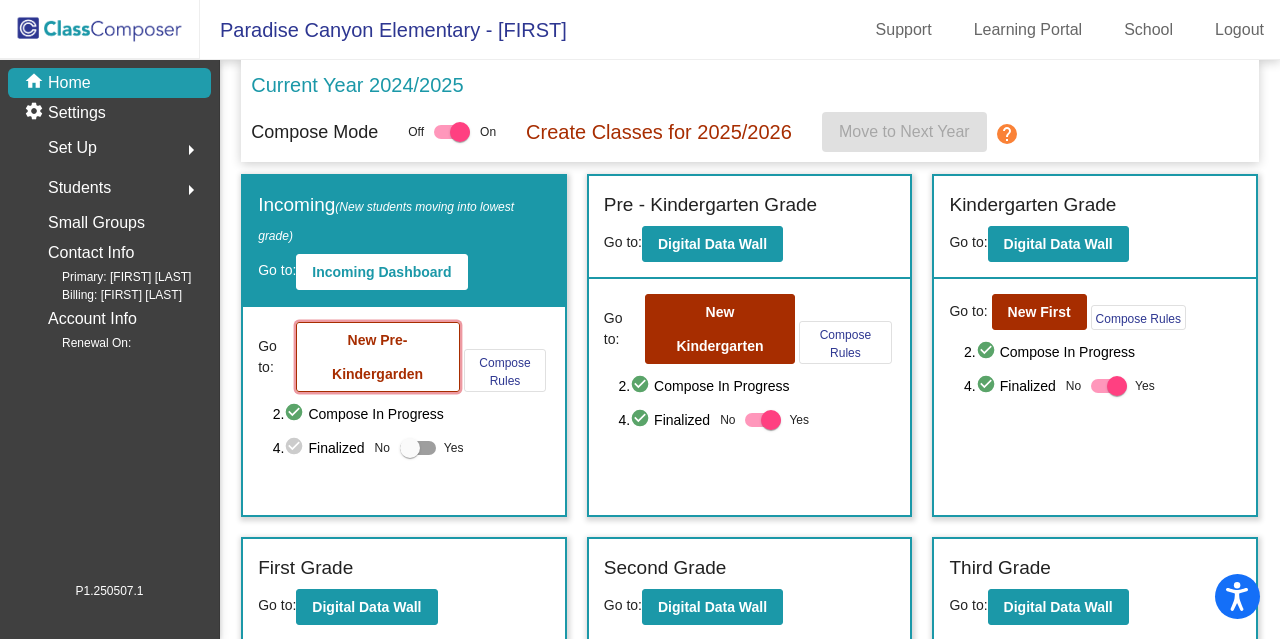 click on "New Pre-Kindergarden" 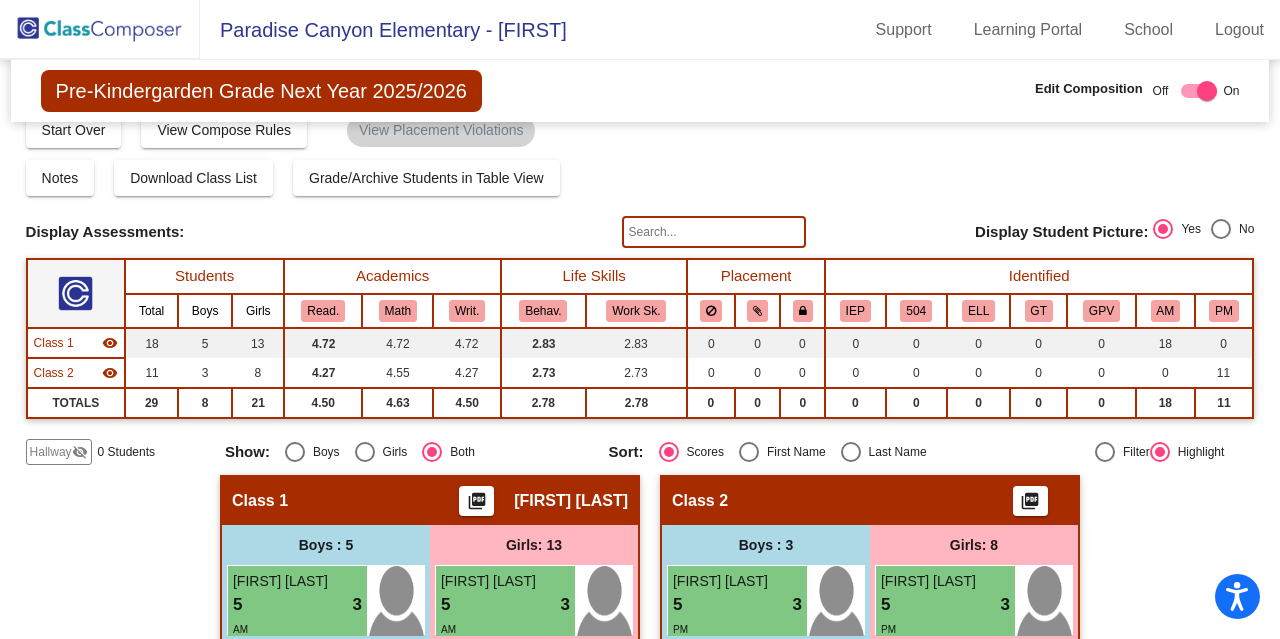 scroll, scrollTop: 0, scrollLeft: 0, axis: both 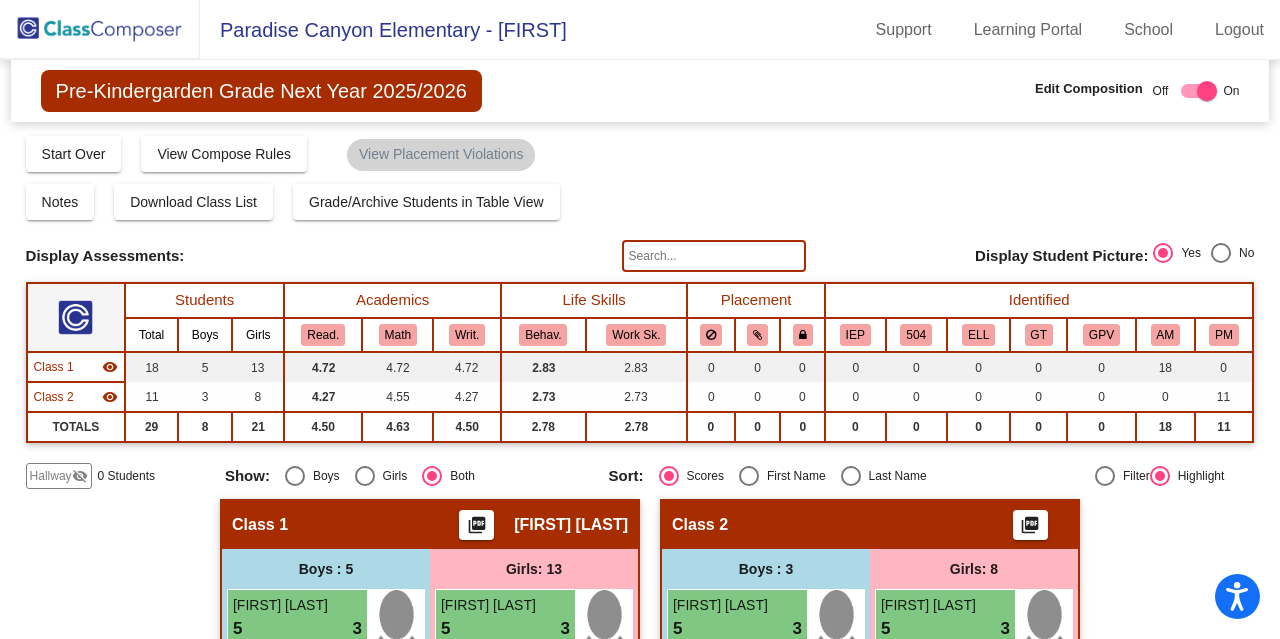 click on "Hallway" 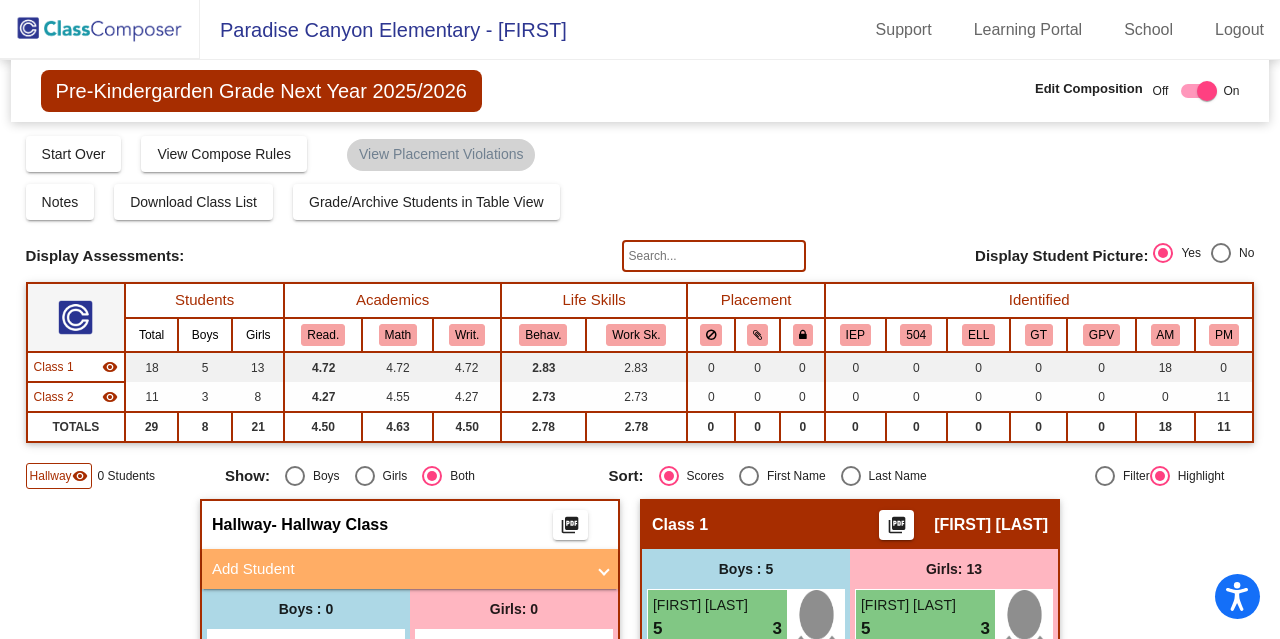 click on "Add Student" at bounding box center (398, 569) 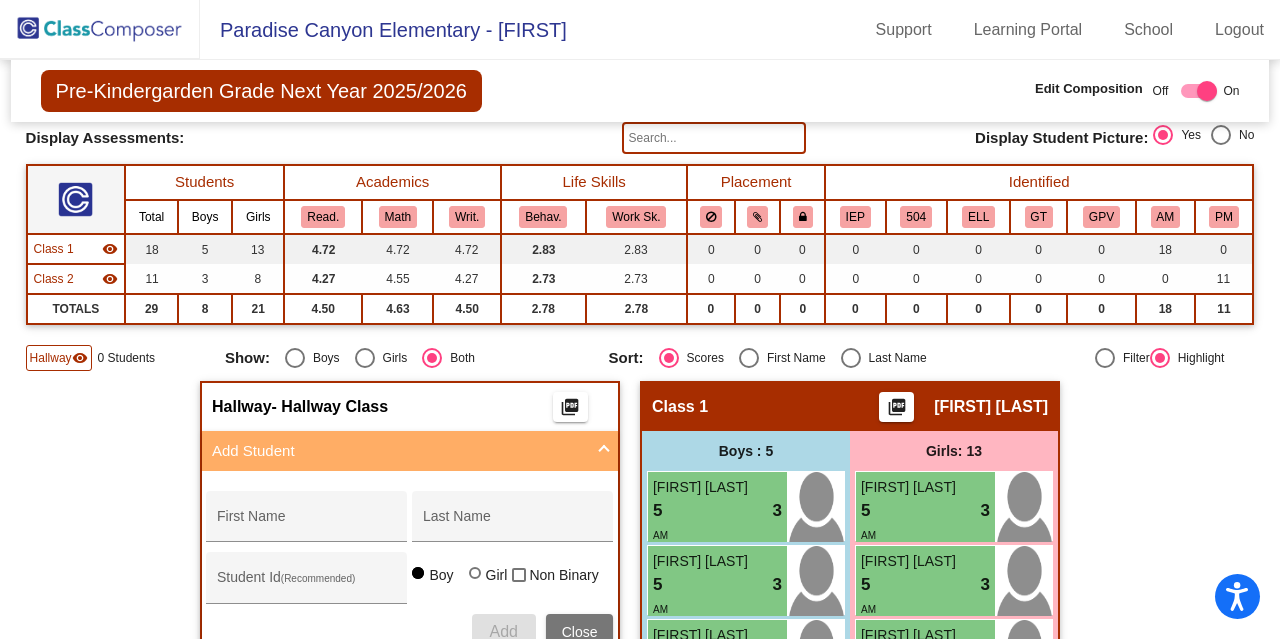 scroll, scrollTop: 136, scrollLeft: 0, axis: vertical 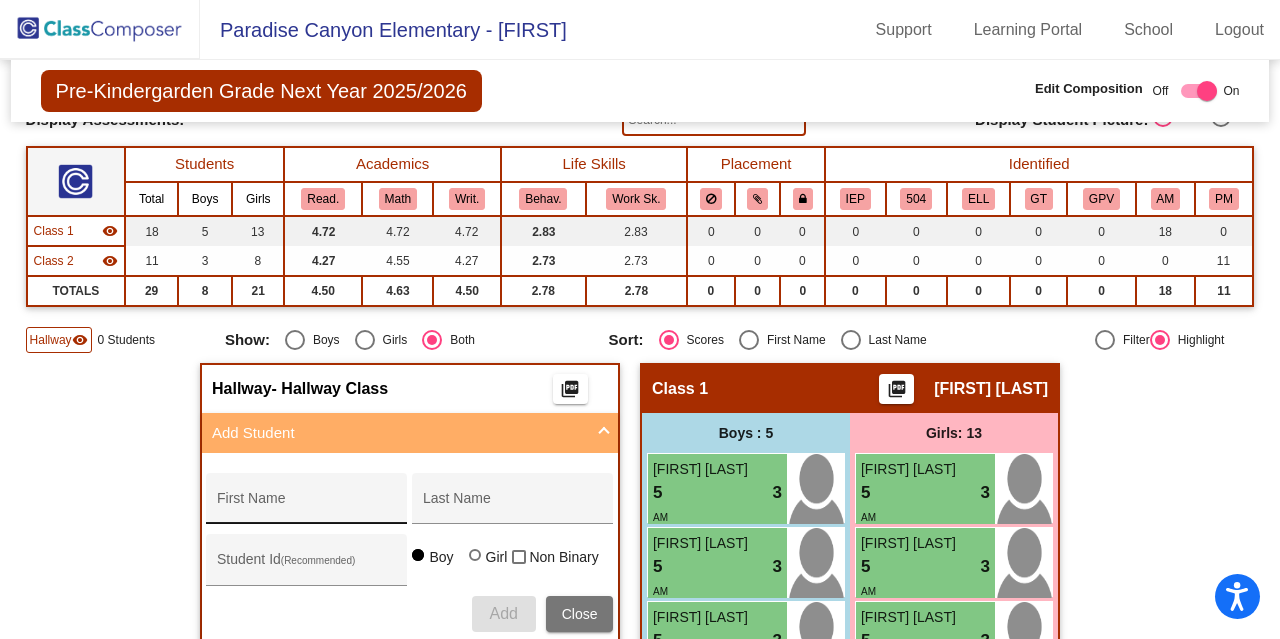 click on "First Name" at bounding box center (307, 504) 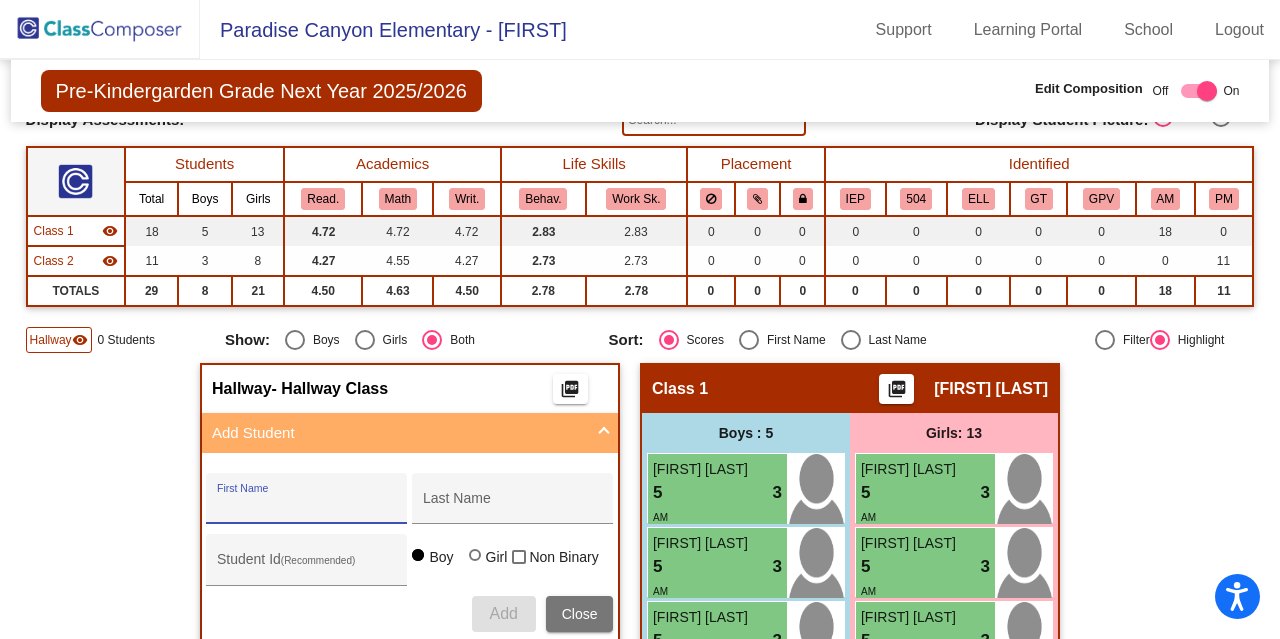 paste on "[FIRST] [LAST]" 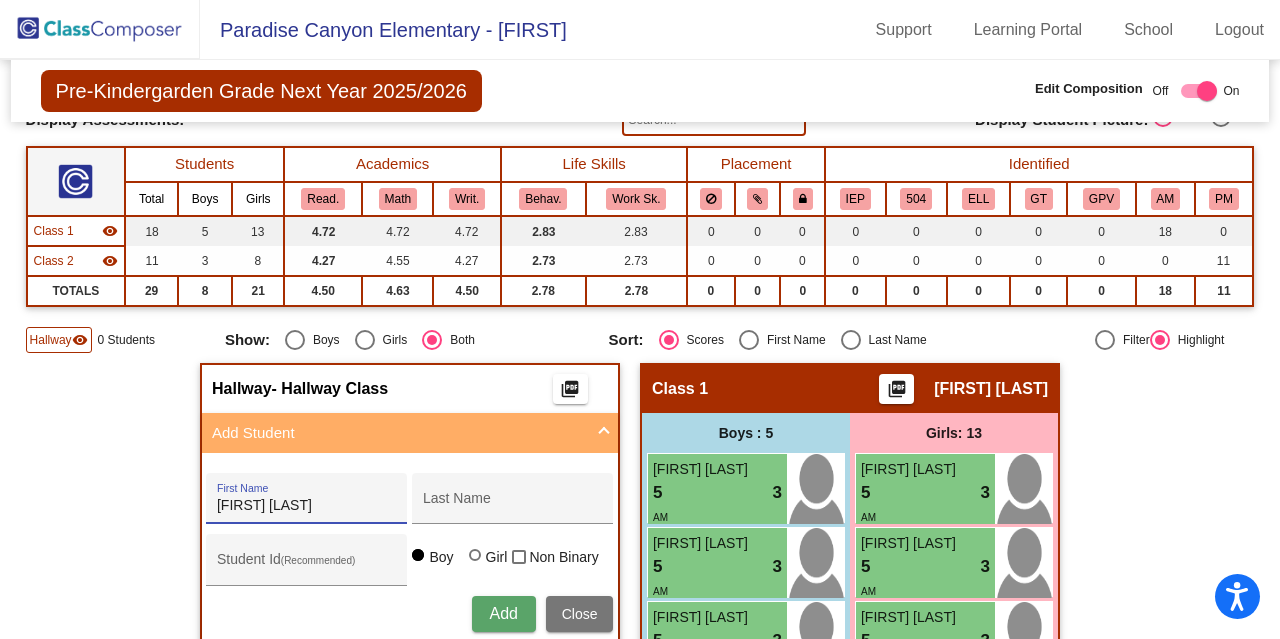 drag, startPoint x: 247, startPoint y: 504, endPoint x: 314, endPoint y: 507, distance: 67.06713 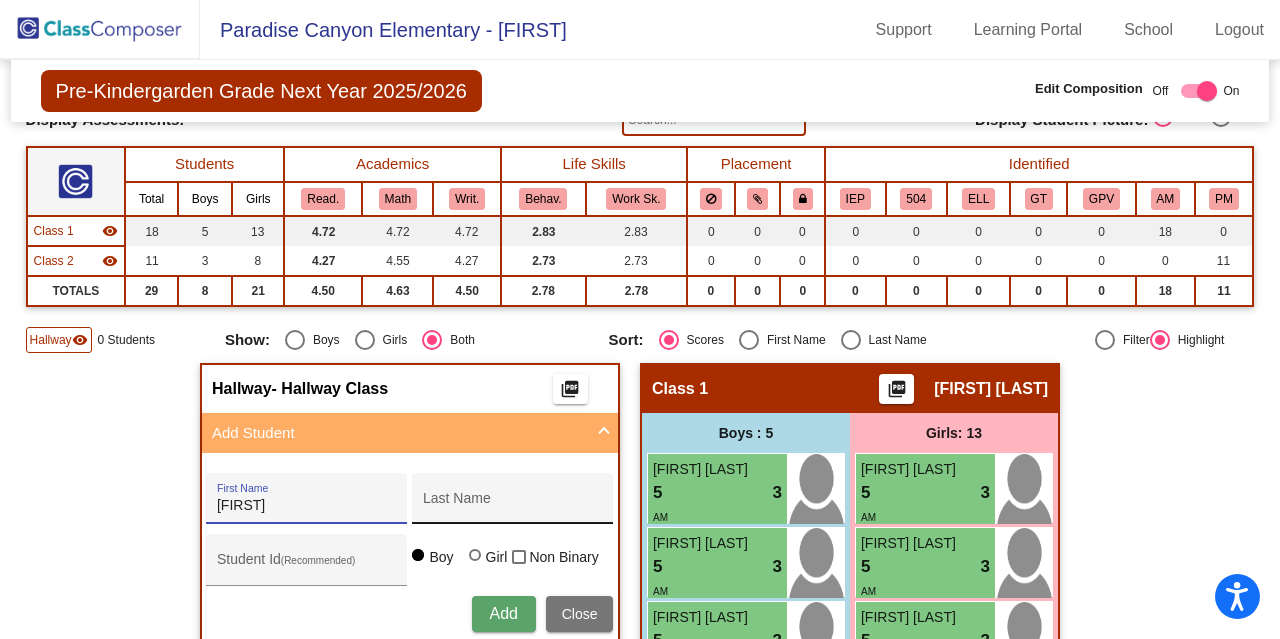 type on "[FIRST]" 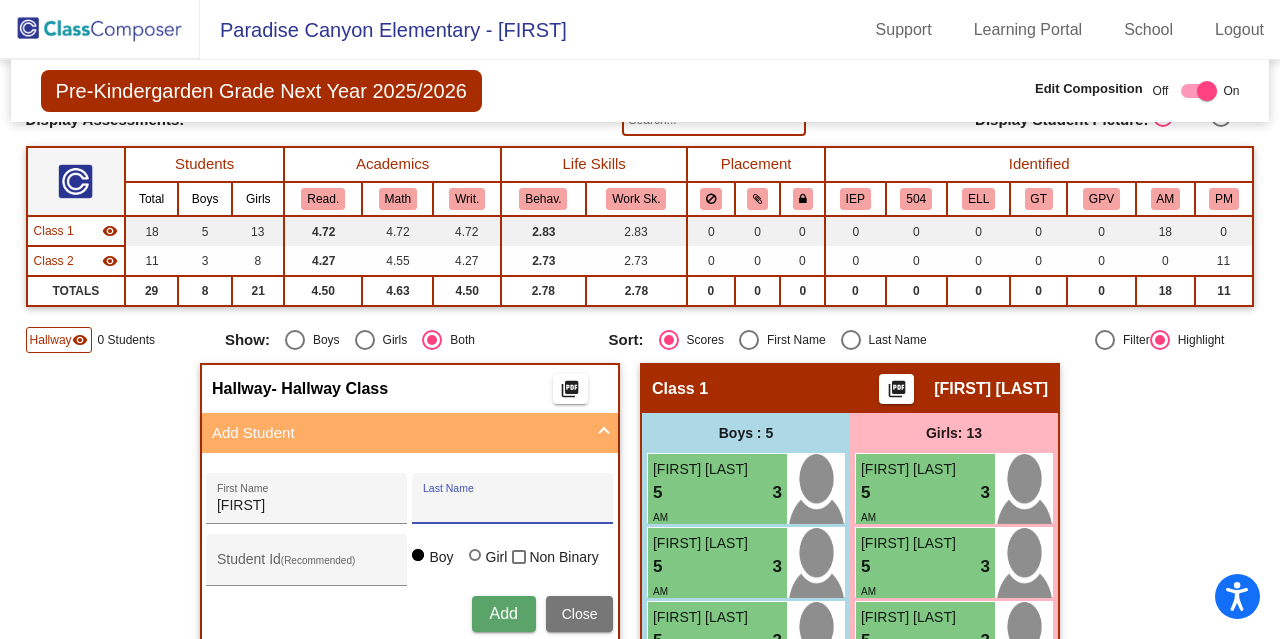 click on "Last Name" at bounding box center [513, 506] 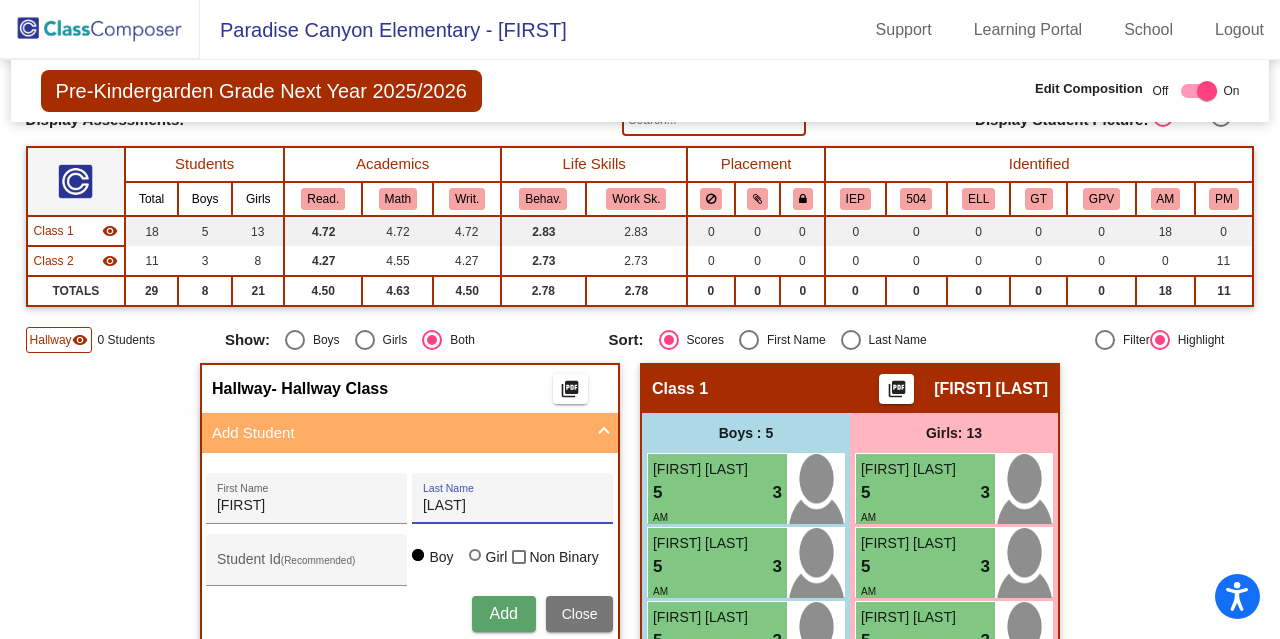 type on "[LAST]" 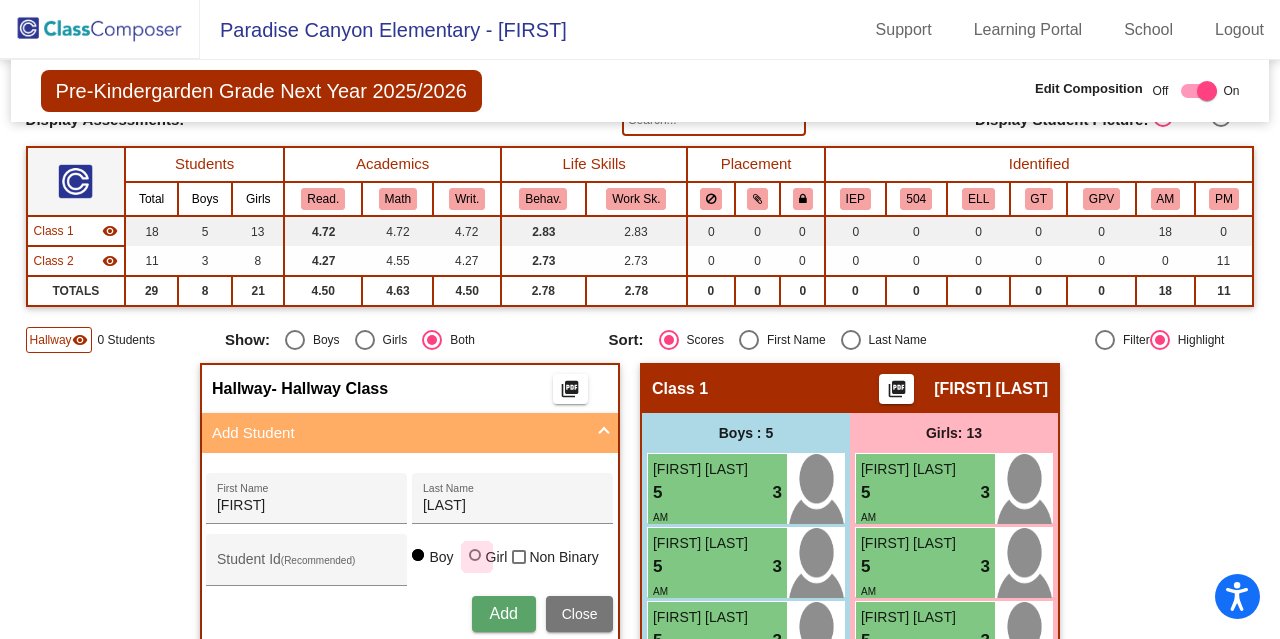 click at bounding box center [475, 555] 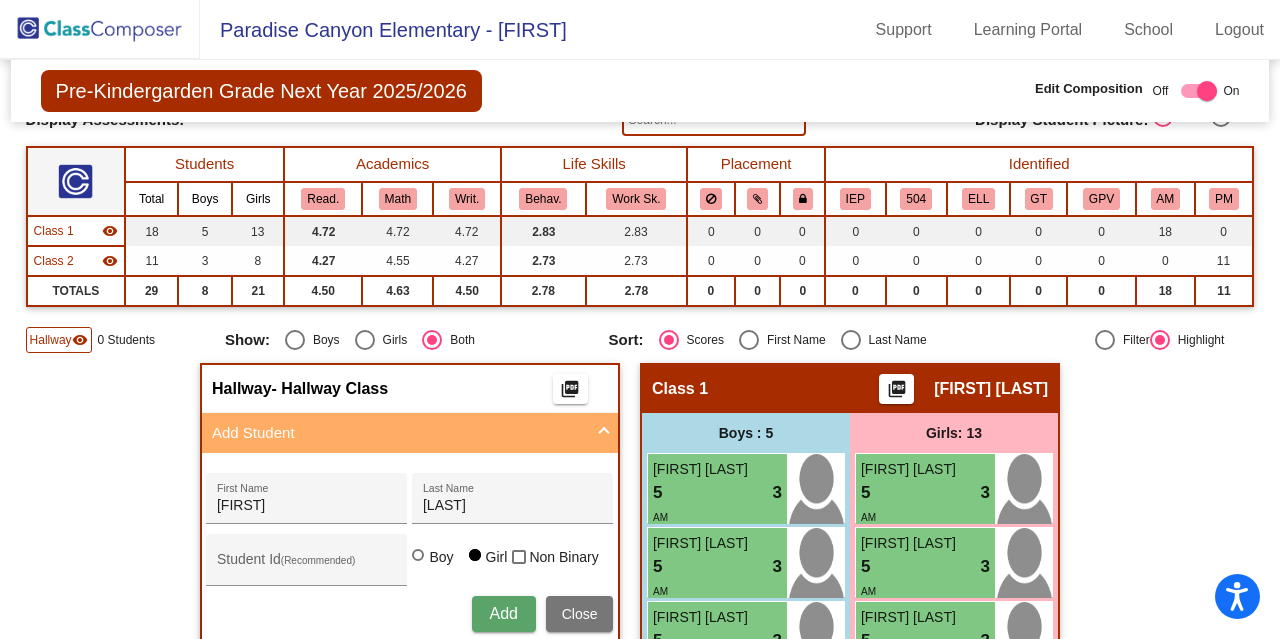 click on "Add" at bounding box center (503, 613) 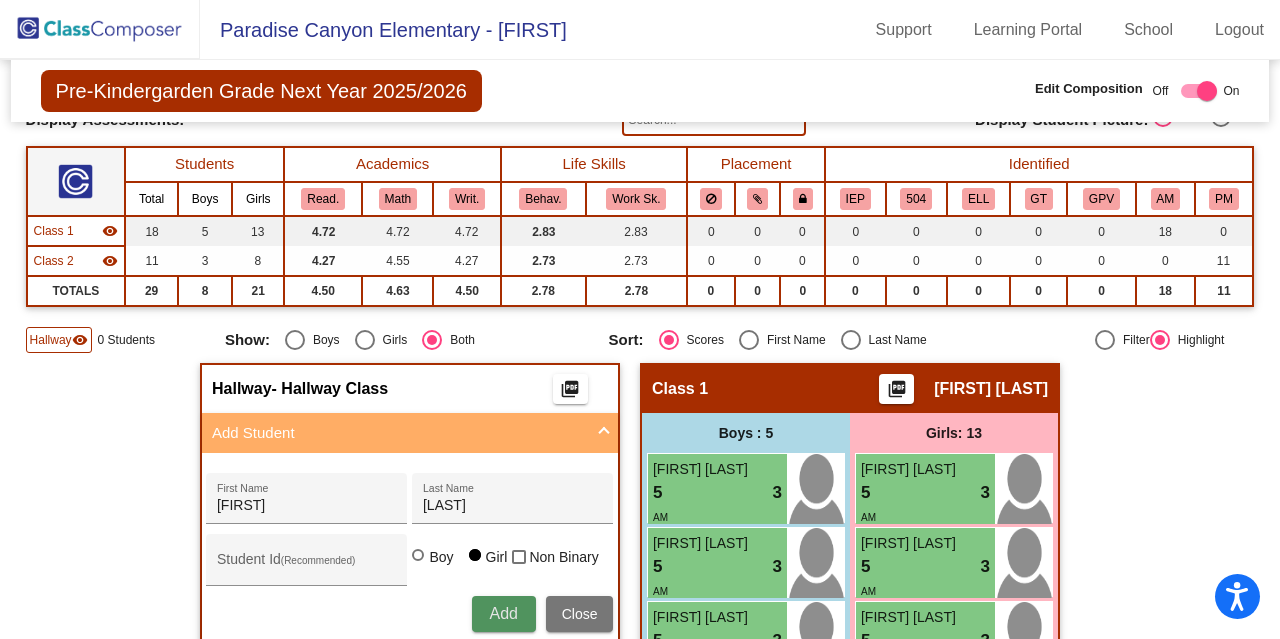 type 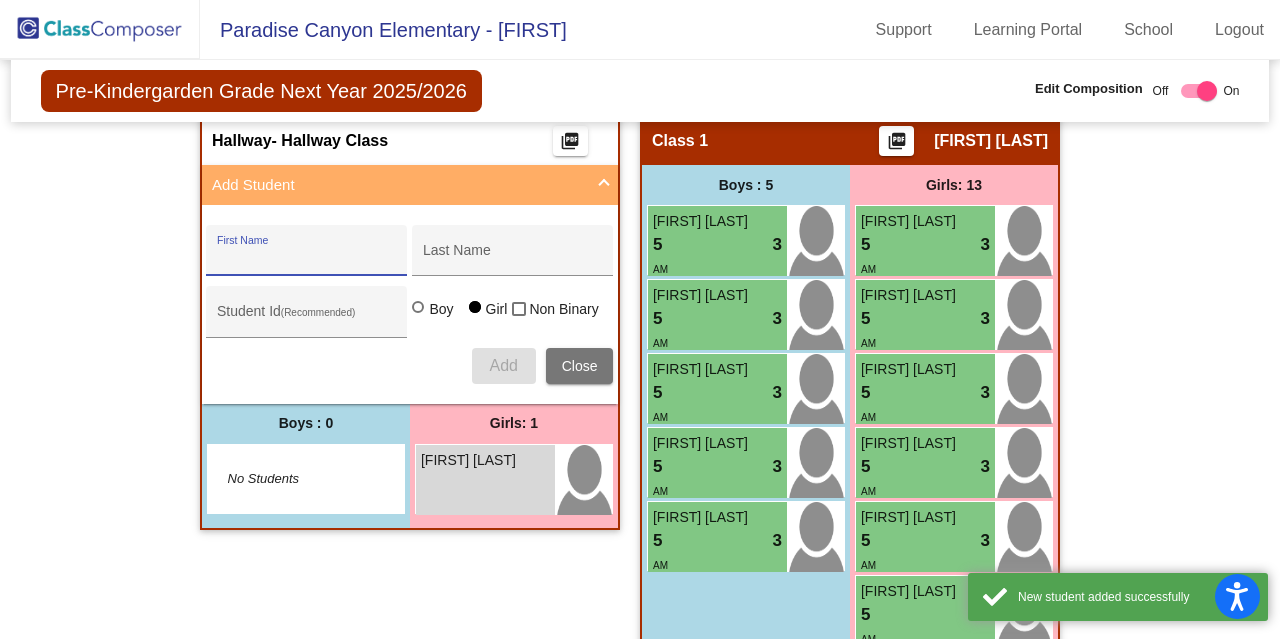 scroll, scrollTop: 385, scrollLeft: 0, axis: vertical 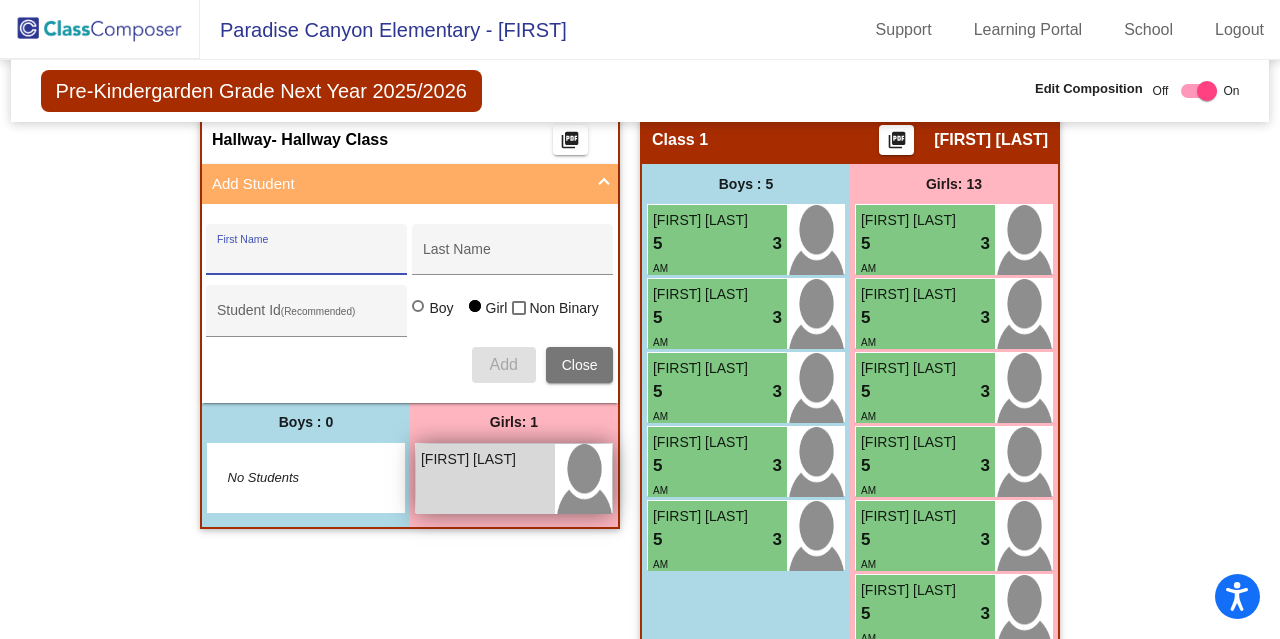 click on "[FIRST] [LAST] lock do_not_disturb_alt" at bounding box center [485, 479] 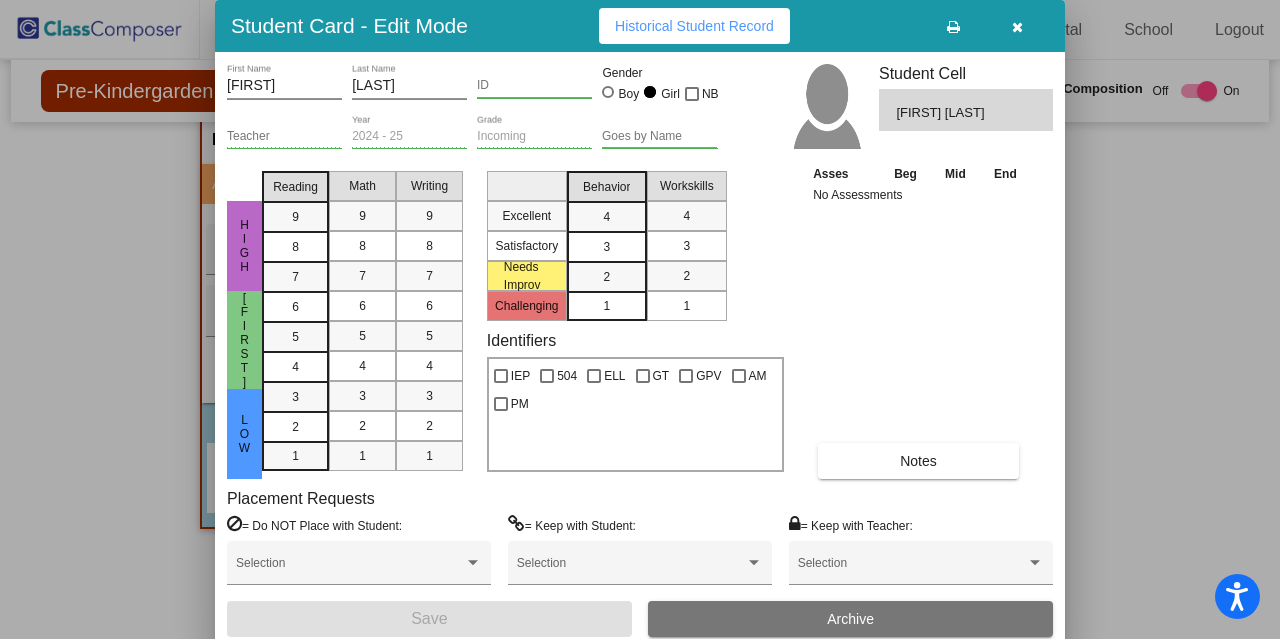click at bounding box center (739, 376) 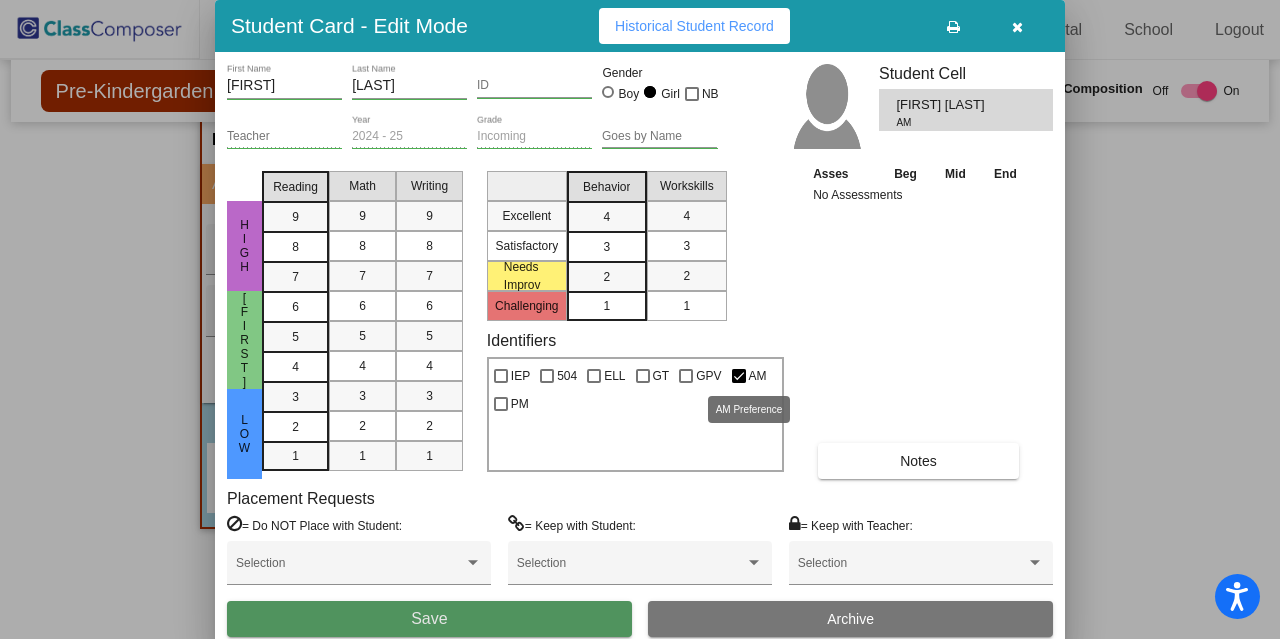 click on "Save" at bounding box center (429, 619) 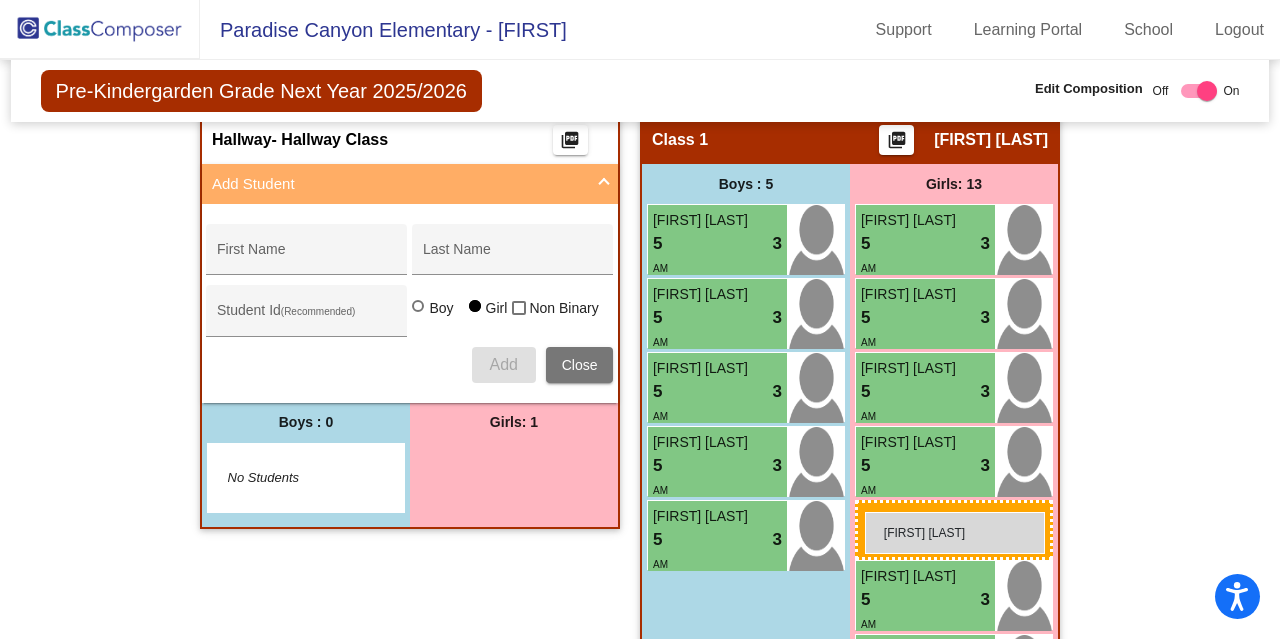 drag, startPoint x: 435, startPoint y: 494, endPoint x: 865, endPoint y: 512, distance: 430.3766 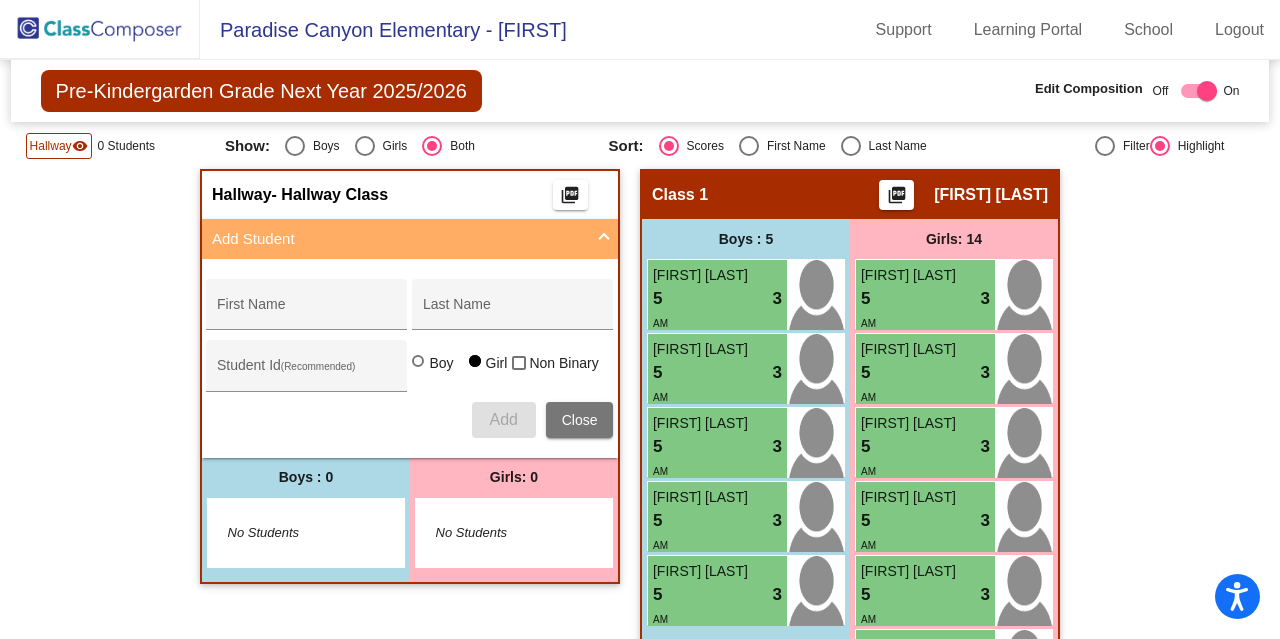scroll, scrollTop: 328, scrollLeft: 0, axis: vertical 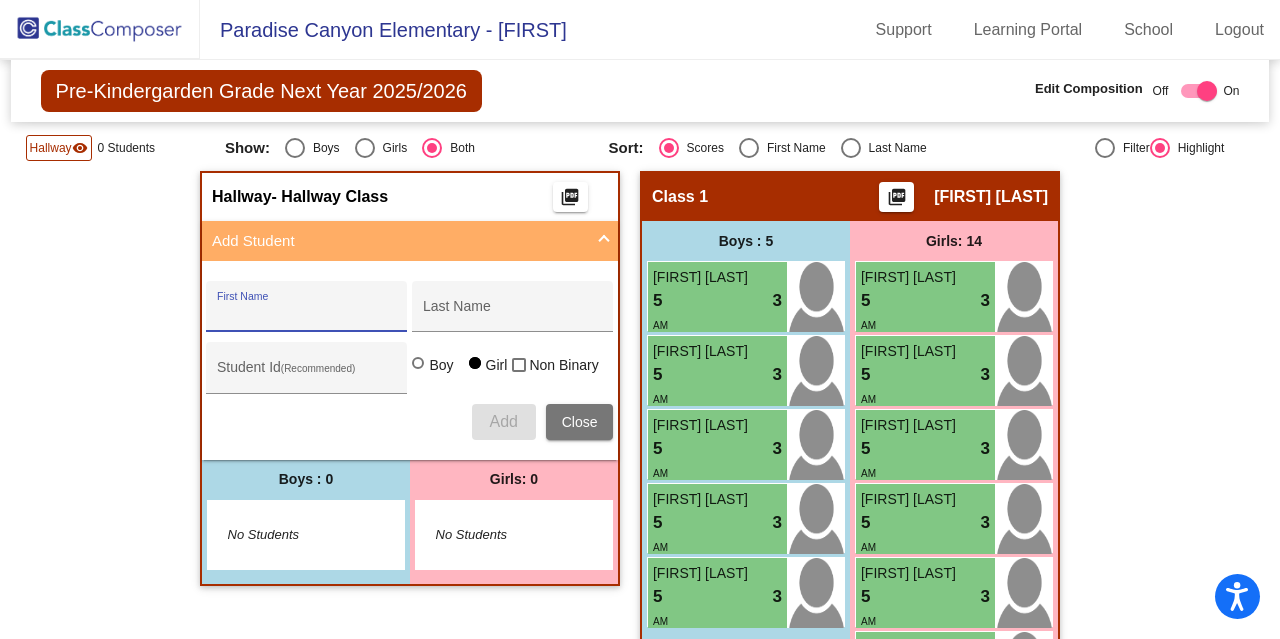 click on "First Name" at bounding box center [307, 314] 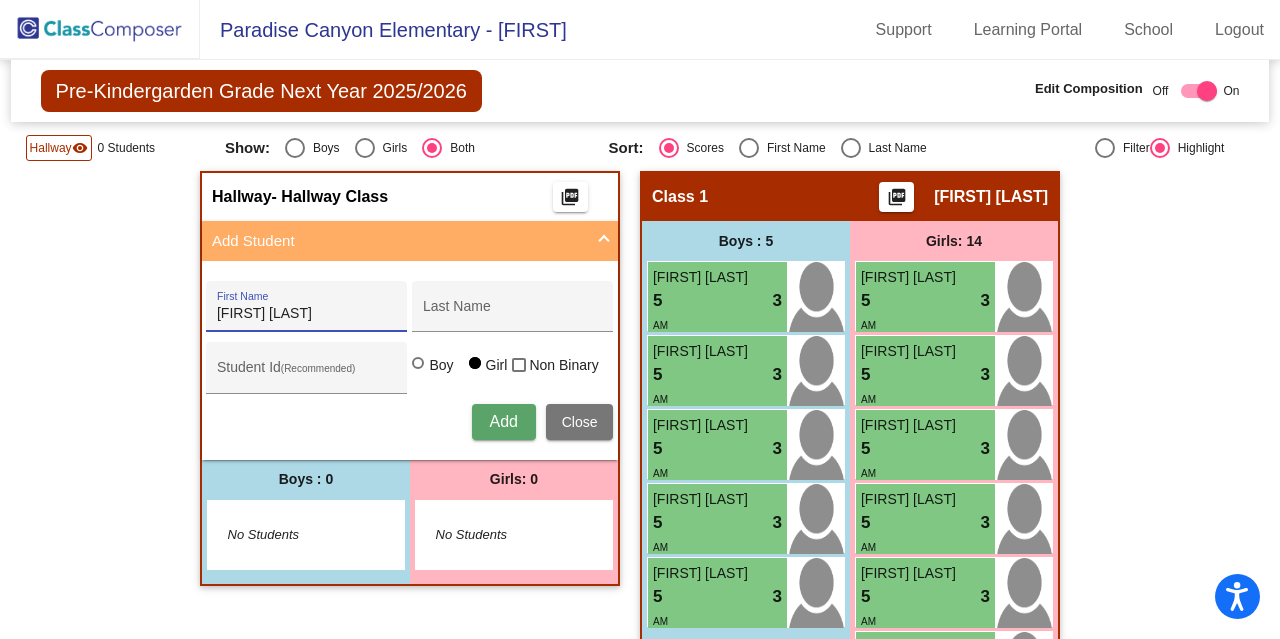drag, startPoint x: 274, startPoint y: 313, endPoint x: 339, endPoint y: 299, distance: 66.4906 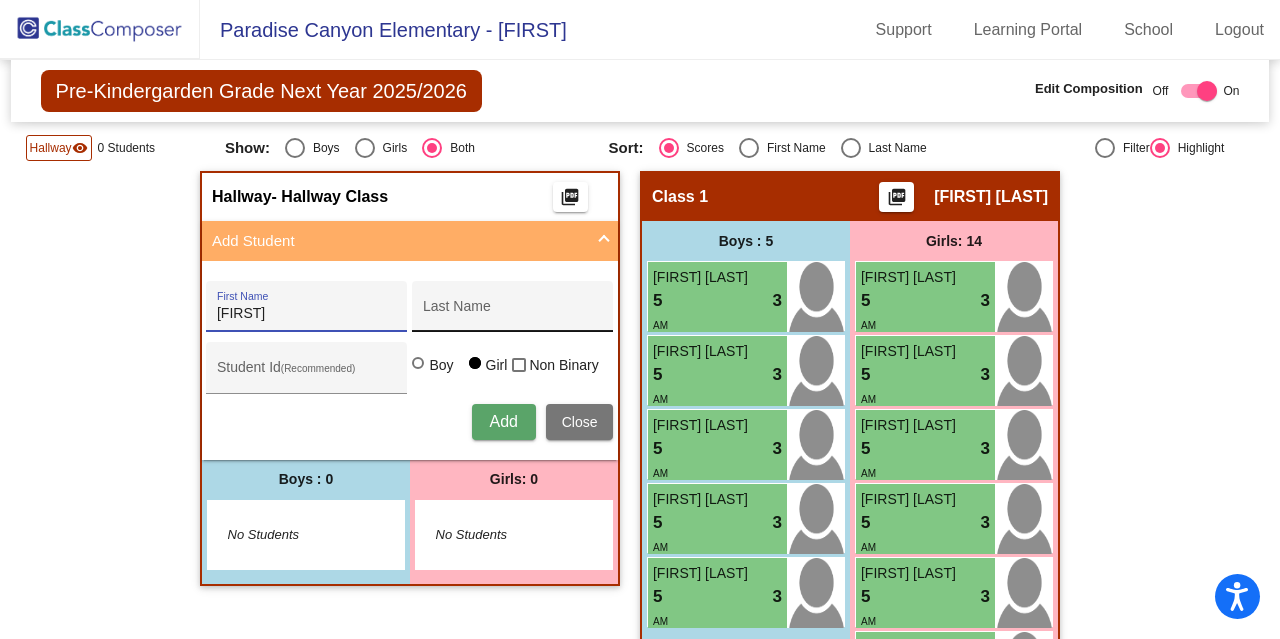 type on "[FIRST]" 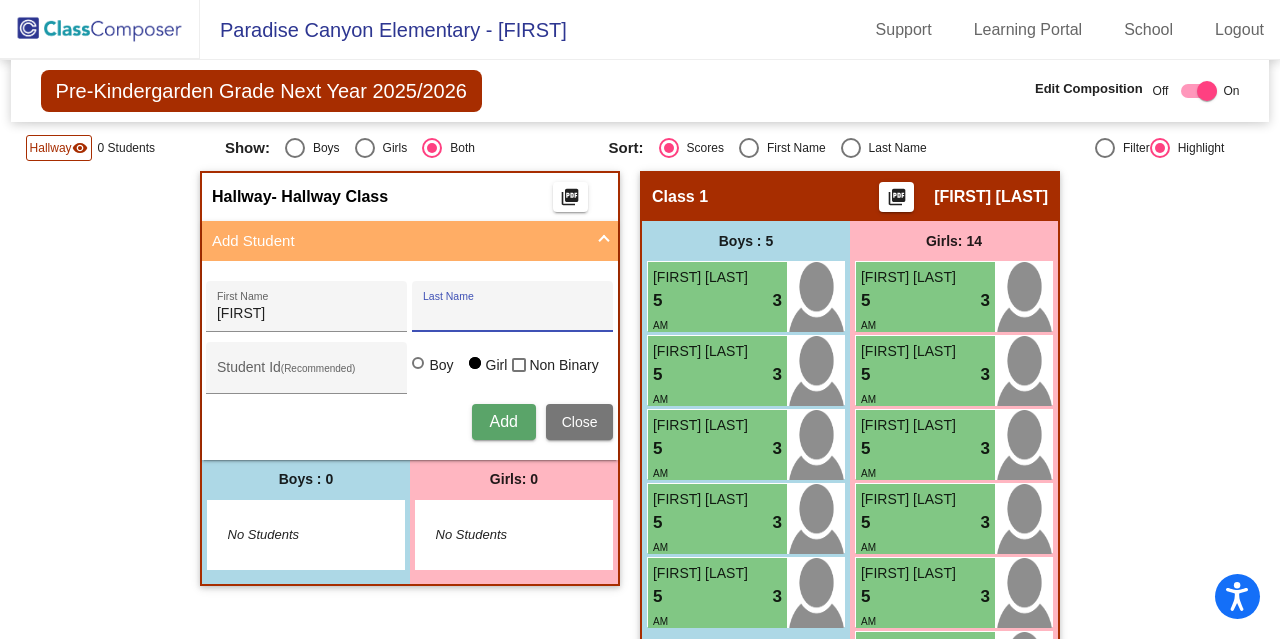 paste on "[LAST]" 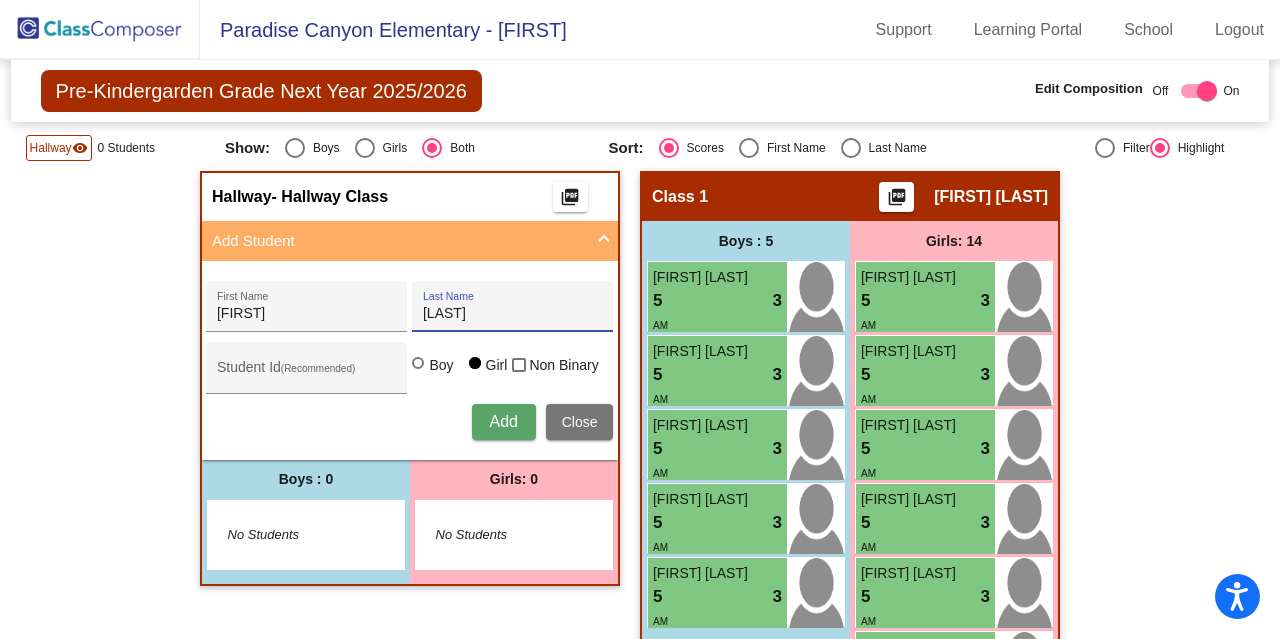 type on "[LAST]" 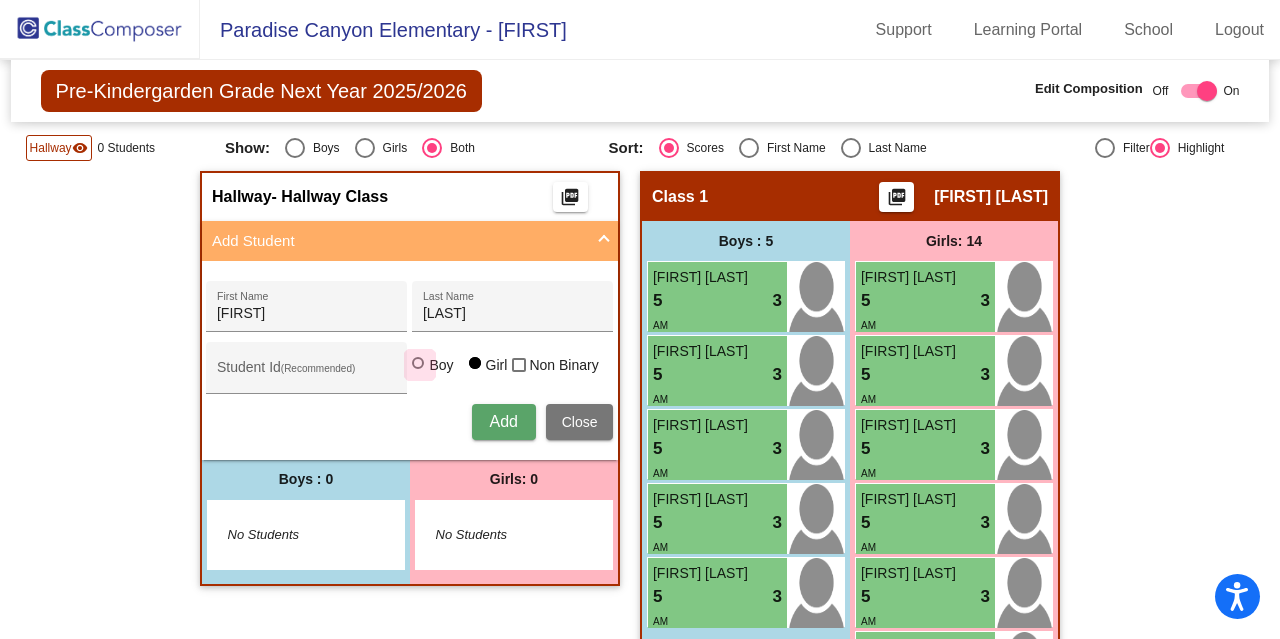 click at bounding box center (418, 363) 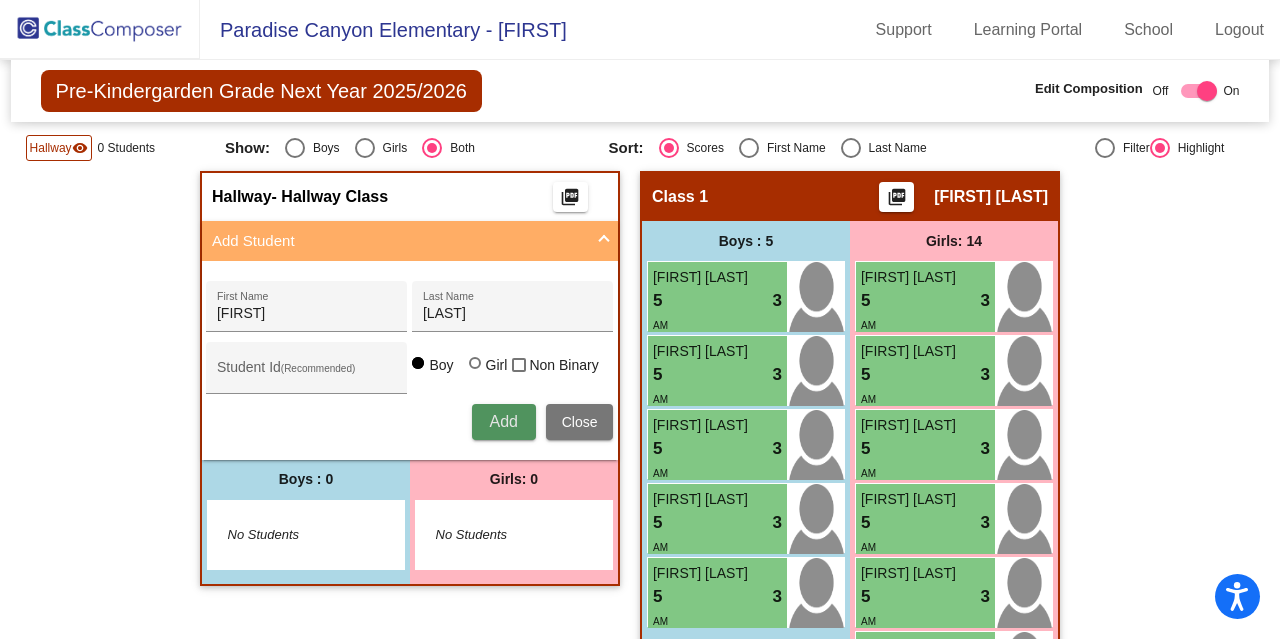 click on "Add" at bounding box center (504, 422) 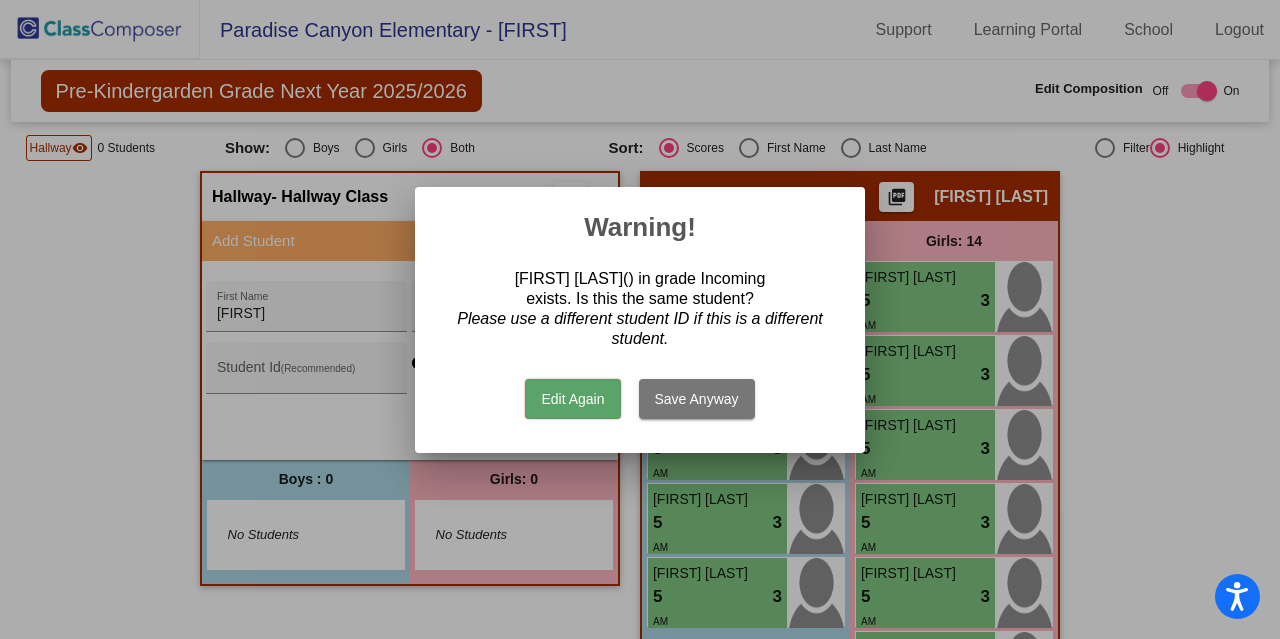 drag, startPoint x: 590, startPoint y: 396, endPoint x: 596, endPoint y: 409, distance: 14.3178215 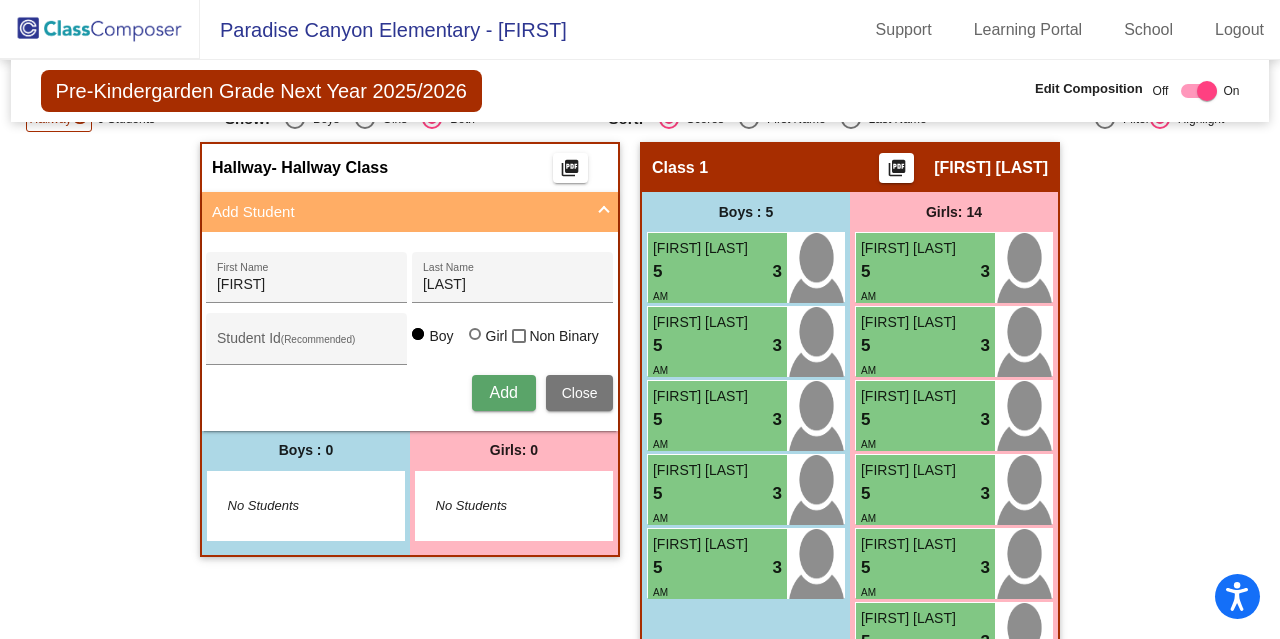 scroll, scrollTop: 352, scrollLeft: 0, axis: vertical 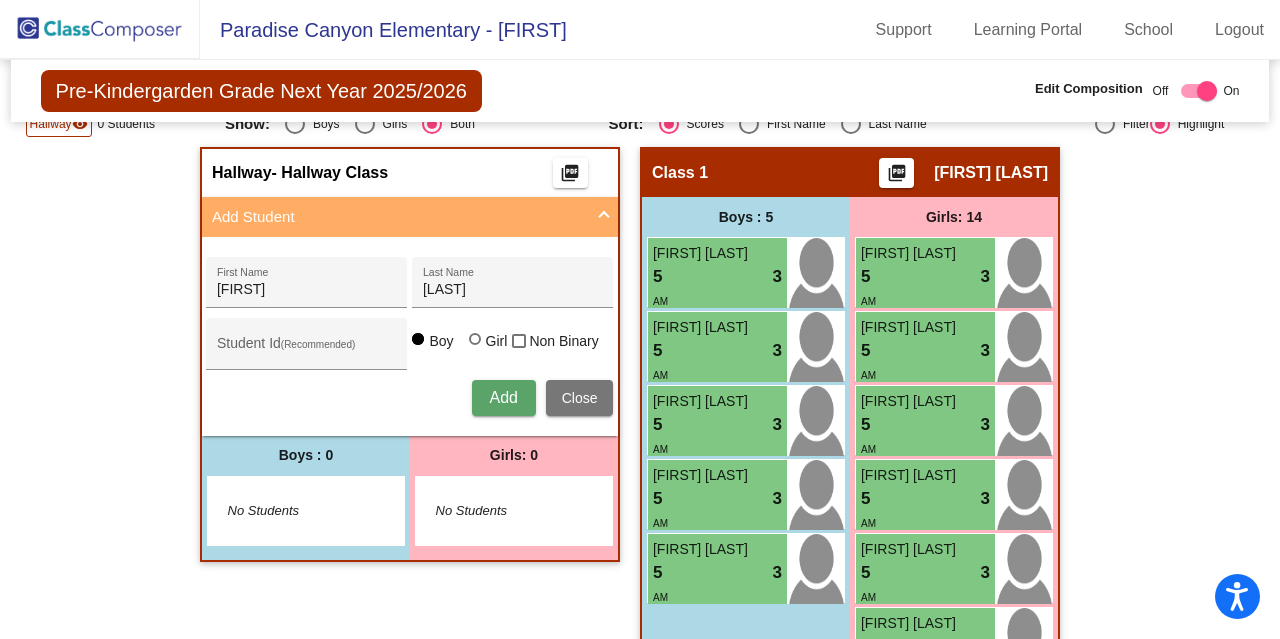 click on "Close" at bounding box center (580, 398) 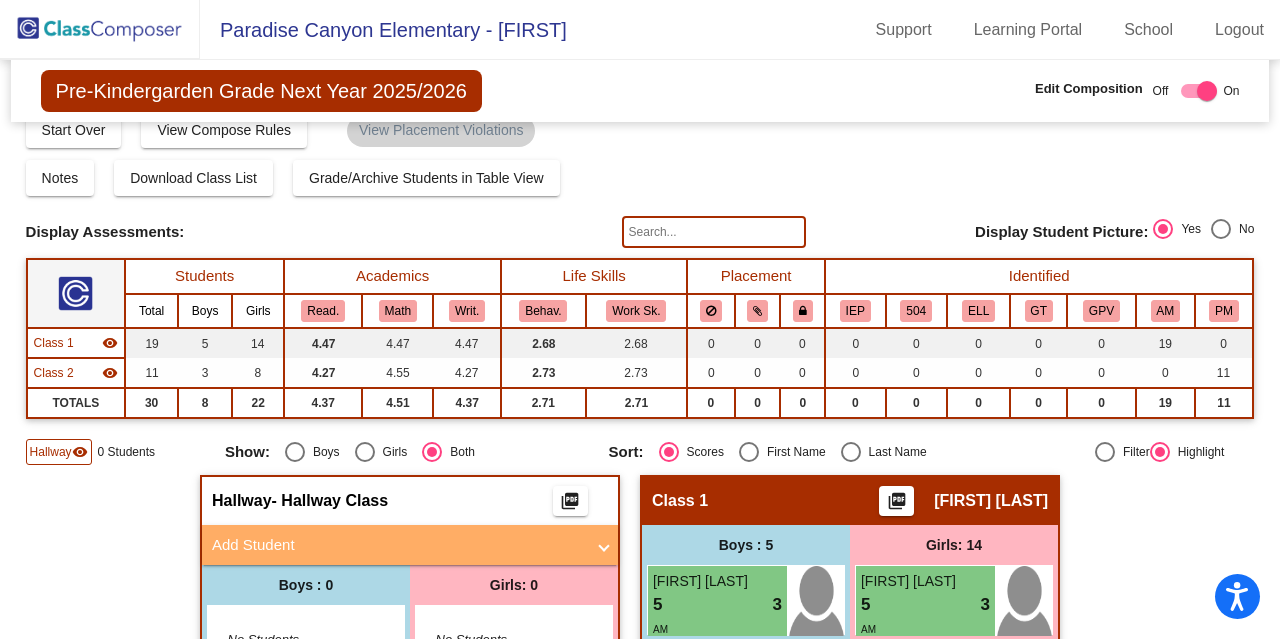 scroll, scrollTop: 23, scrollLeft: 0, axis: vertical 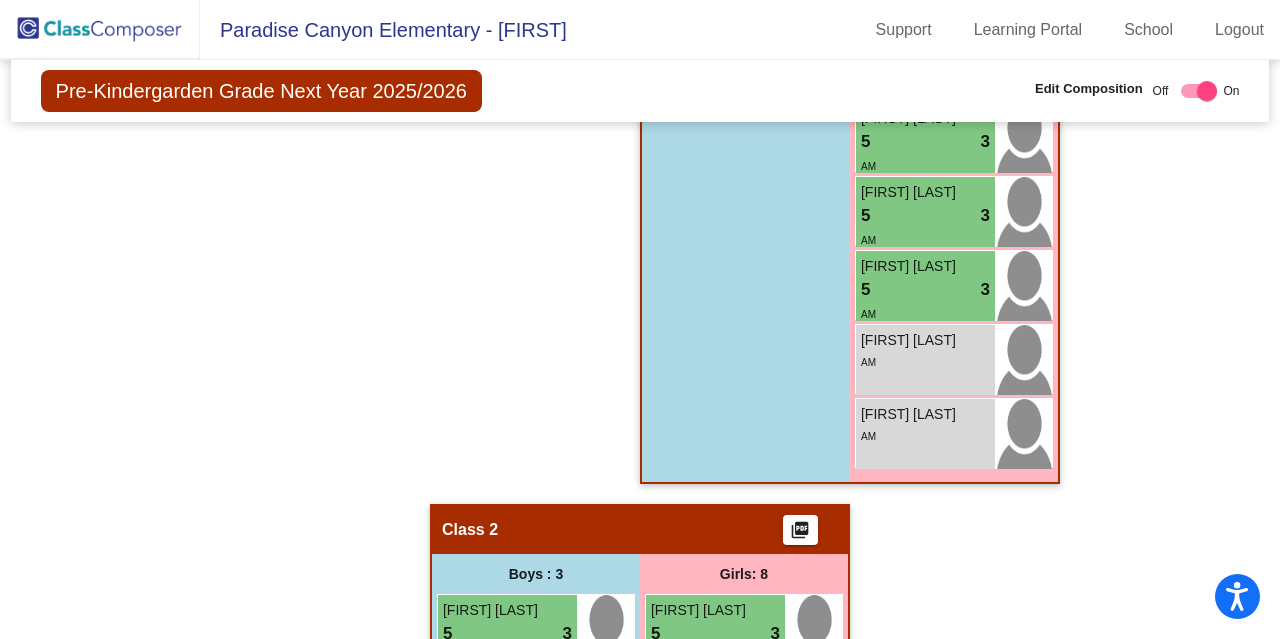 click on "Hallway   - Hallway Class  picture_as_pdf  Add Student  [FIRST] [LAST] Student Id  (Recommended)   Boy   Girl   Non Binary Add Close  Boys : 0    No Students   Girls: 0   No Students   Class 1    picture_as_pdf [FIRST] [LAST]  Add Student  First Name Last Name Student Id  (Recommended)   Boy   Girl   Non Binary Add Close  Boys : 5  [FIRST] [LAST] 5 lock do_not_disturb_alt 3 AM [FIRST] [LAST] 5 lock do_not_disturb_alt 3 AM [FIRST] [LAST] 5 lock do_not_disturb_alt 3 AM [FIRST] [LAST] 5 lock do_not_disturb_alt 3 AM [FIRST] [LAST] 5 lock do_not_disturb_alt 3 AM Girls: 14 [FIRST] [LAST] 5 lock do_not_disturb_alt 3 AM [FIRST] [LAST] 5 lock do_not_disturb_alt 3 AM [FIRST] [LAST] 5 lock do_not_disturb_alt 3 AM [FIRST] [LAST] 5 lock do_not_disturb_alt 3 AM [FIRST] [LAST] 5 lock do_not_disturb_alt 3 AM [FIRST] [LAST] 5 lock do_not_disturb_alt 3 AM [FIRST] [LAST] 5 lock do_not_disturb_alt 3 AM [FIRST] [LAST] 5 lock do_not_disturb_alt 3 AM [FIRST] [LAST] 5 lock do_not_disturb_alt 3 AM 5" 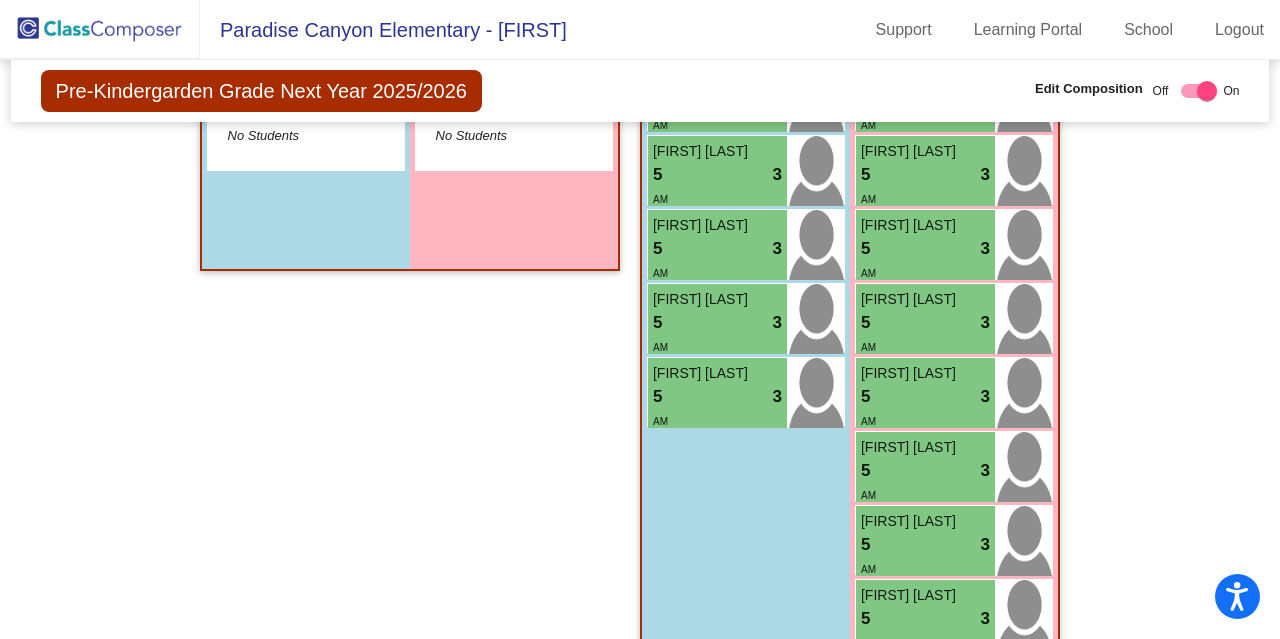 scroll, scrollTop: 0, scrollLeft: 0, axis: both 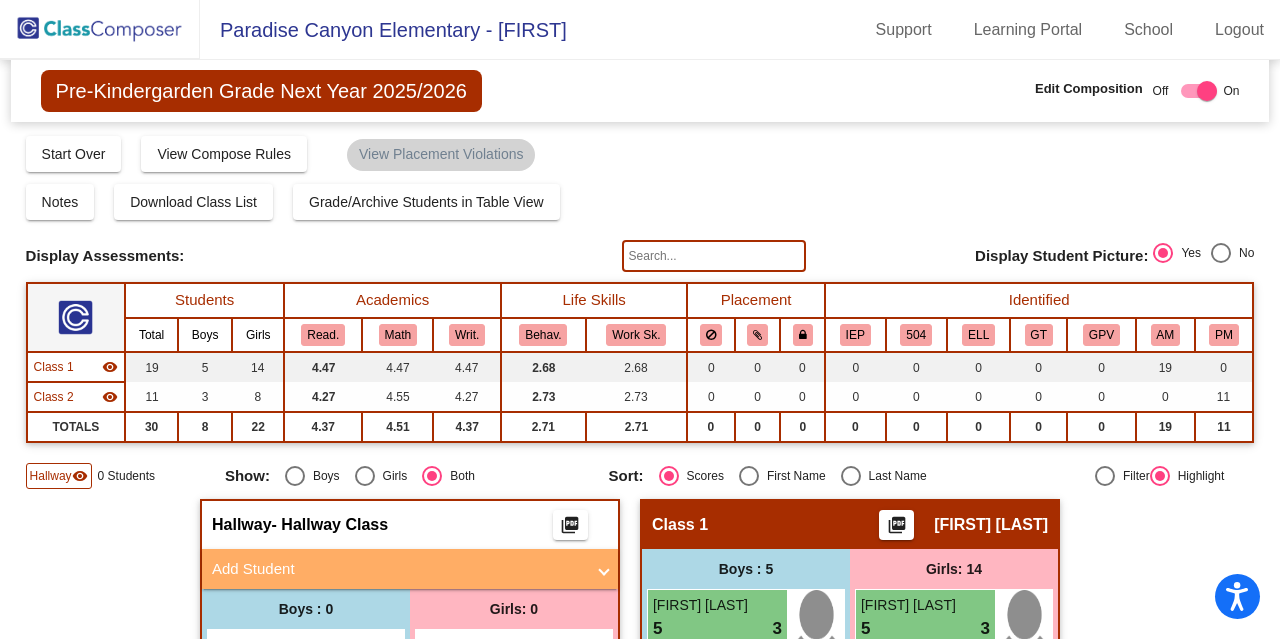 click on "visibility" 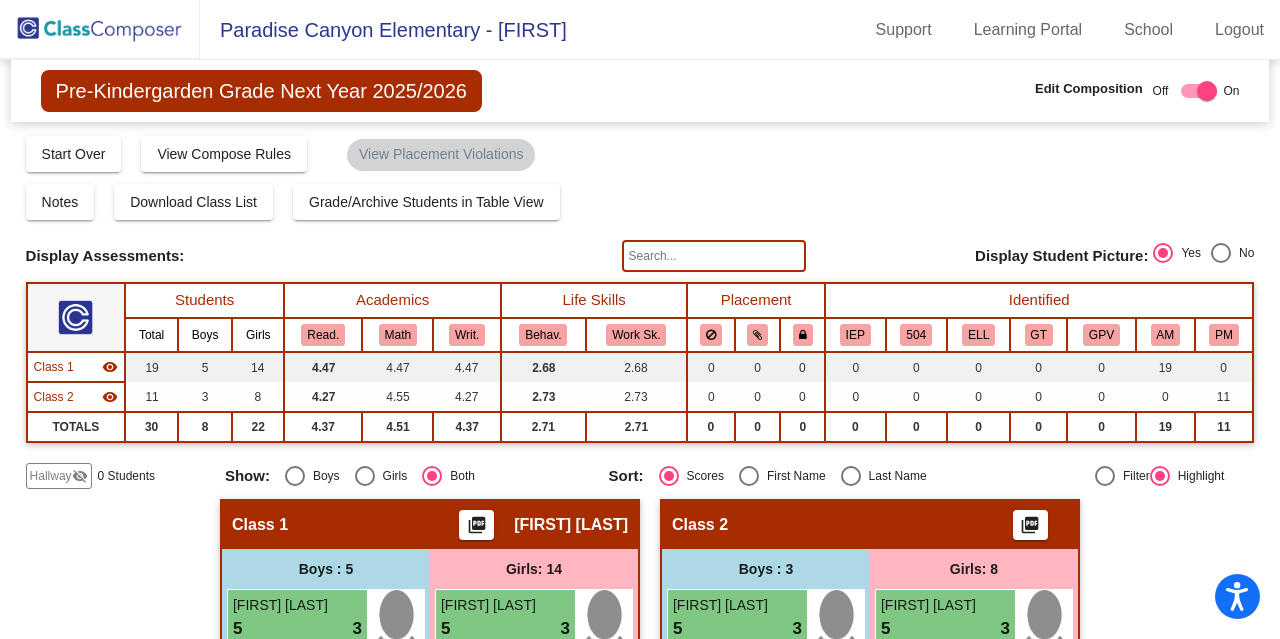 click 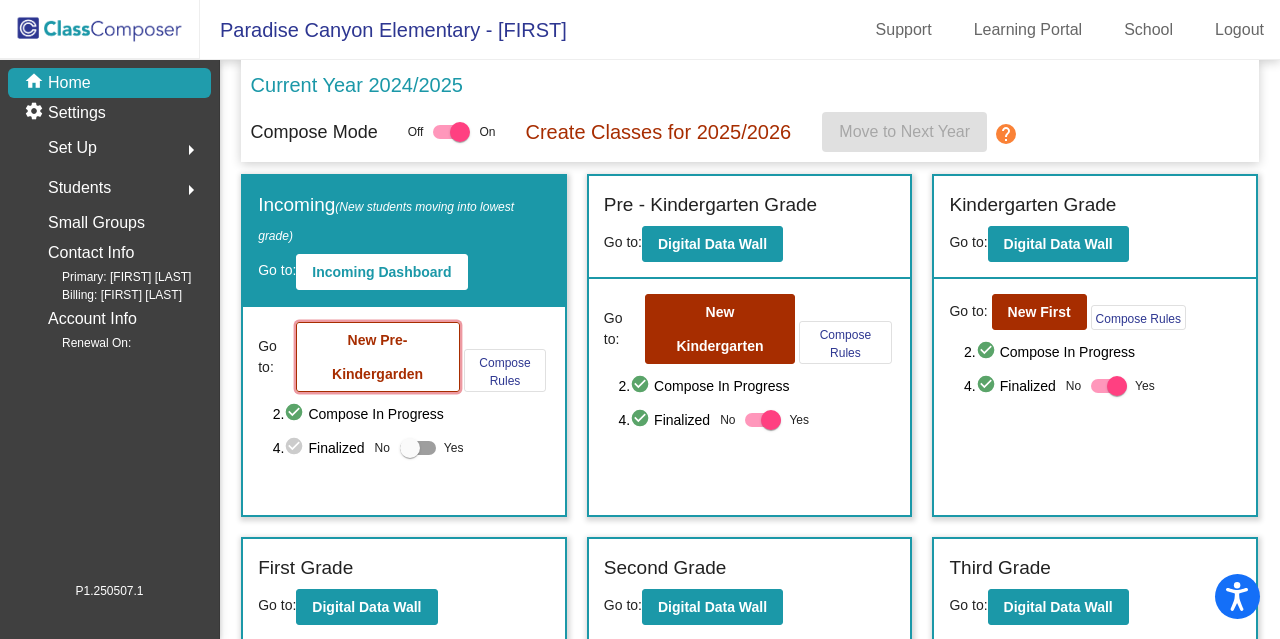 click on "New Pre-Kindergarden" 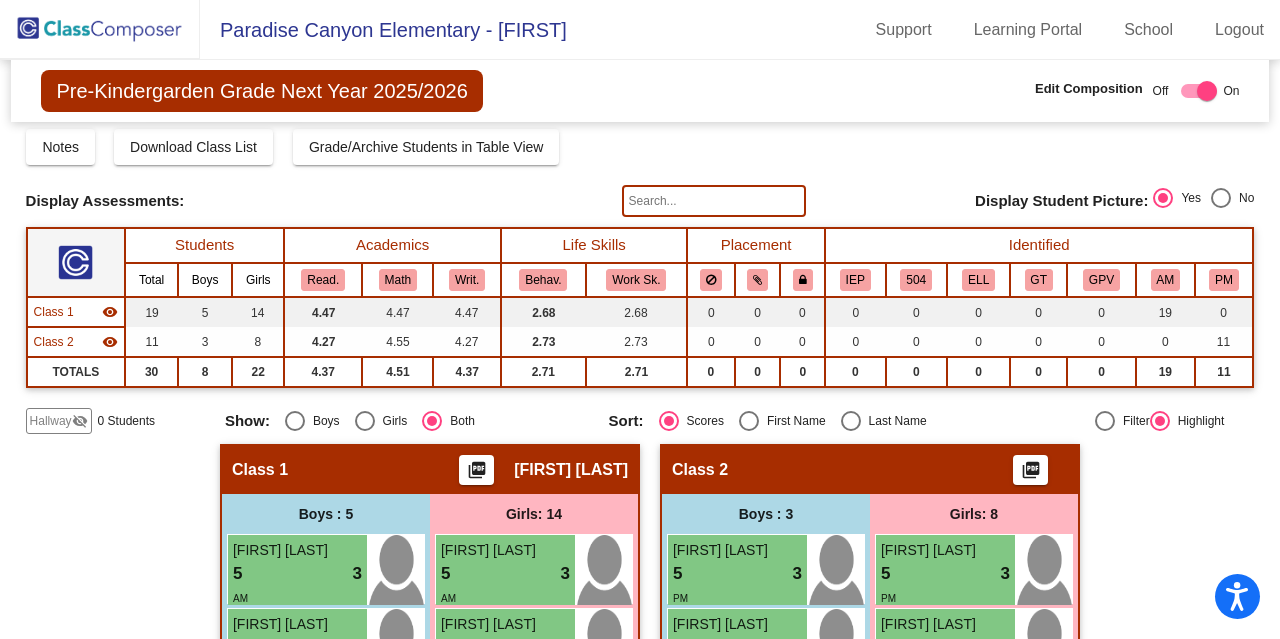 scroll, scrollTop: 52, scrollLeft: 0, axis: vertical 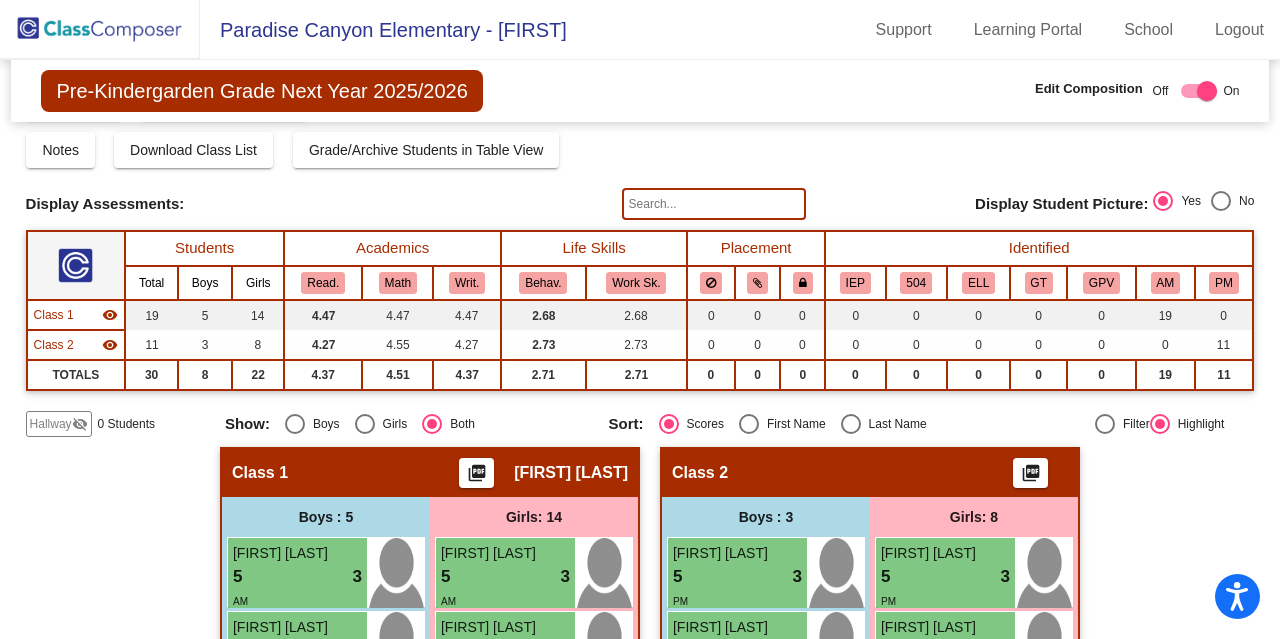 click 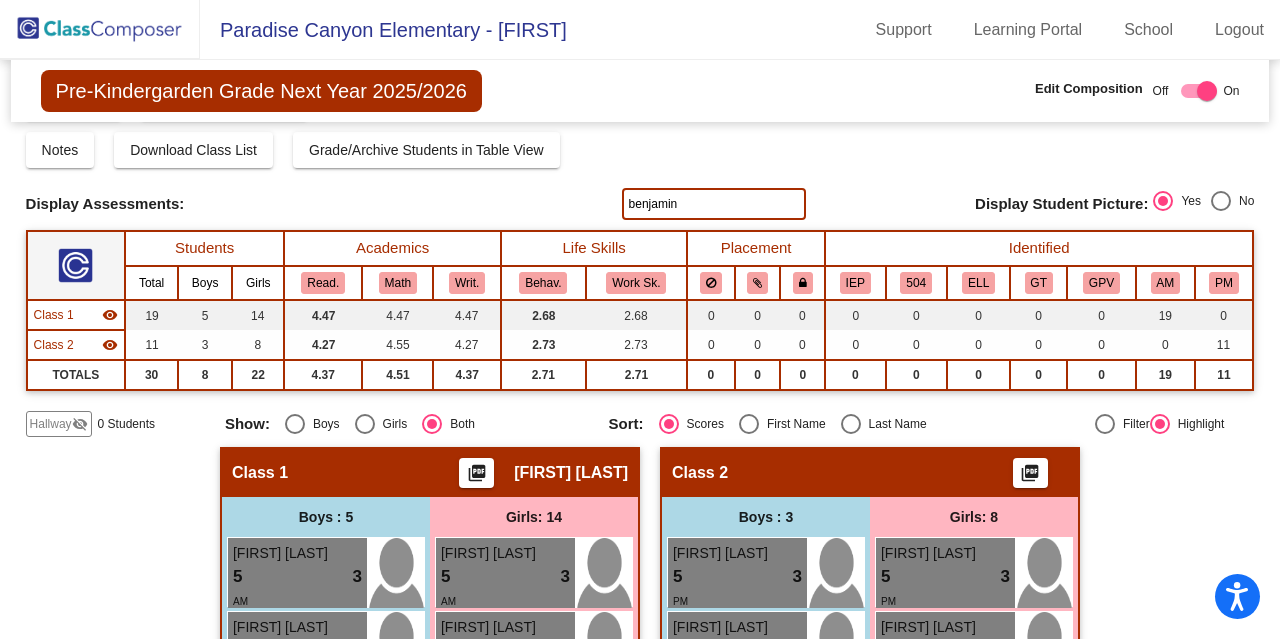 type on "benjamin" 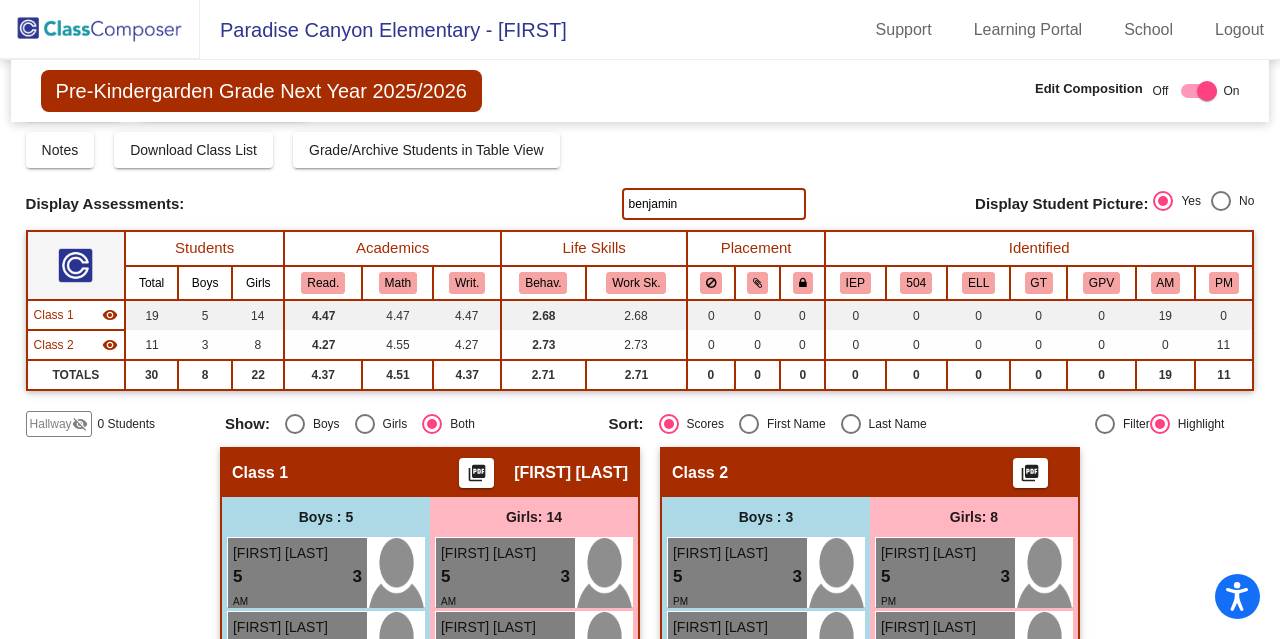 click 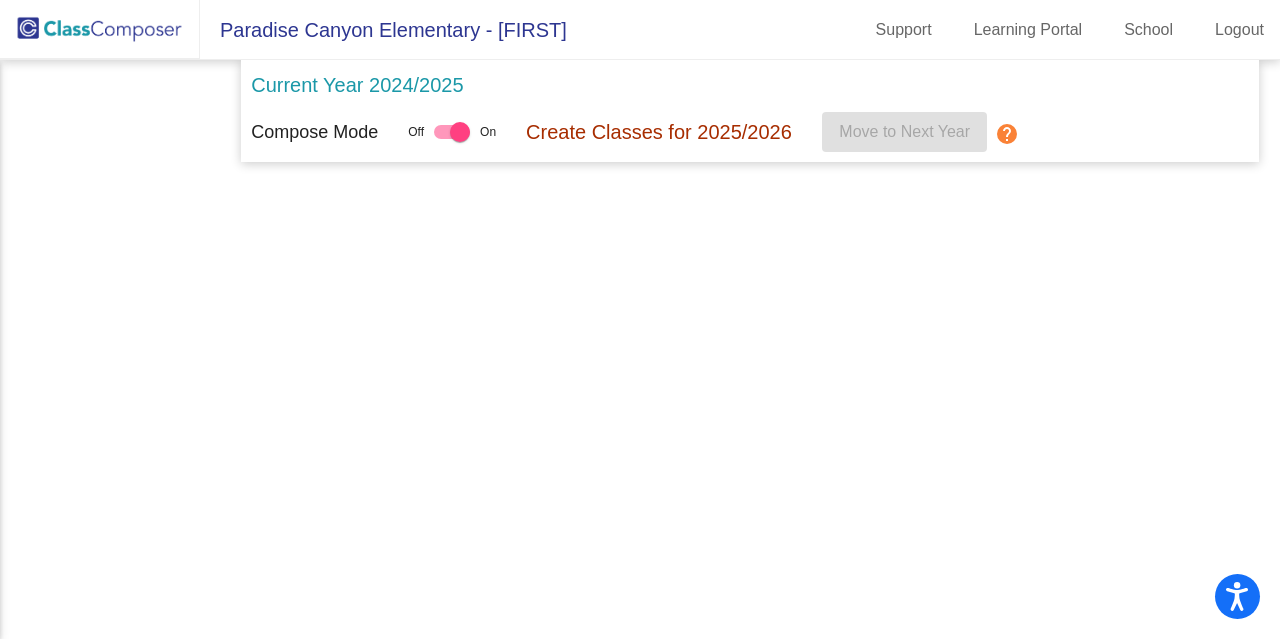 scroll, scrollTop: 0, scrollLeft: 0, axis: both 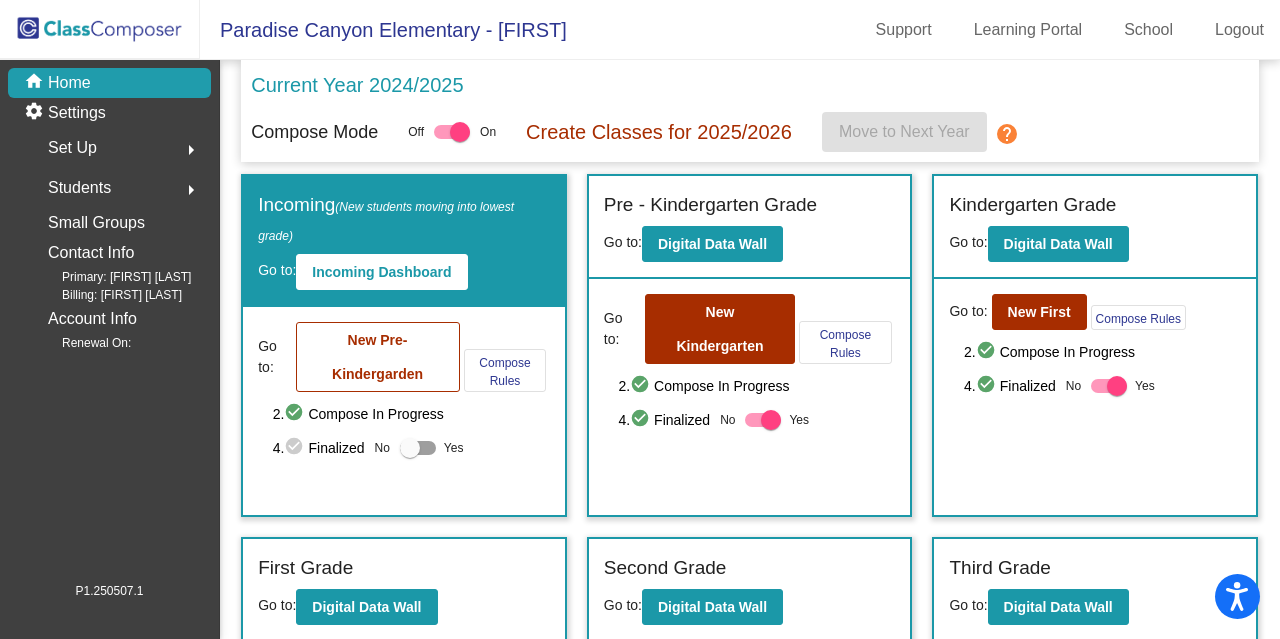 click on "New Pre-Kindergarden" 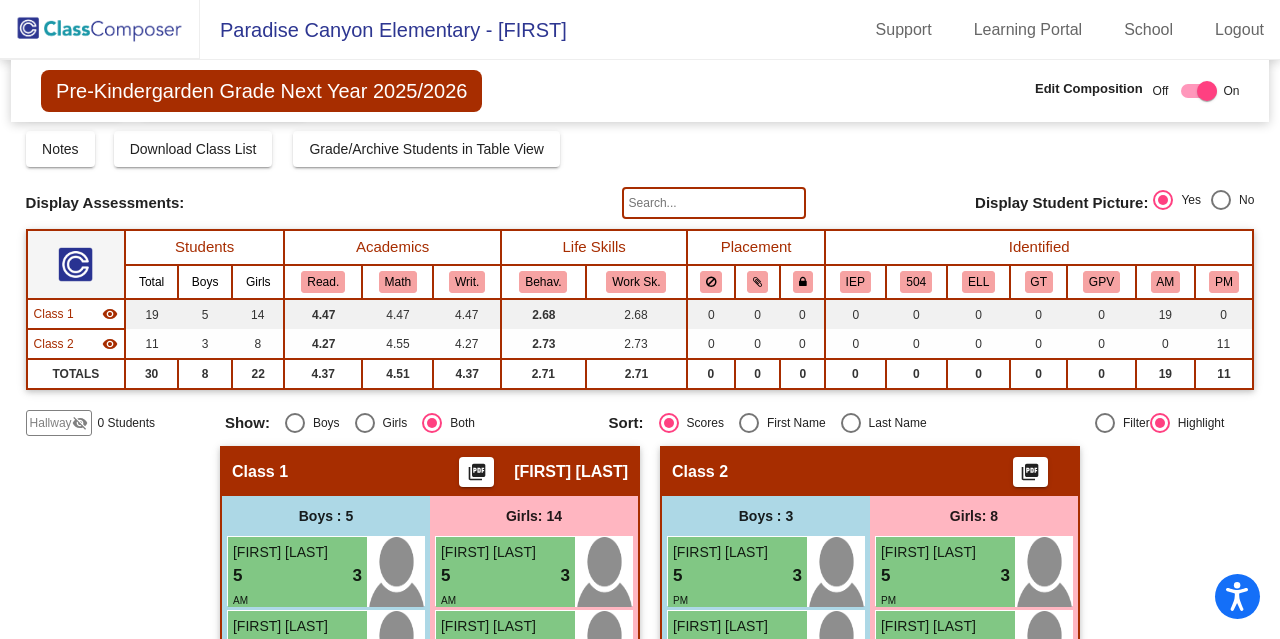 scroll, scrollTop: 0, scrollLeft: 0, axis: both 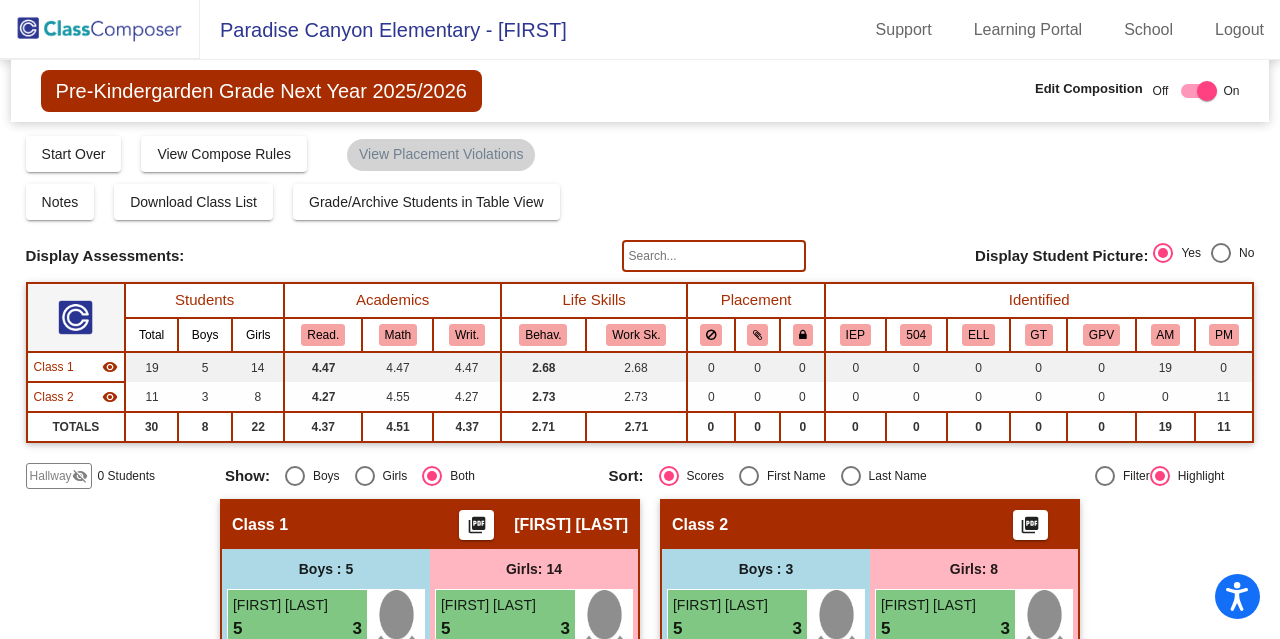 click 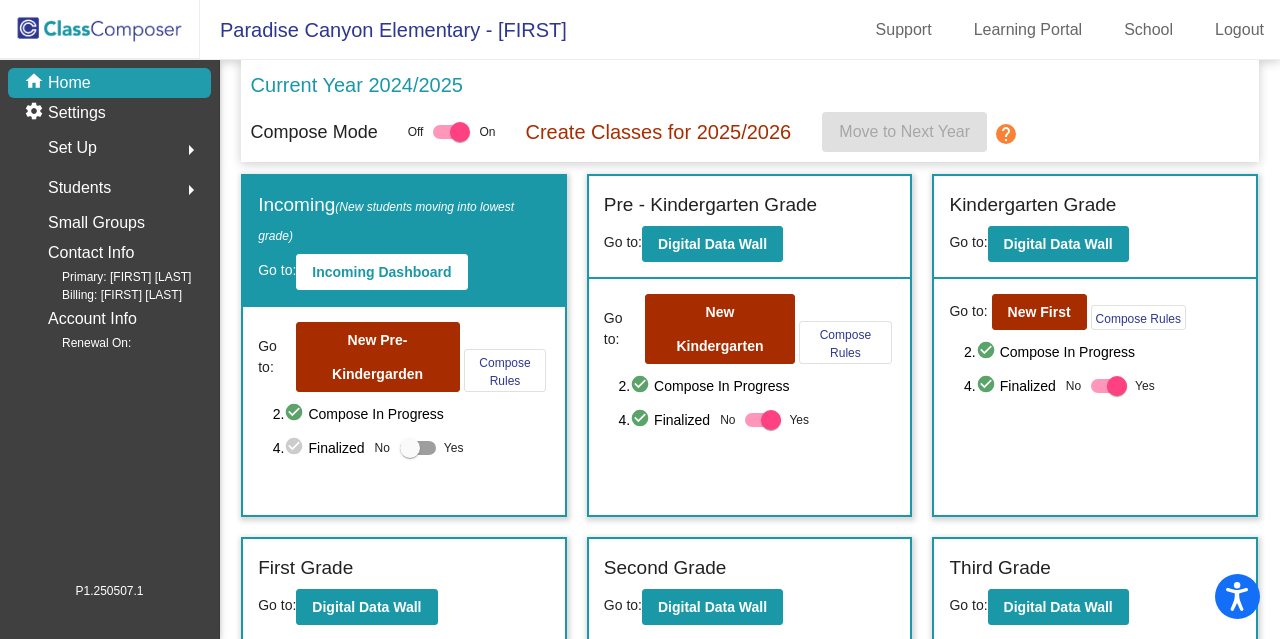 click on "Students  arrow_right" 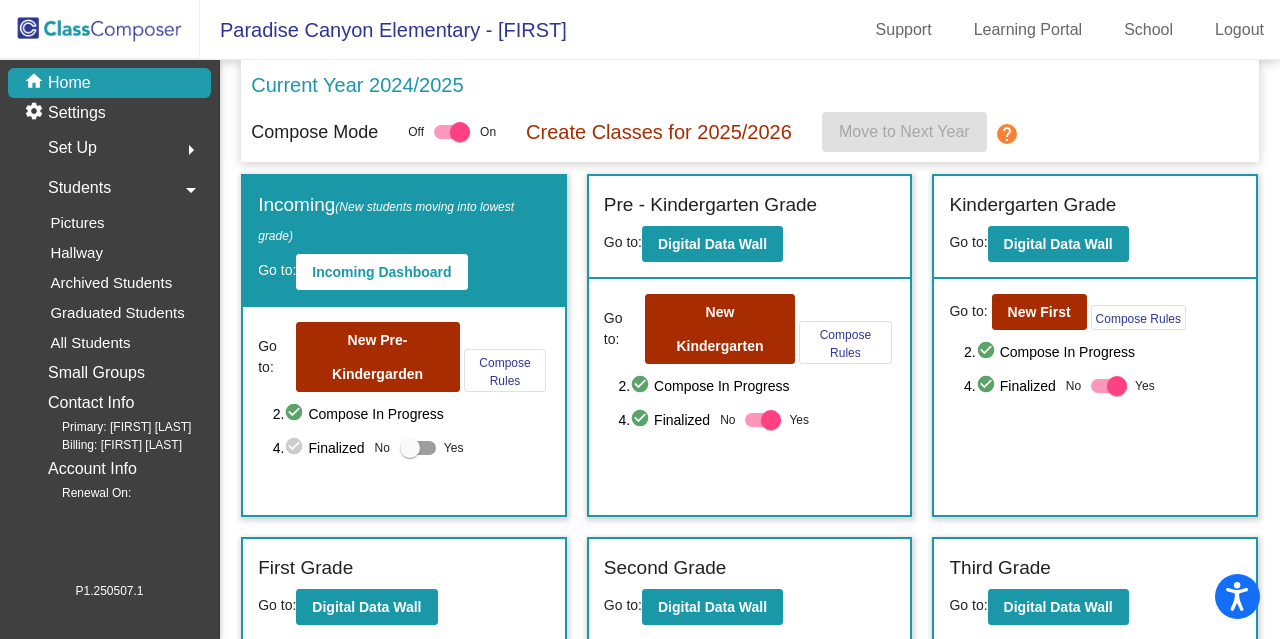 click on "Students  arrow_drop_down" 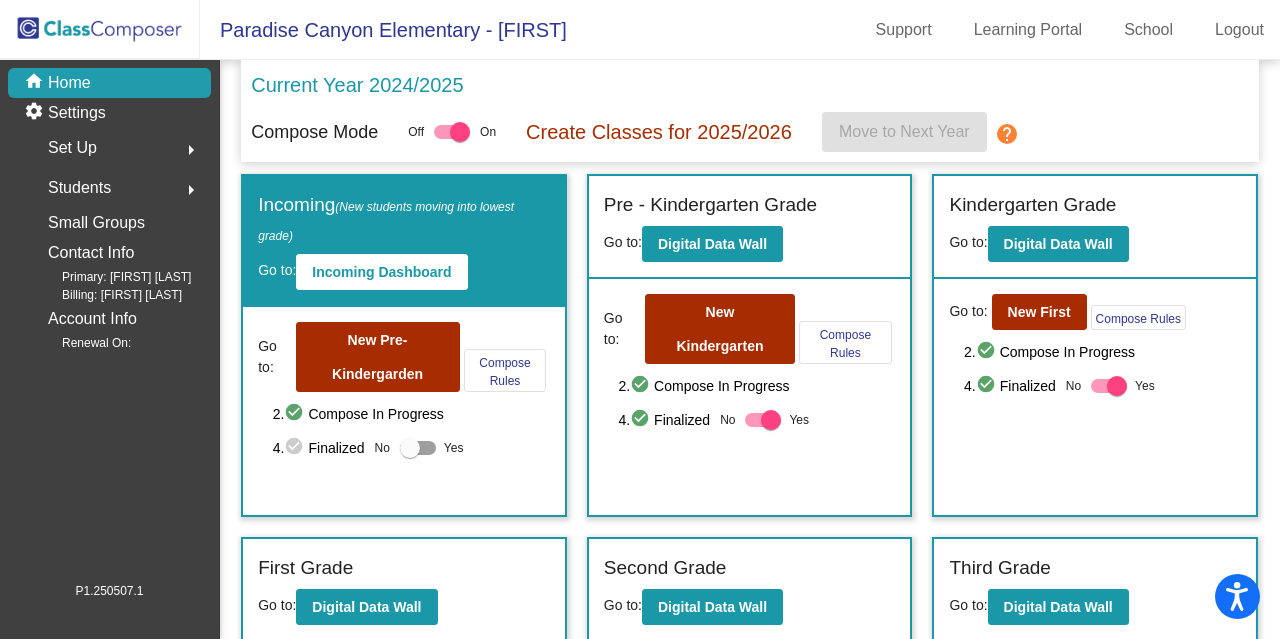 click on "Students  arrow_right" 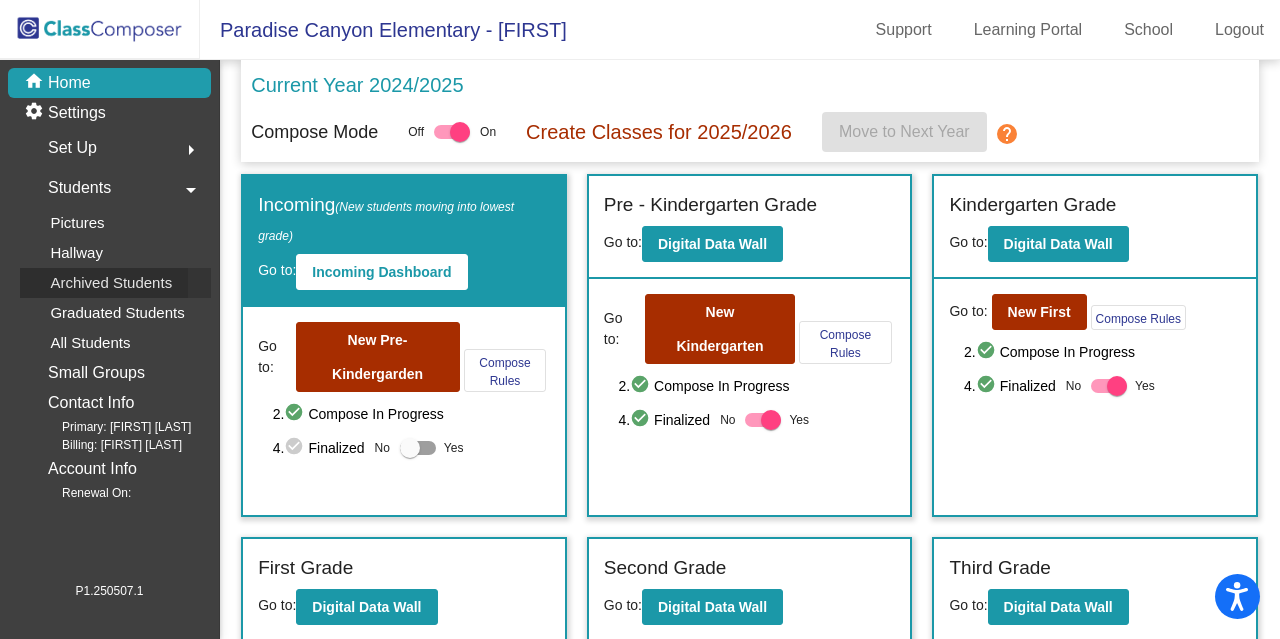 click on "Archived Students" 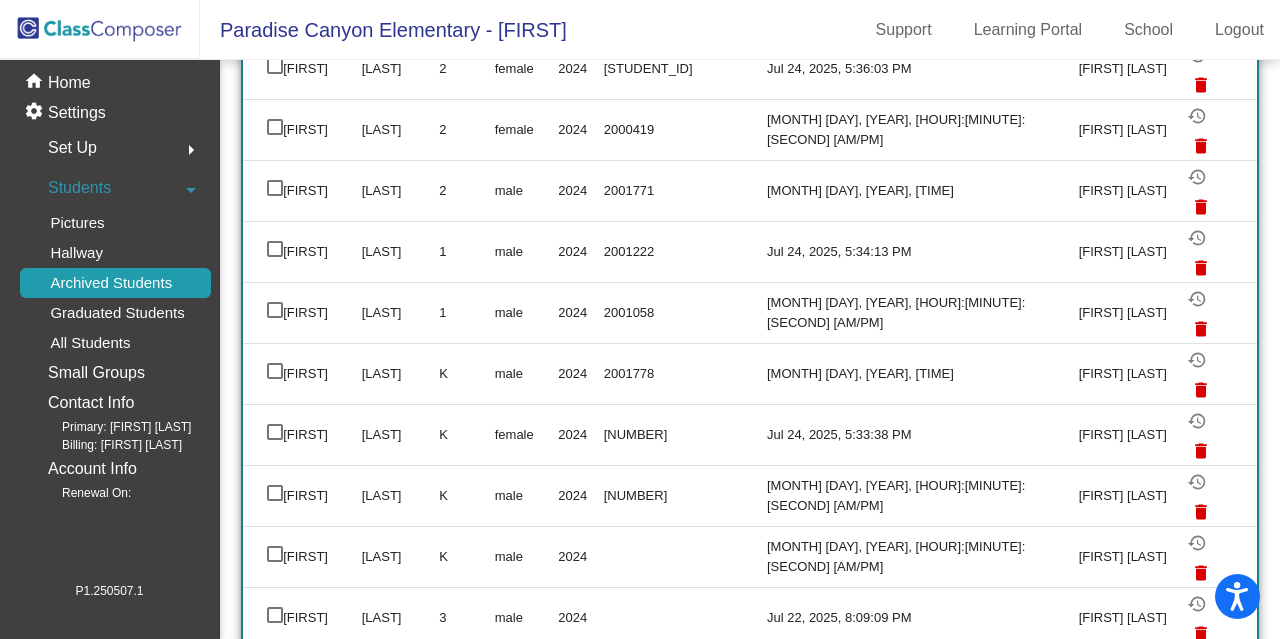 scroll, scrollTop: 1321, scrollLeft: 0, axis: vertical 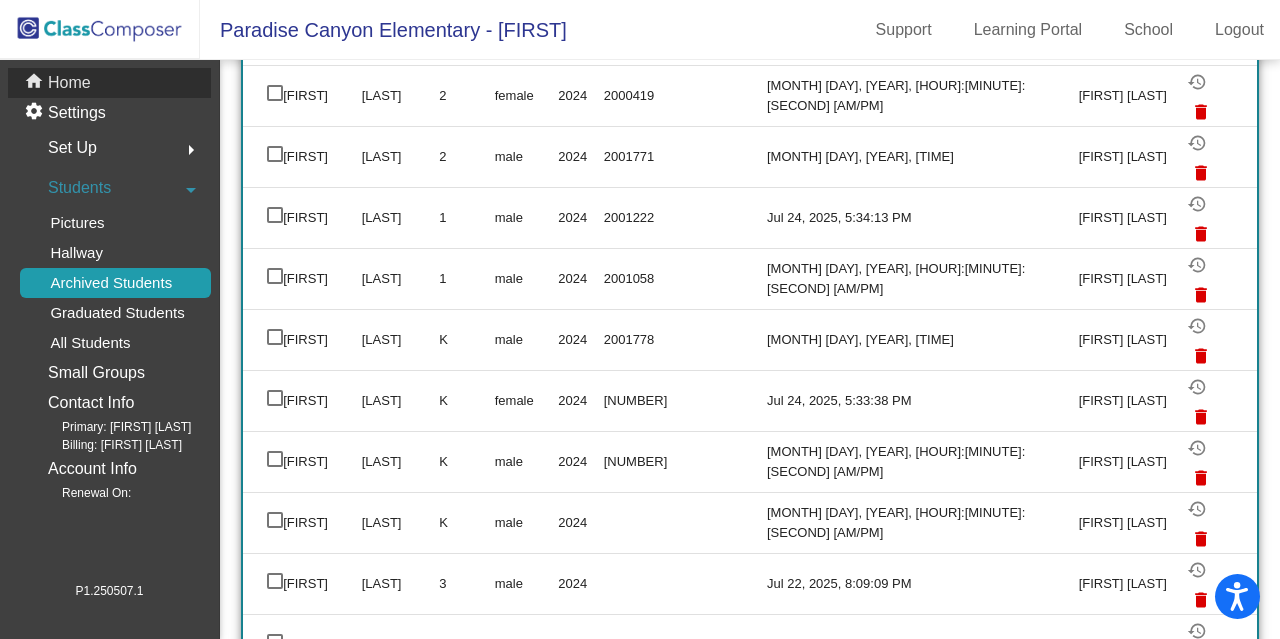 click on "Primary: [FIRST] [LAST] Billing: [FIRST] [LAST]" 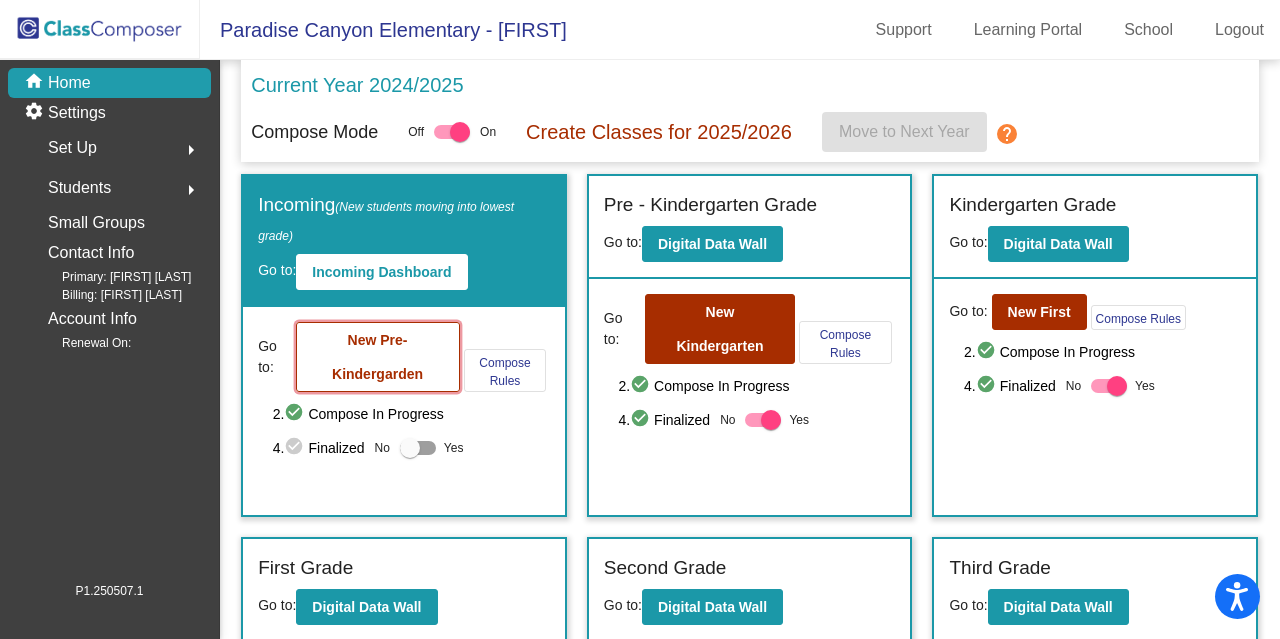 click on "New Pre-Kindergarden" 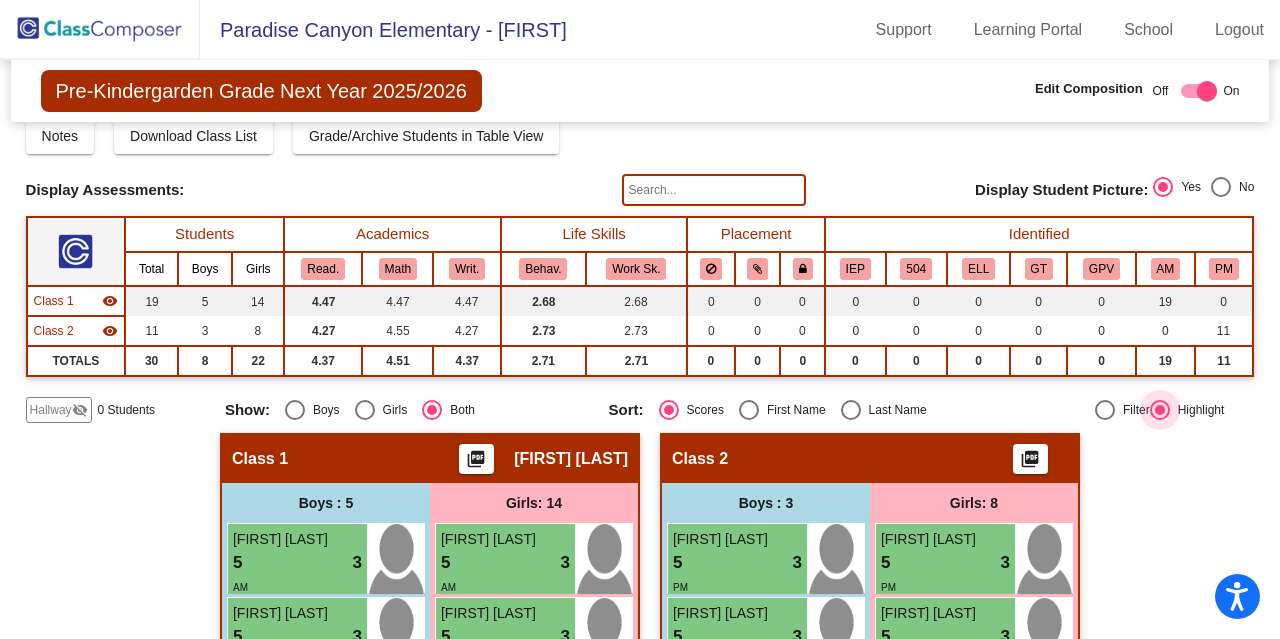 scroll, scrollTop: 0, scrollLeft: 0, axis: both 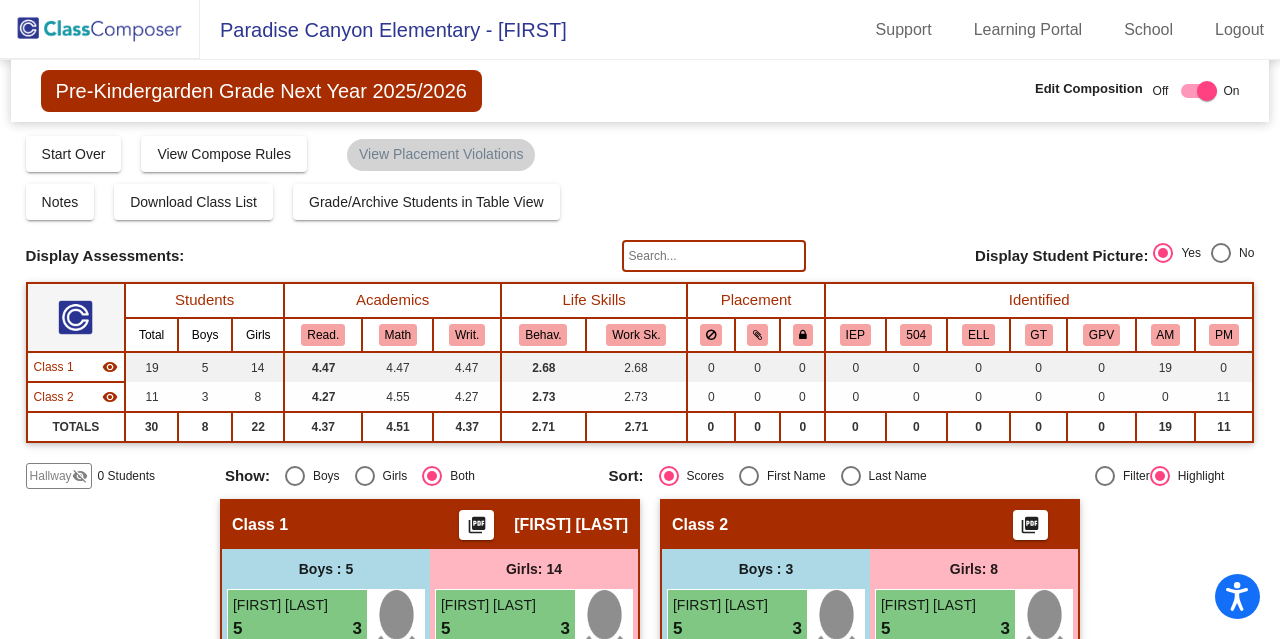 click 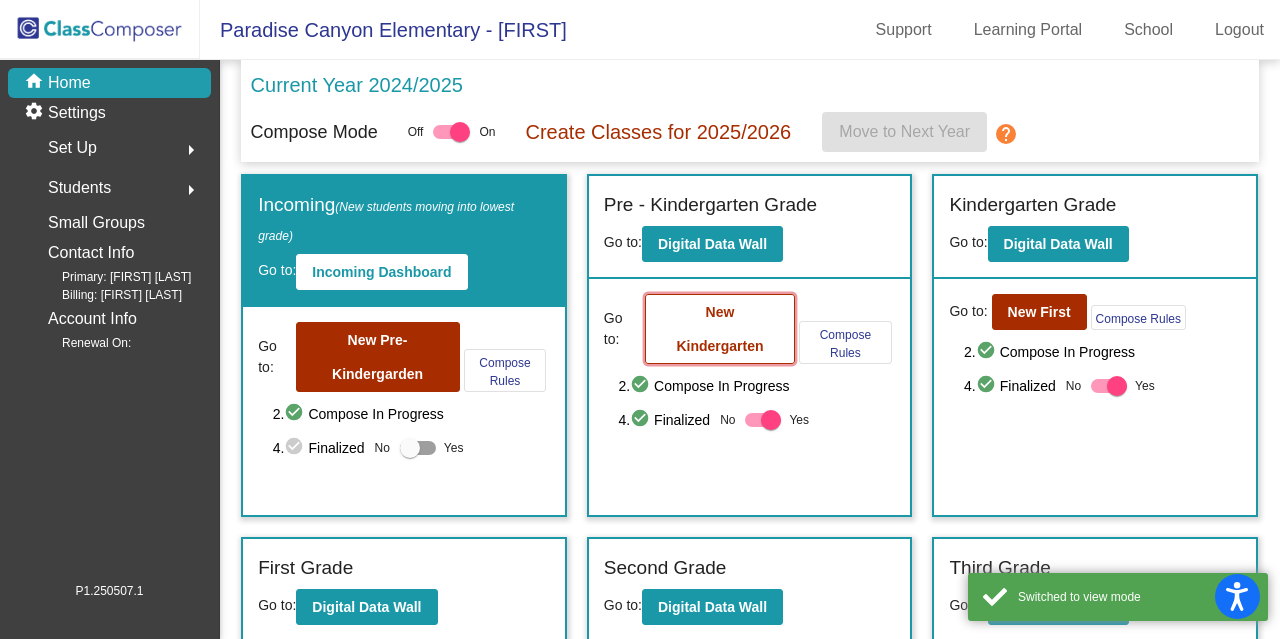 click on "New Kindergarten" 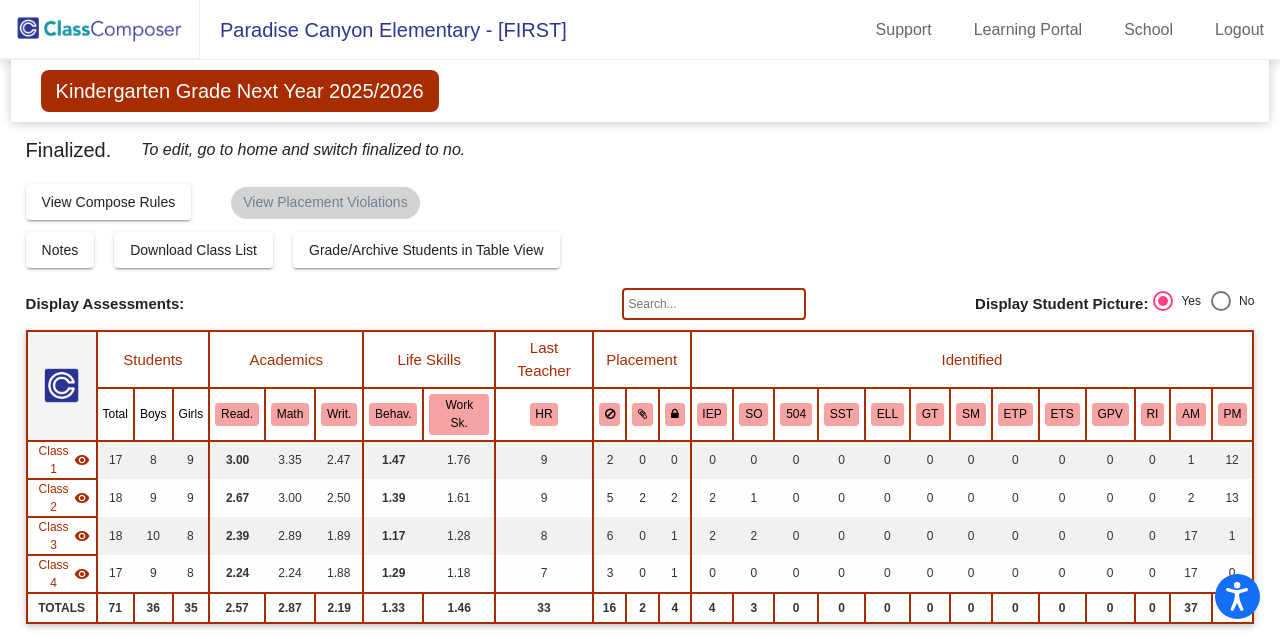 scroll, scrollTop: 144, scrollLeft: 0, axis: vertical 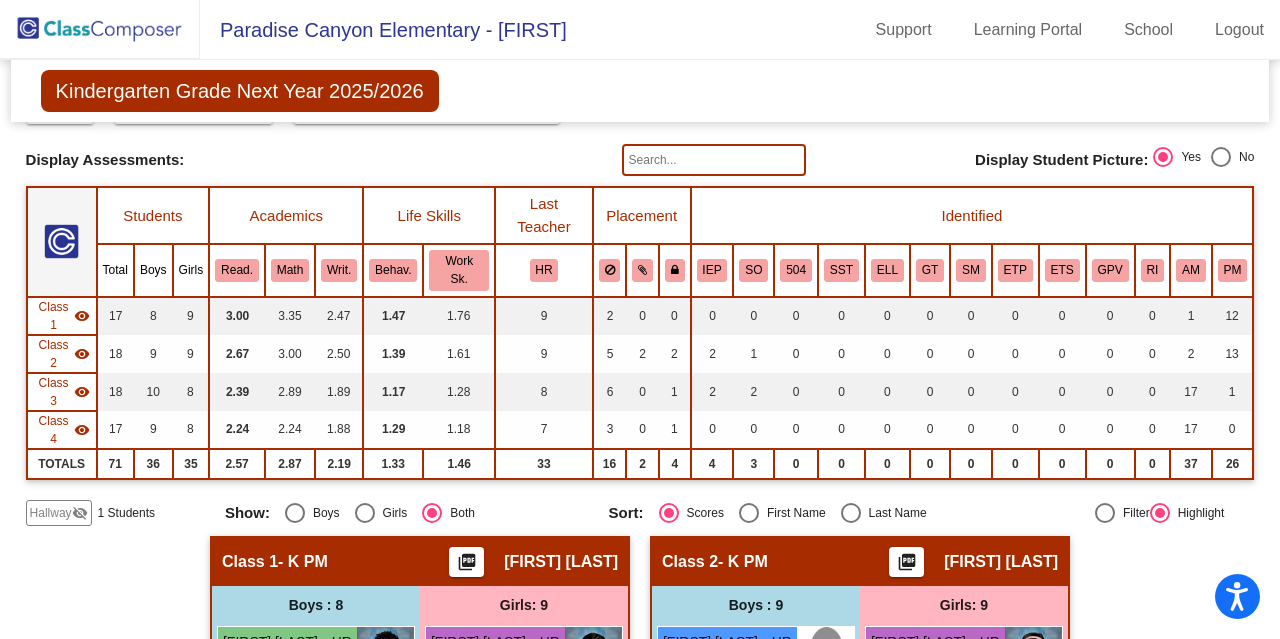 click on "Hallway" 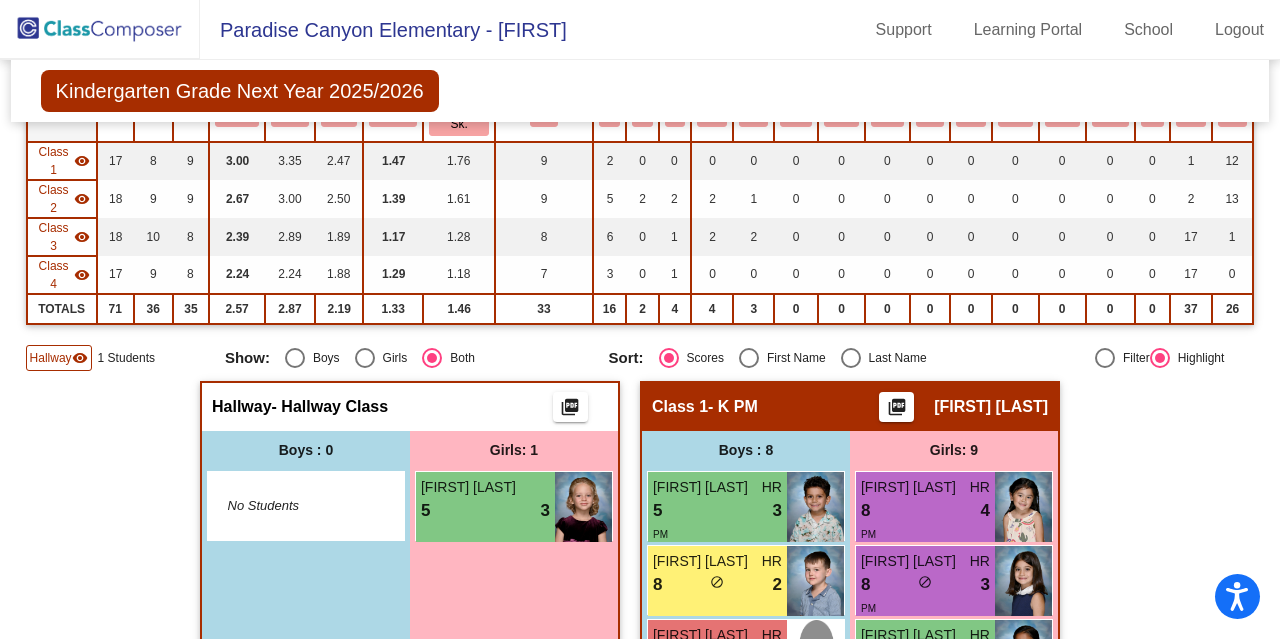 scroll, scrollTop: 300, scrollLeft: 0, axis: vertical 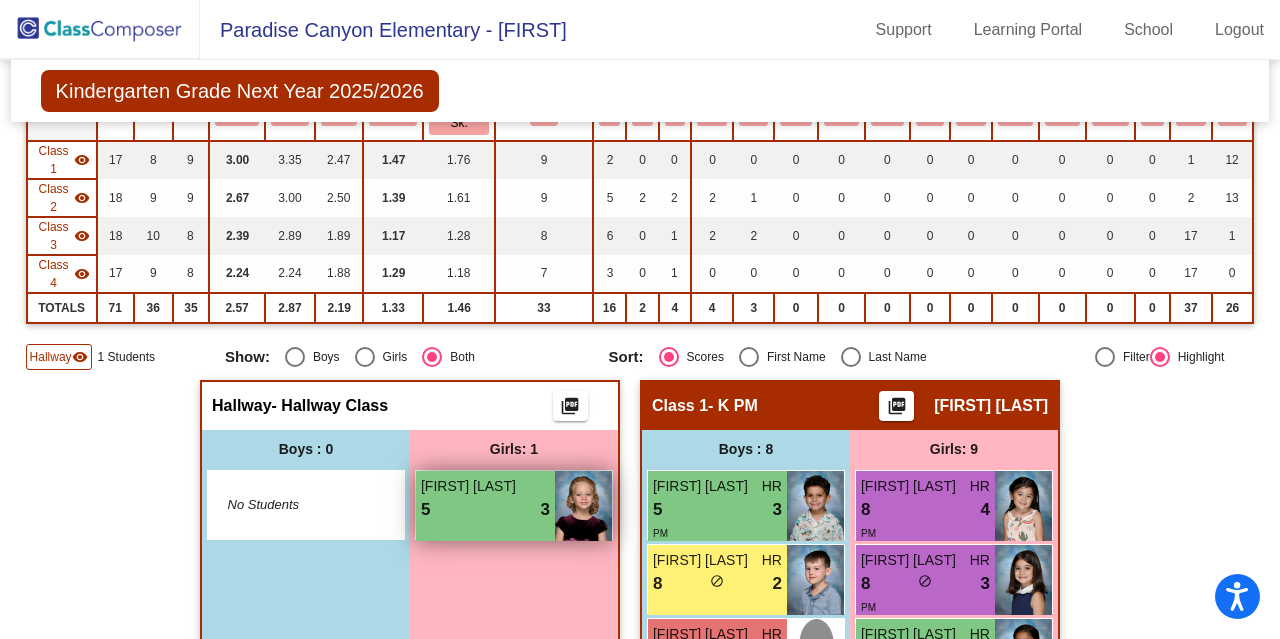 click on "5 lock do_not_disturb_alt 3" at bounding box center [485, 510] 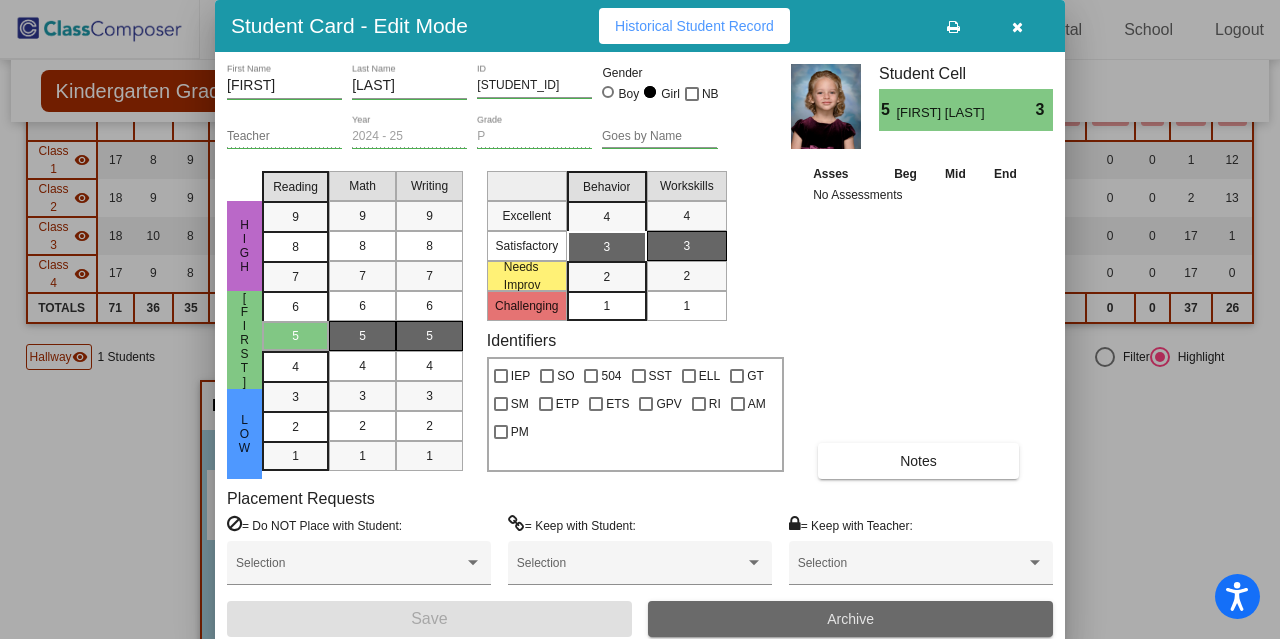 click on "Archive" at bounding box center (850, 619) 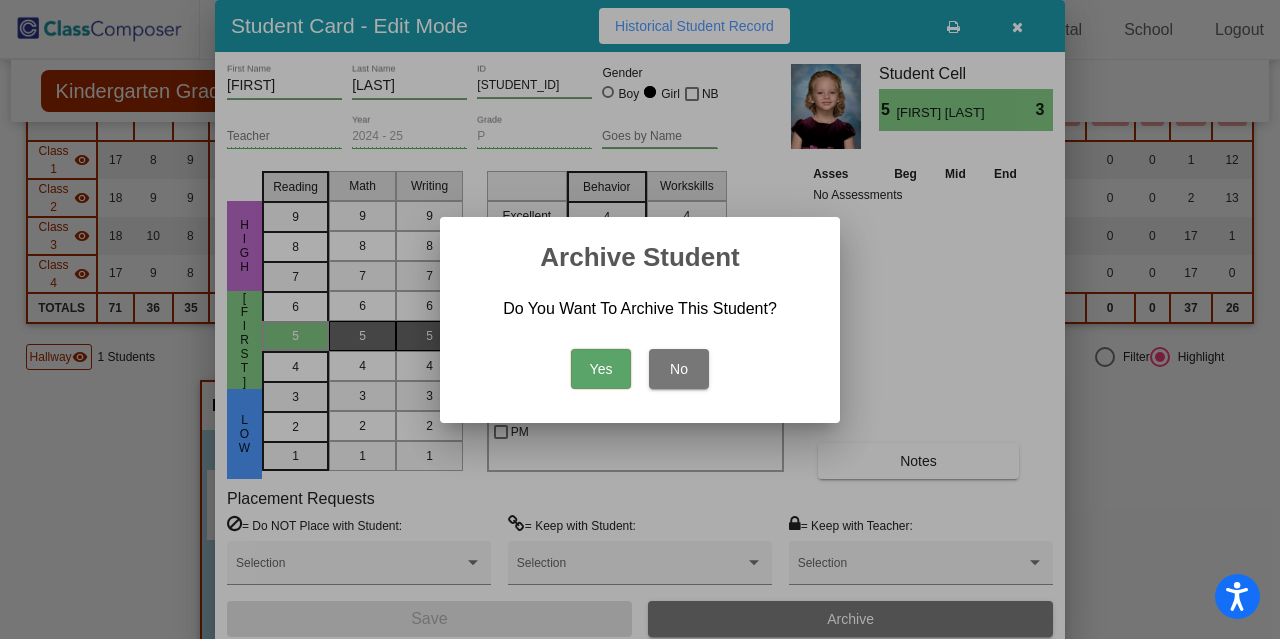 click on "Yes" at bounding box center (601, 369) 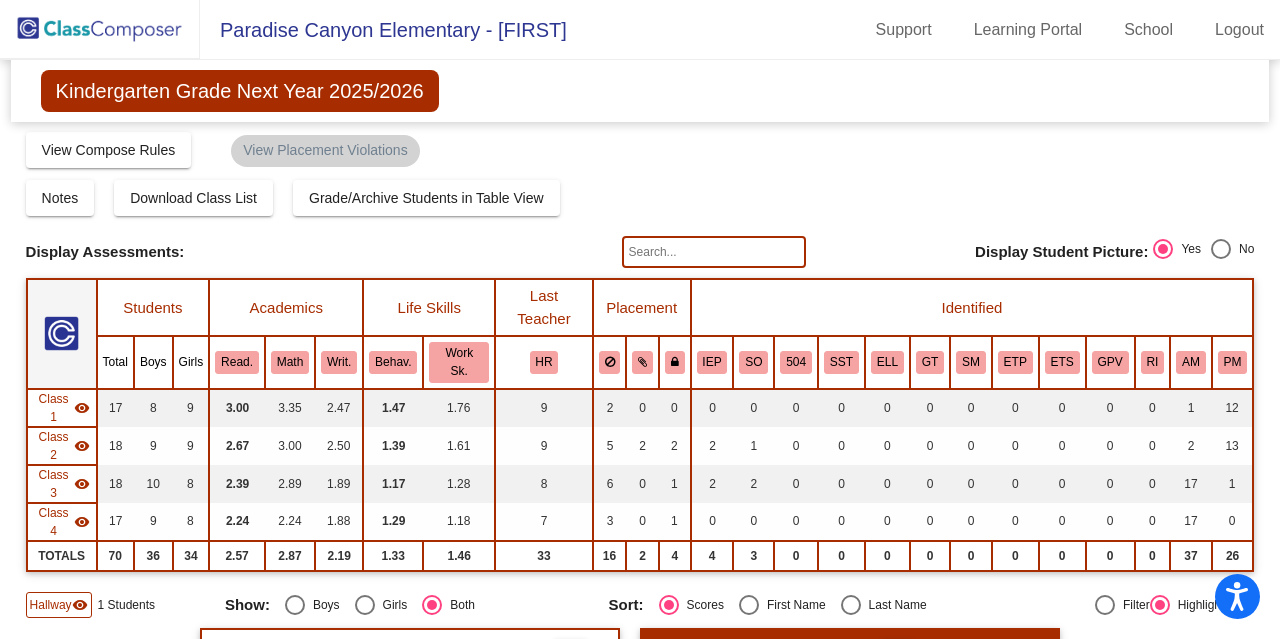 scroll, scrollTop: 0, scrollLeft: 0, axis: both 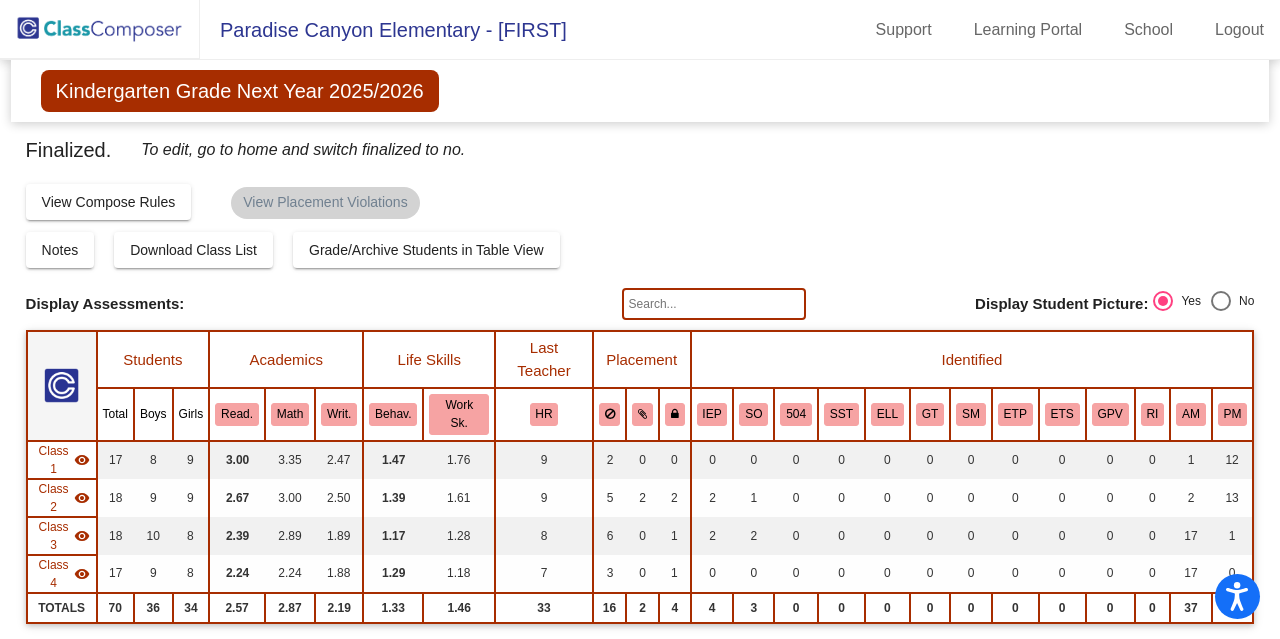click 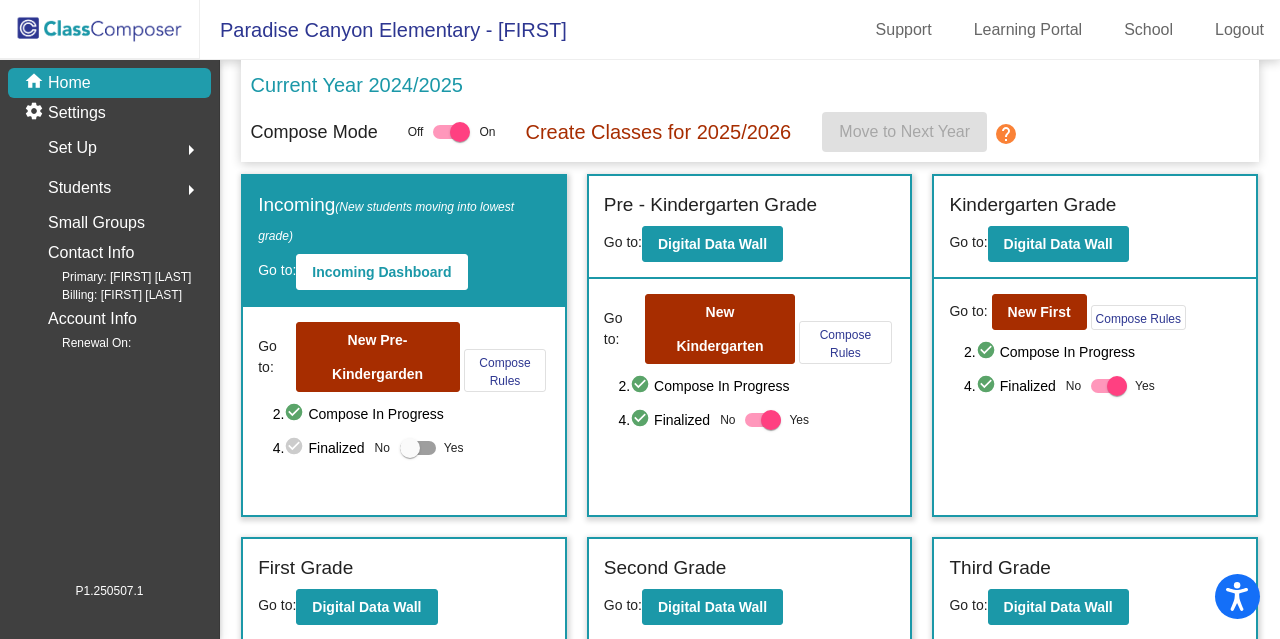 click on "Students" 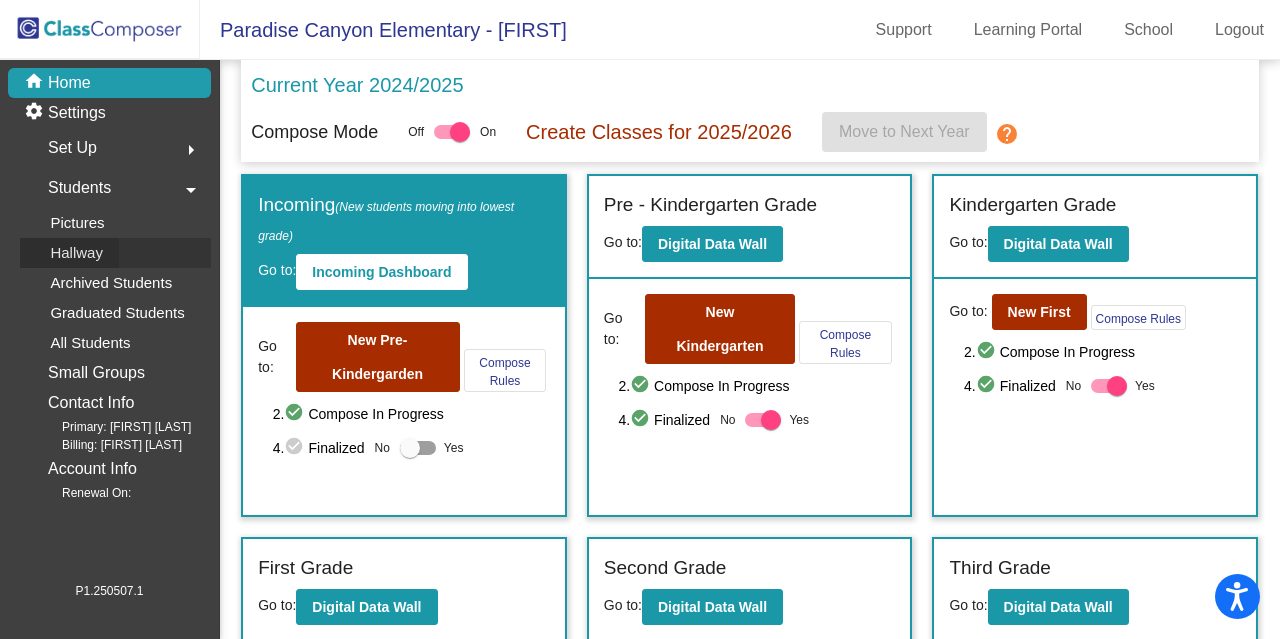 click on "Hallway" 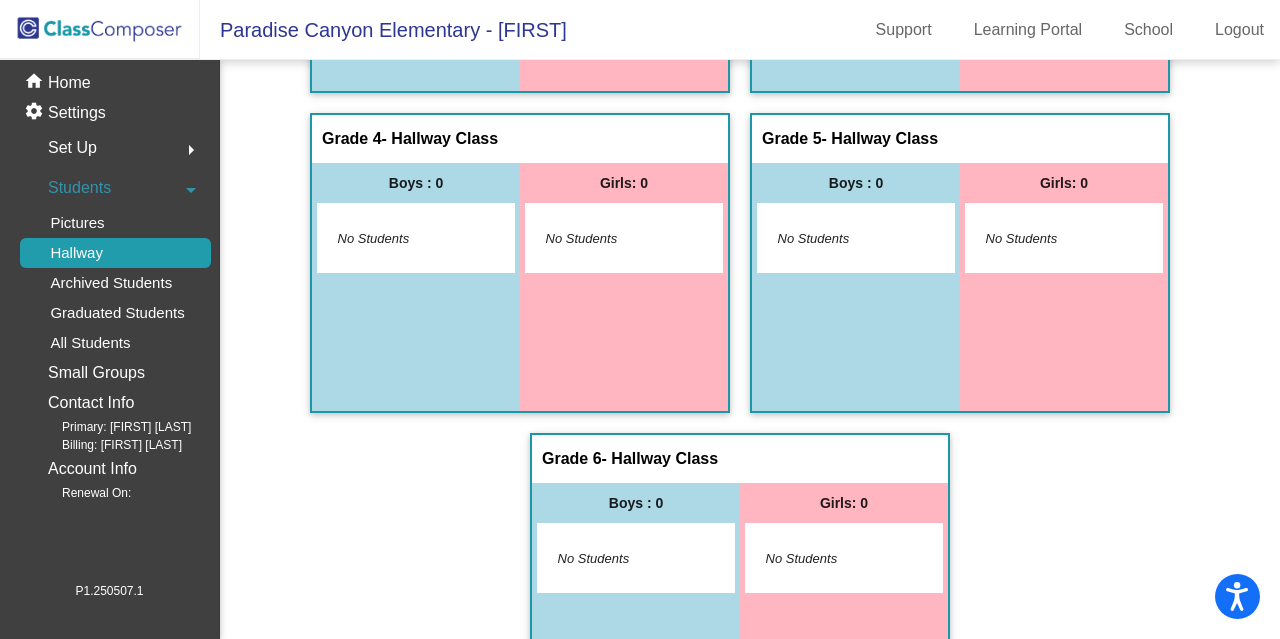 scroll, scrollTop: 1050, scrollLeft: 0, axis: vertical 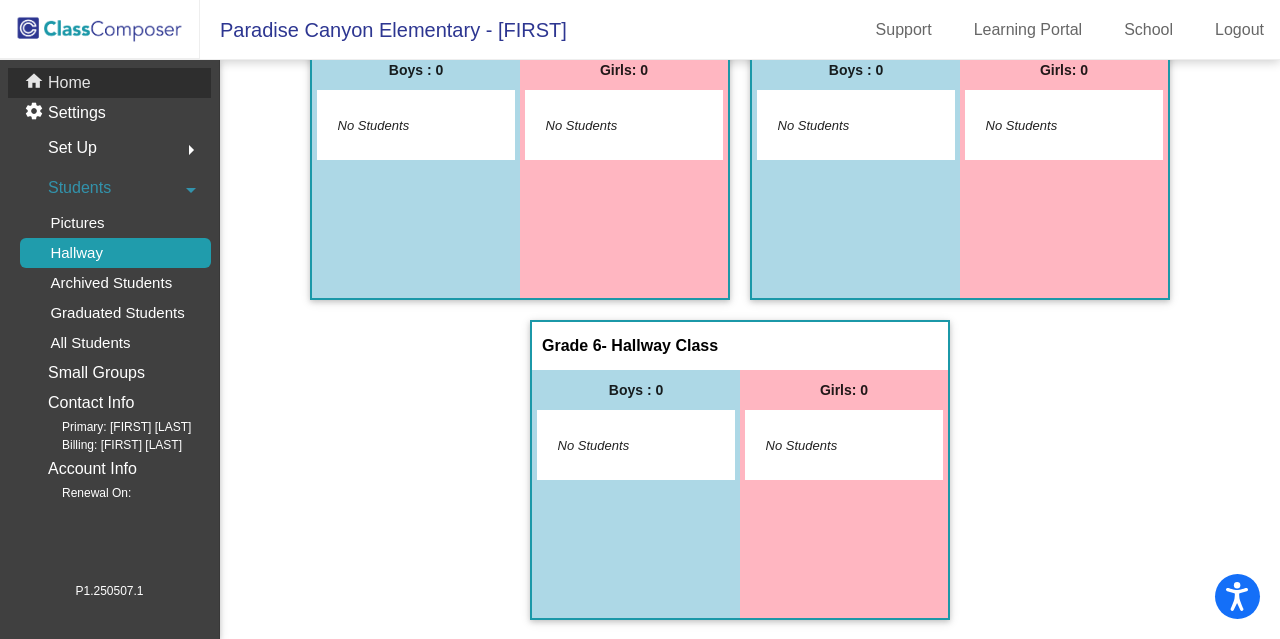 click on "Home" 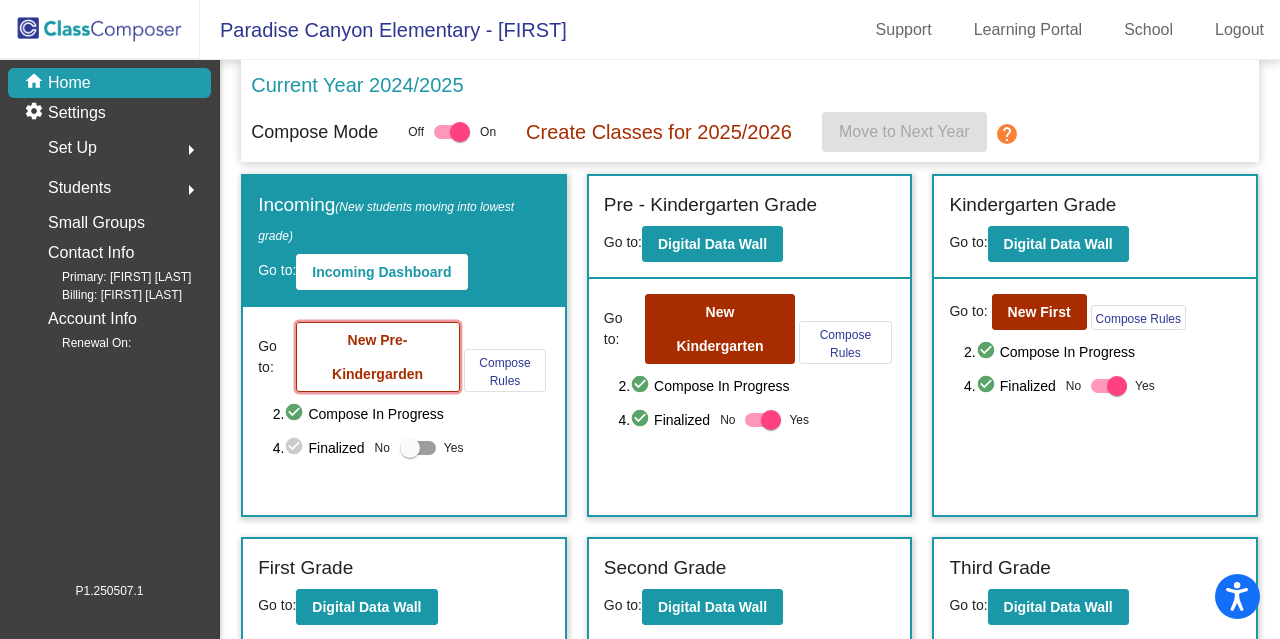 click on "New Pre-Kindergarden" 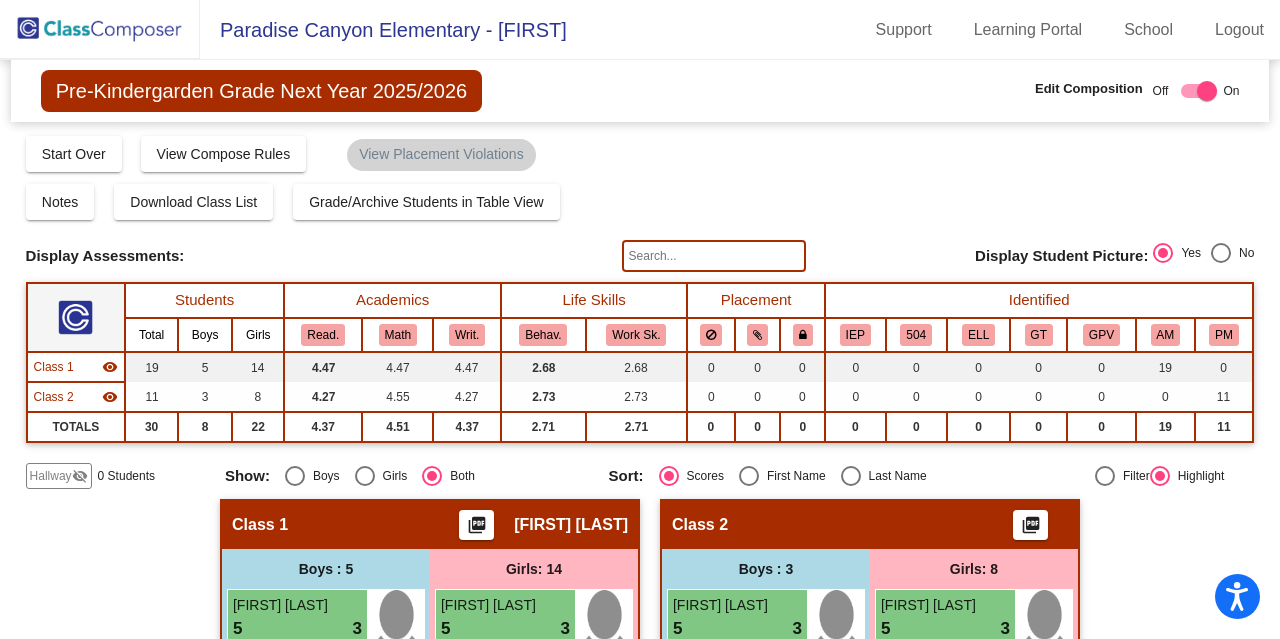 click at bounding box center (295, 476) 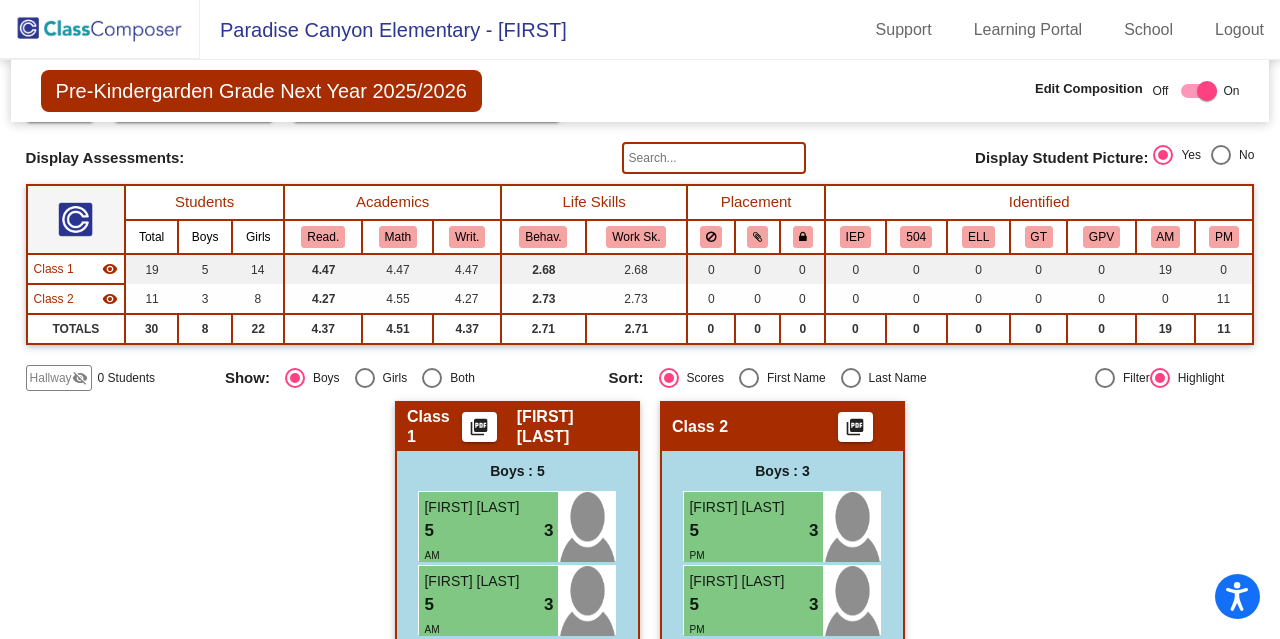 scroll, scrollTop: 96, scrollLeft: 0, axis: vertical 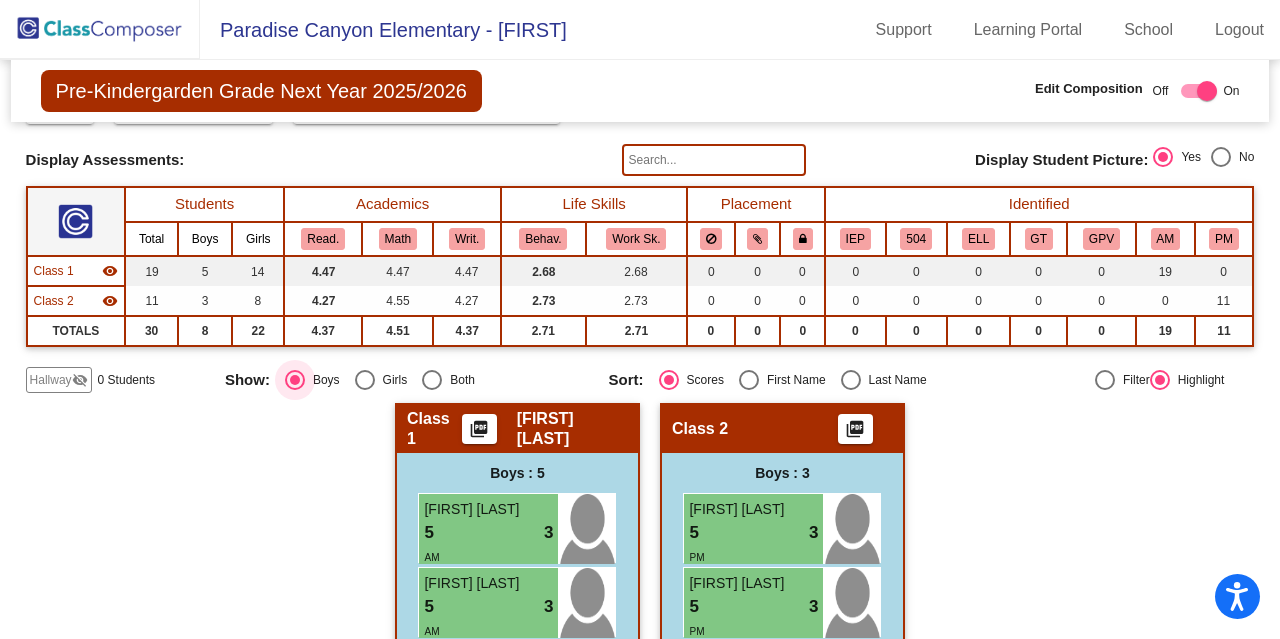 click on "Hallway" 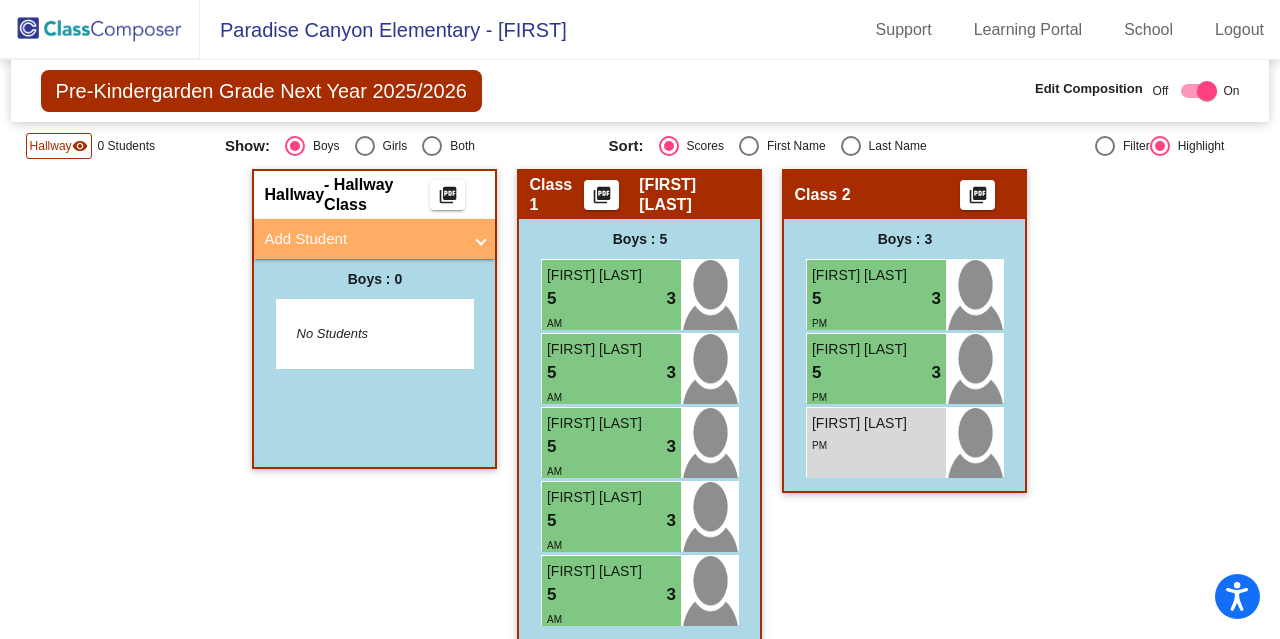 scroll, scrollTop: 332, scrollLeft: 0, axis: vertical 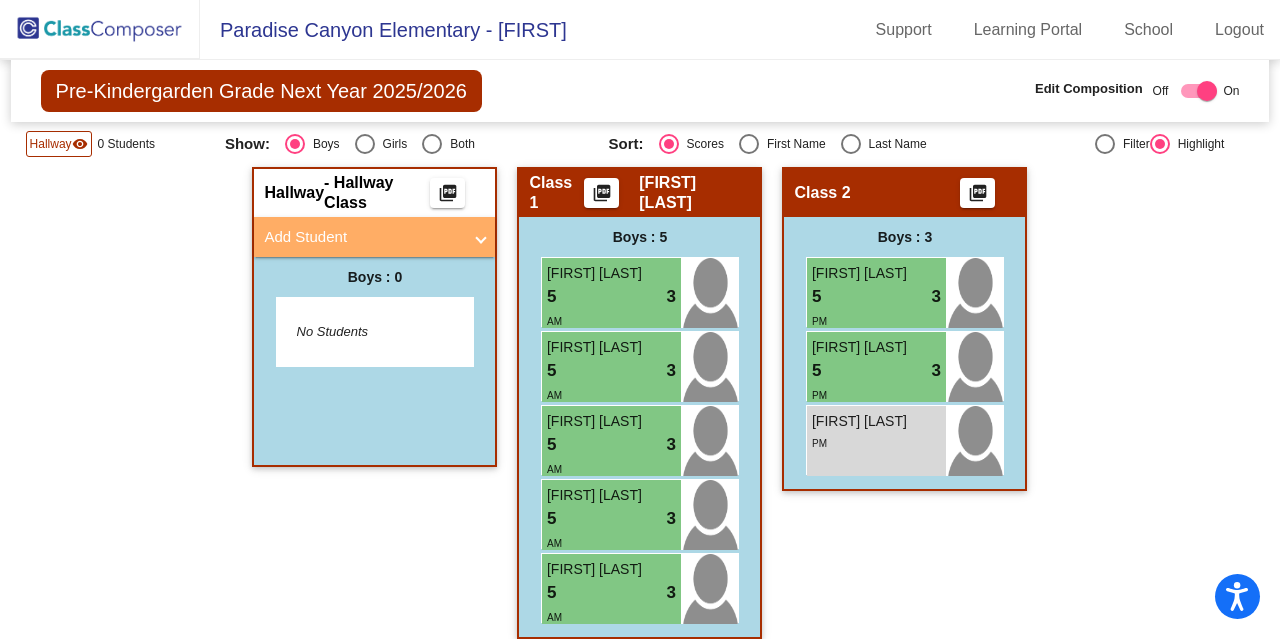 click on "No Students" at bounding box center (375, 332) 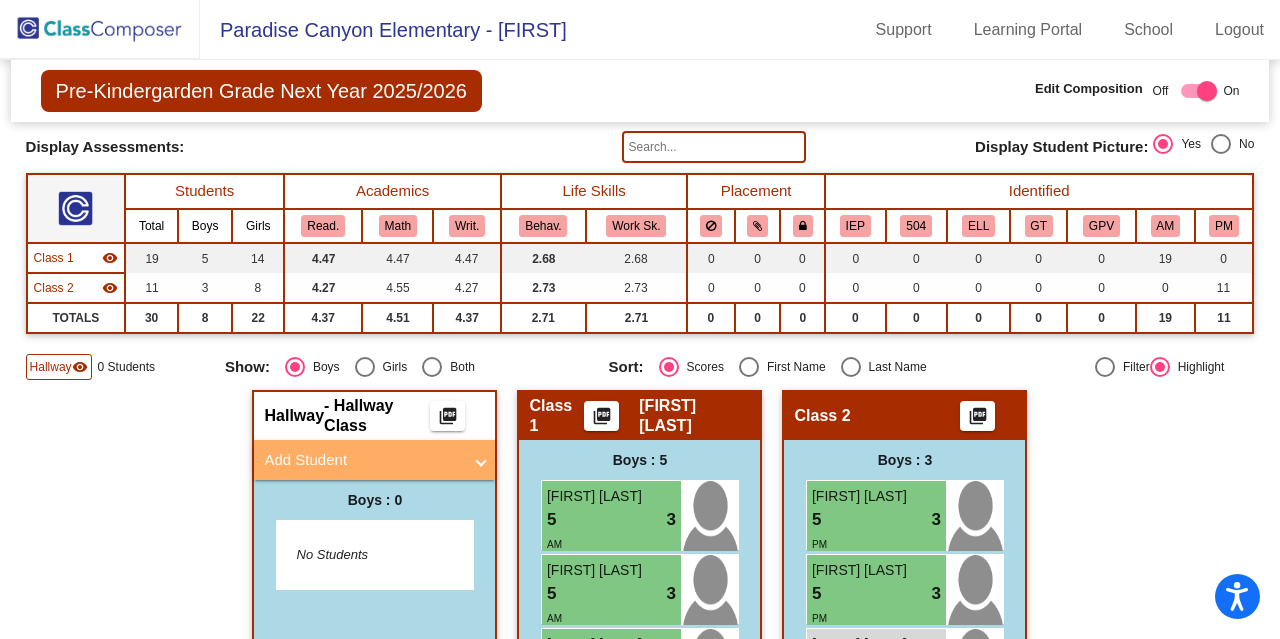 scroll, scrollTop: 114, scrollLeft: 0, axis: vertical 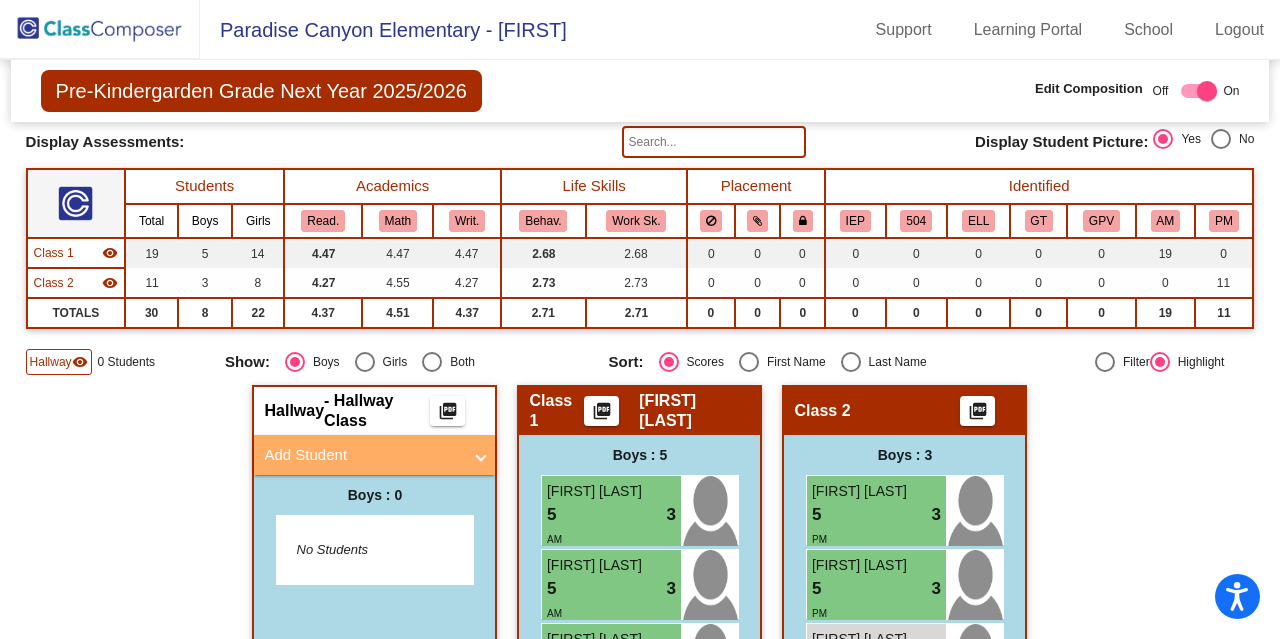 click at bounding box center [432, 362] 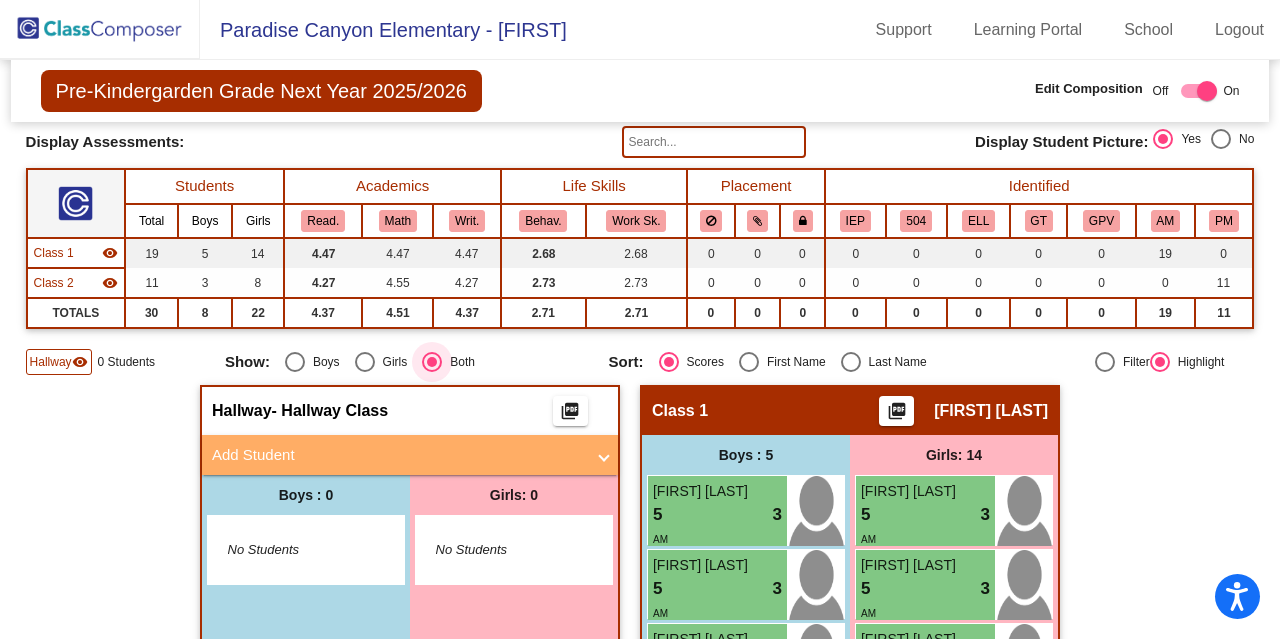 click on "Add Student" at bounding box center [410, 455] 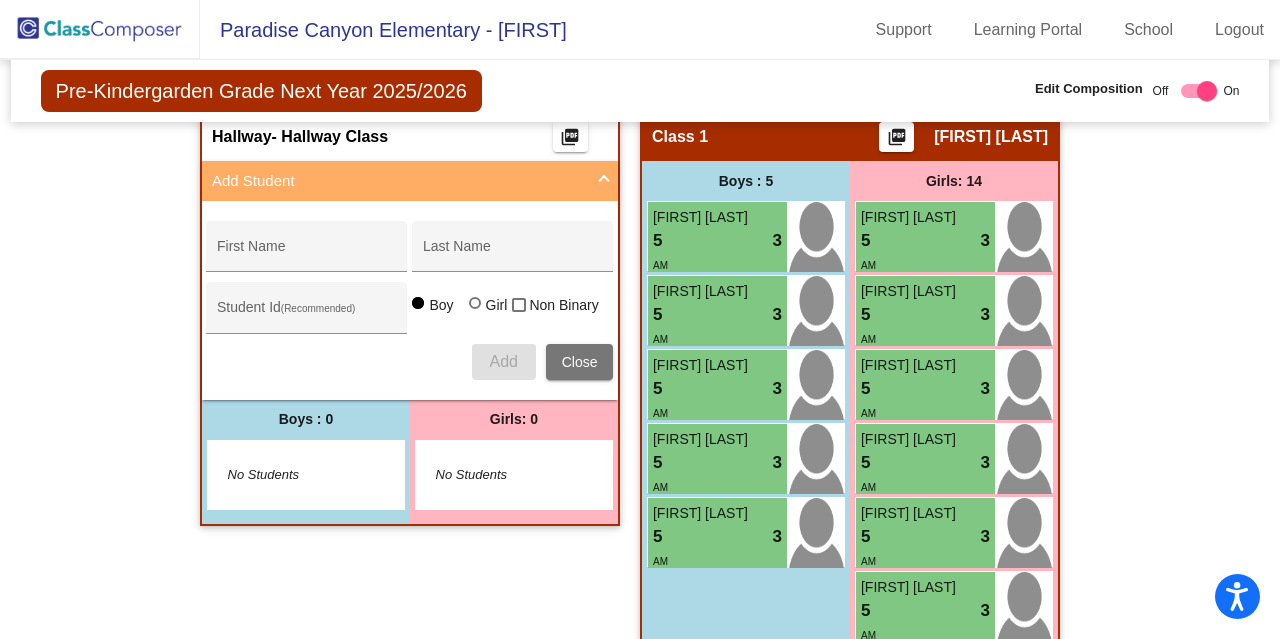 scroll, scrollTop: 378, scrollLeft: 0, axis: vertical 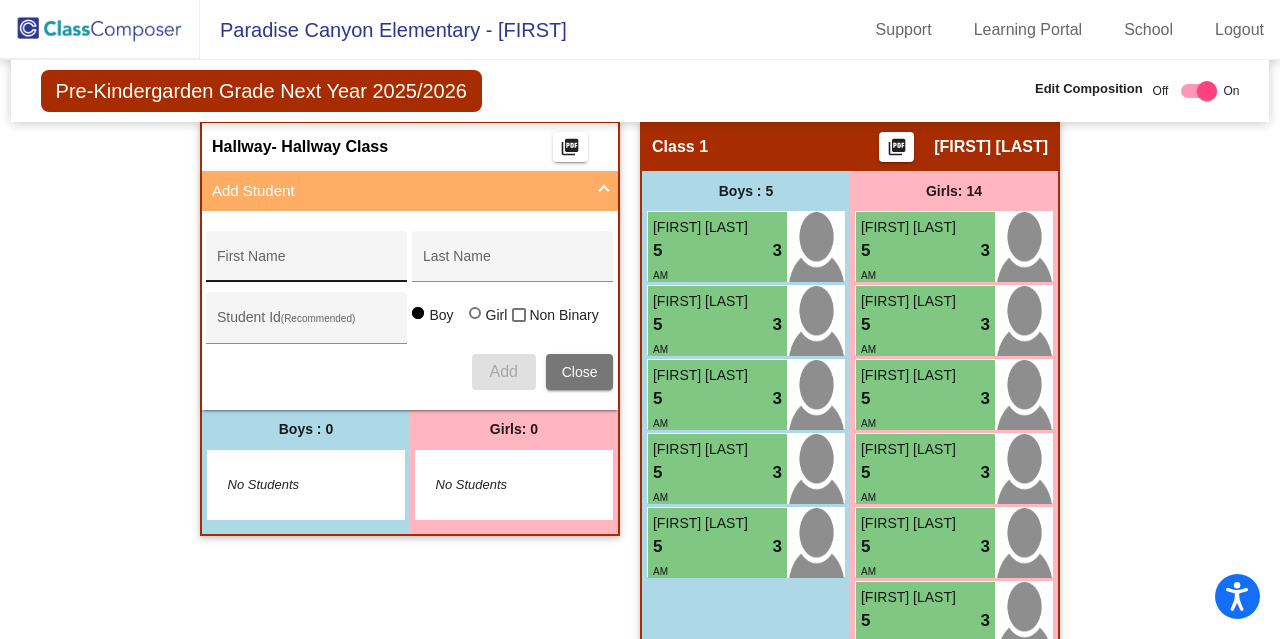 click on "First Name" at bounding box center (307, 264) 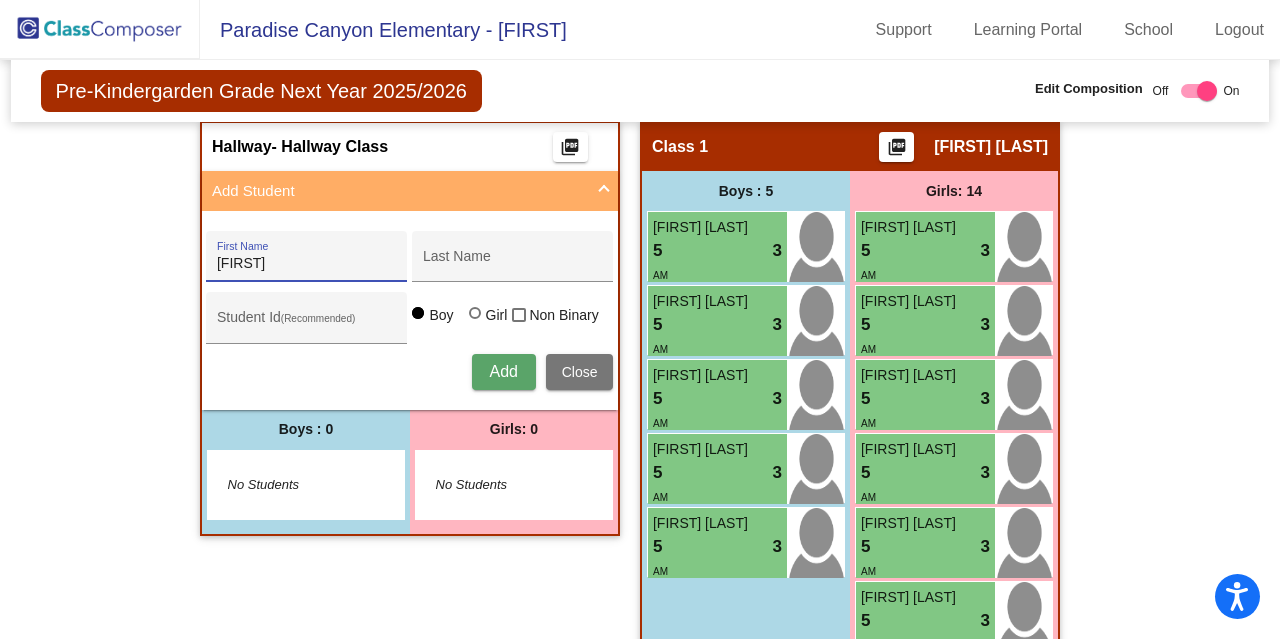 type on "[FIRST]" 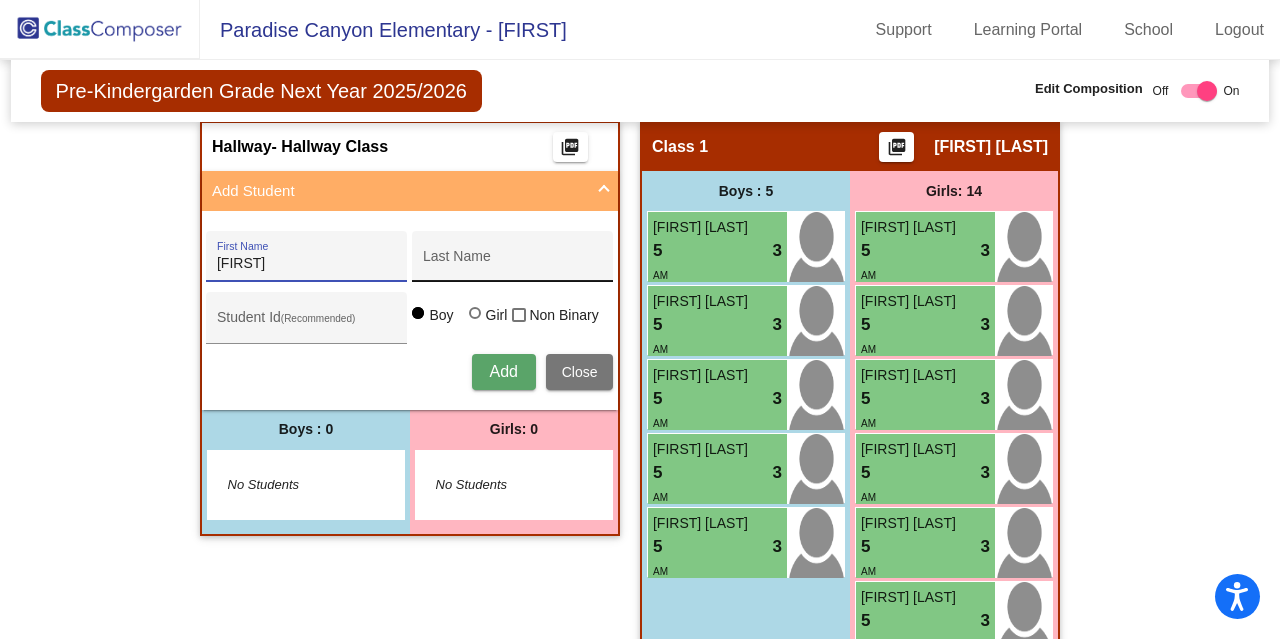click on "Last Name" at bounding box center [513, 262] 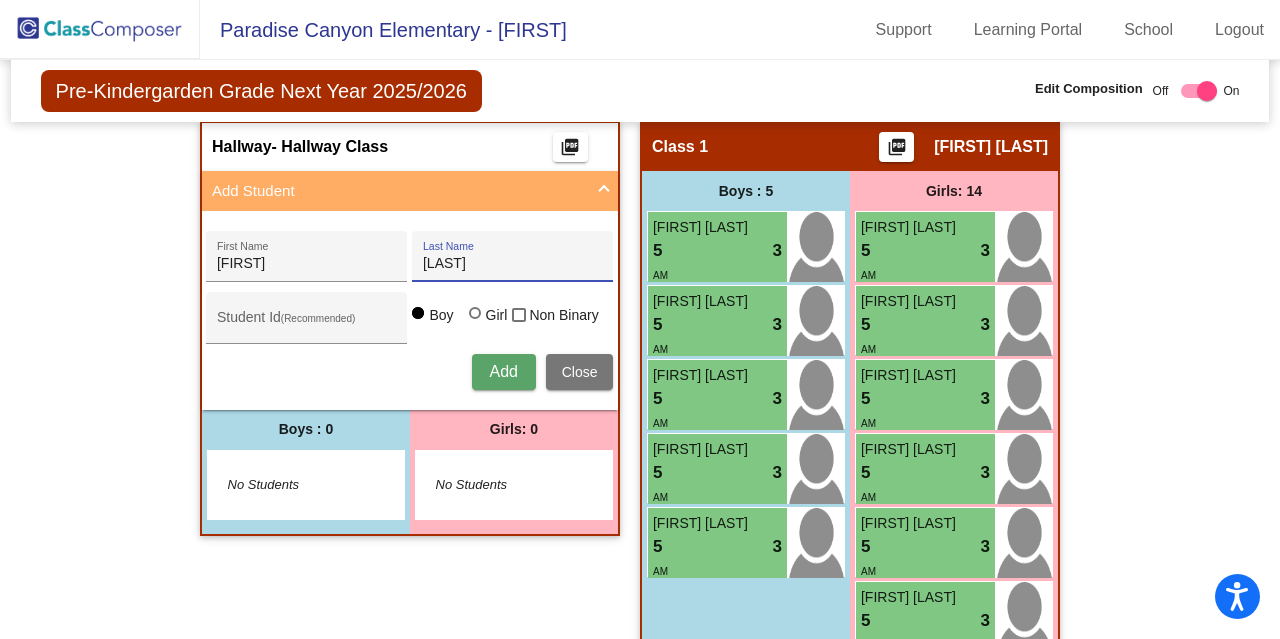 type on "[LAST]" 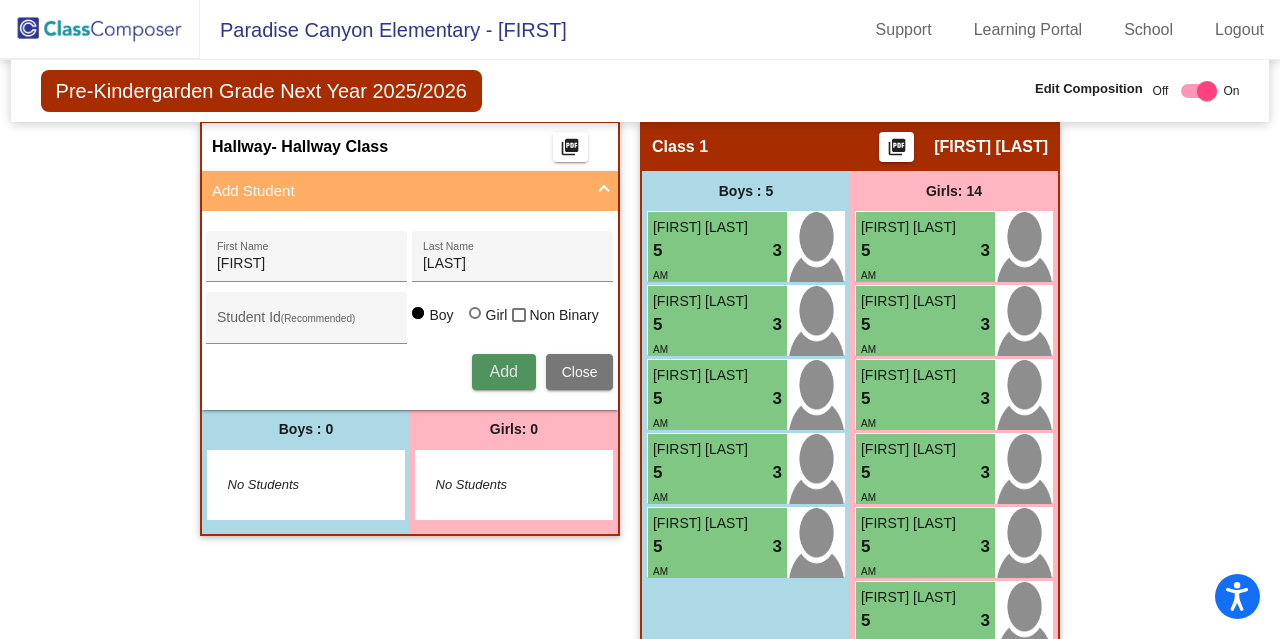 click on "Add" at bounding box center (503, 371) 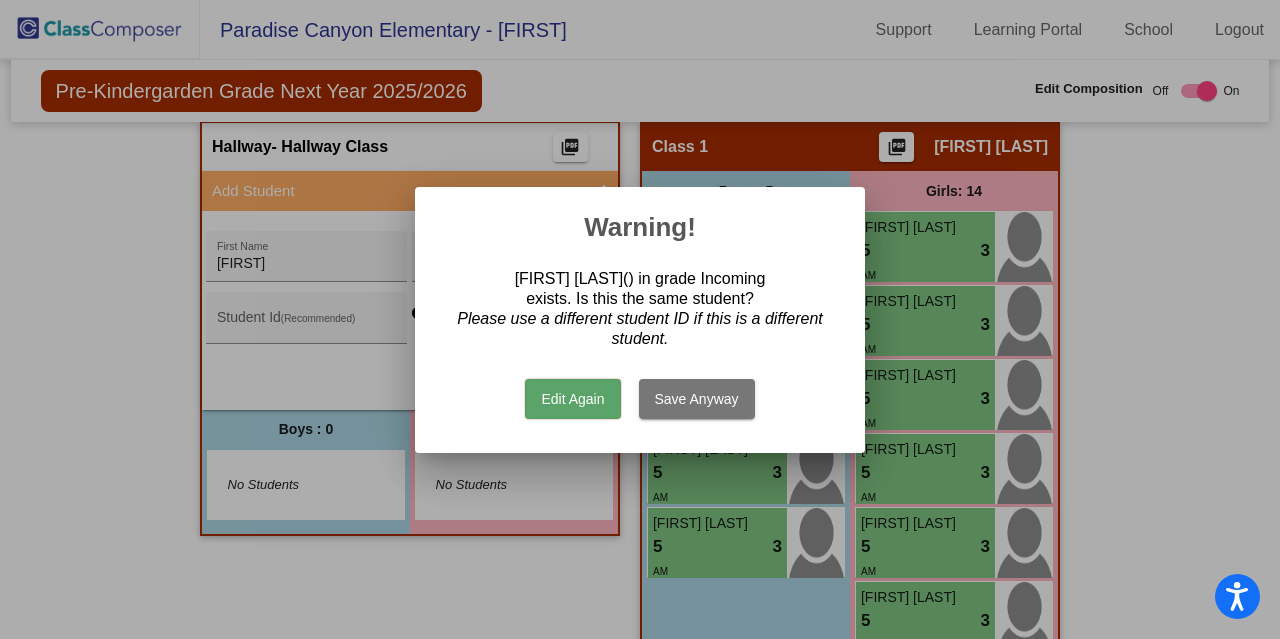 click on "Edit Again" at bounding box center (572, 399) 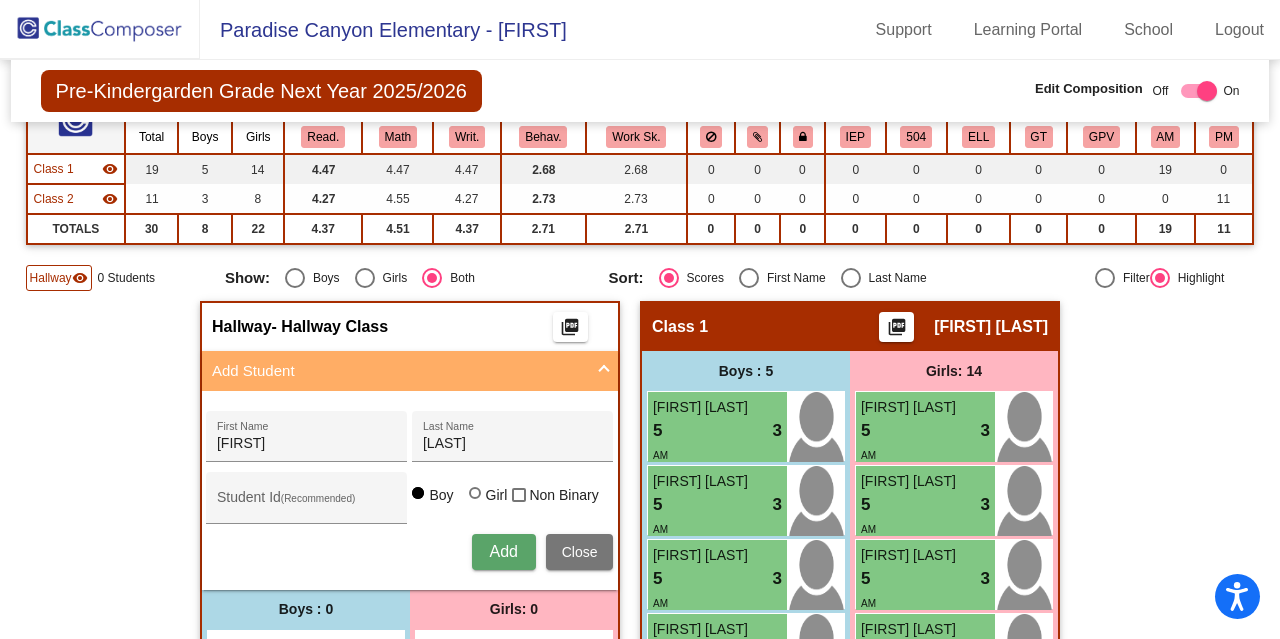 scroll, scrollTop: 0, scrollLeft: 0, axis: both 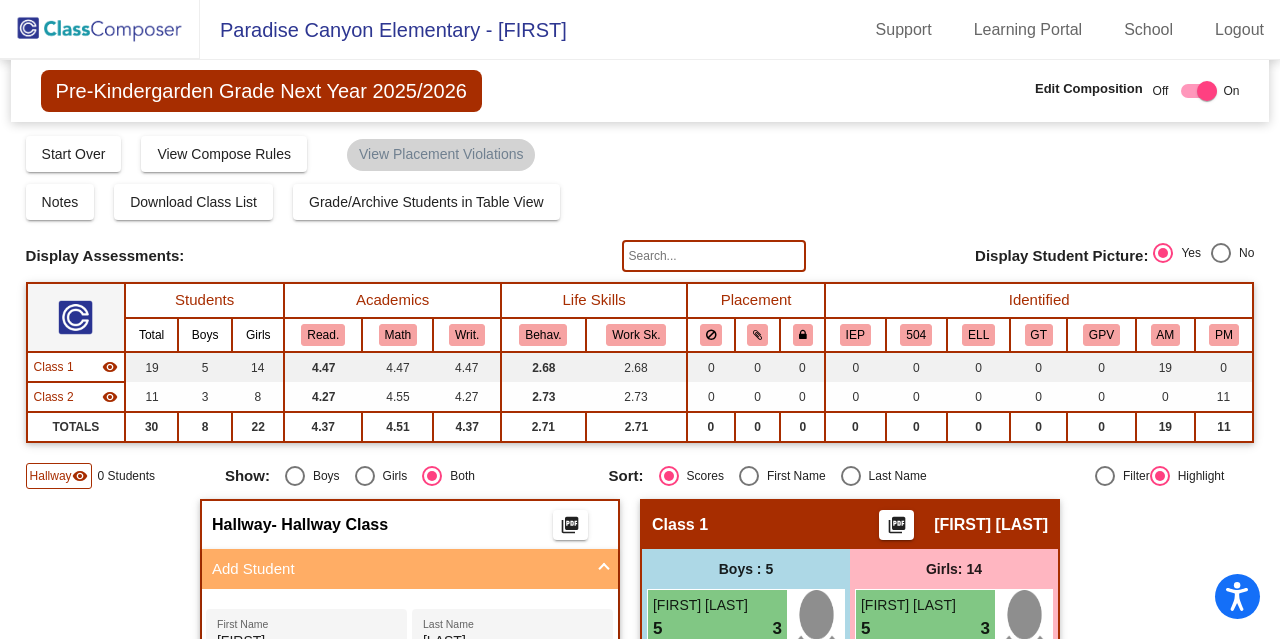 click 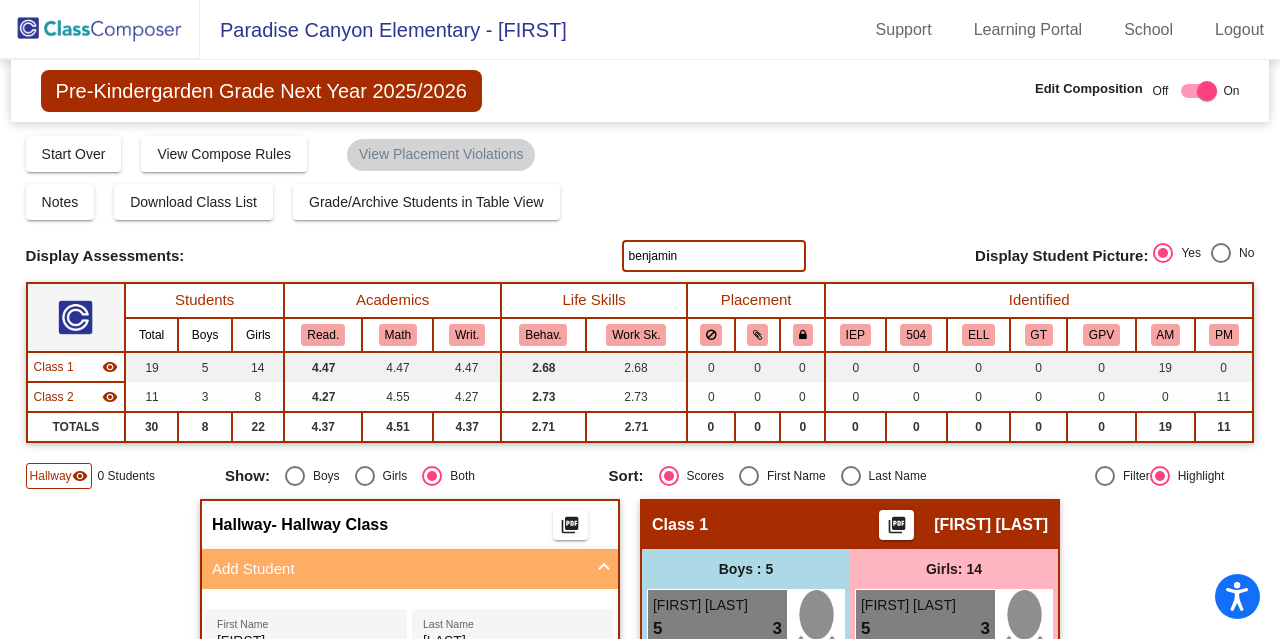 type on "benjamin" 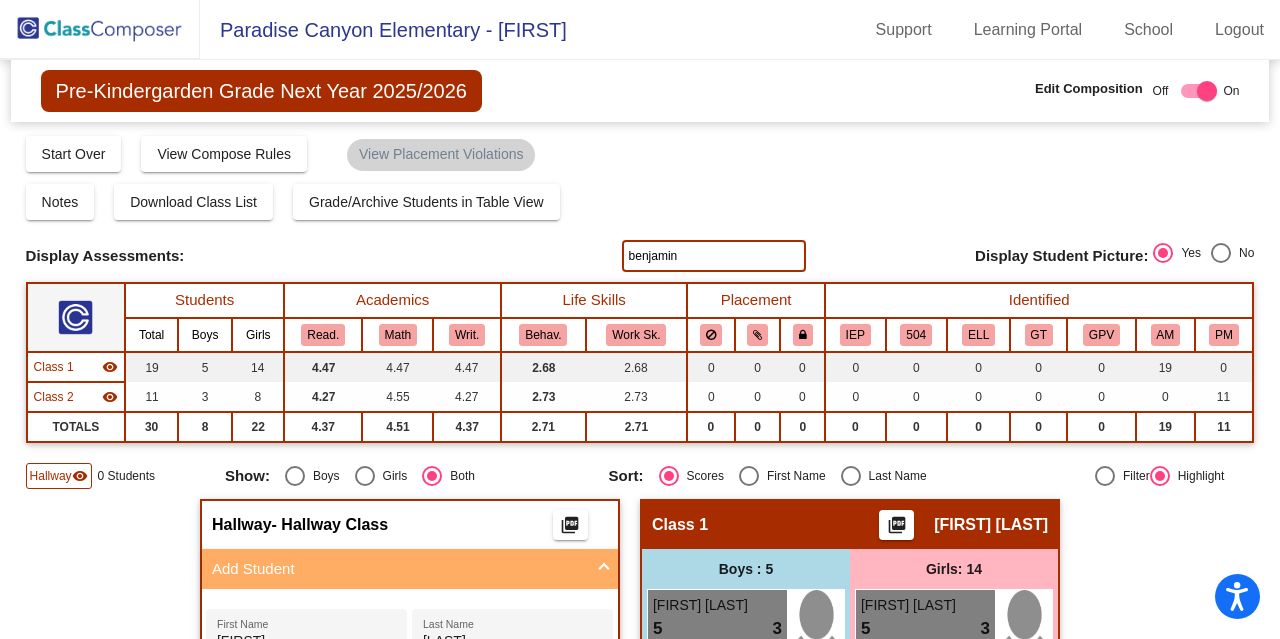 click 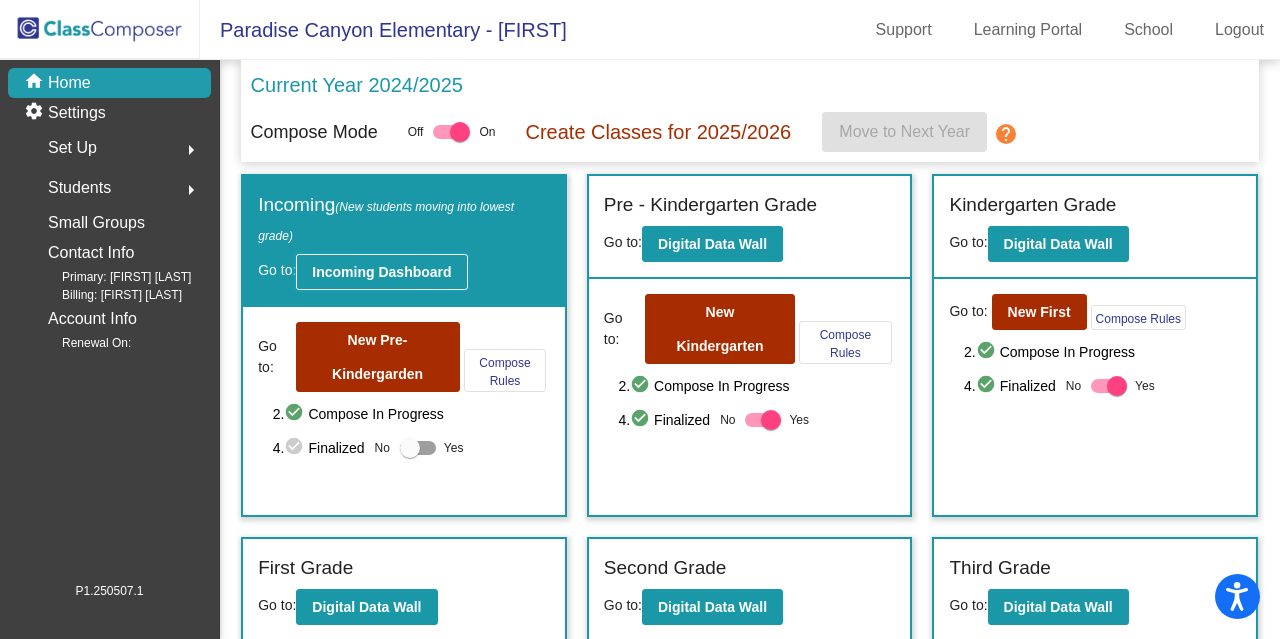 click on "Incoming Dashboard" 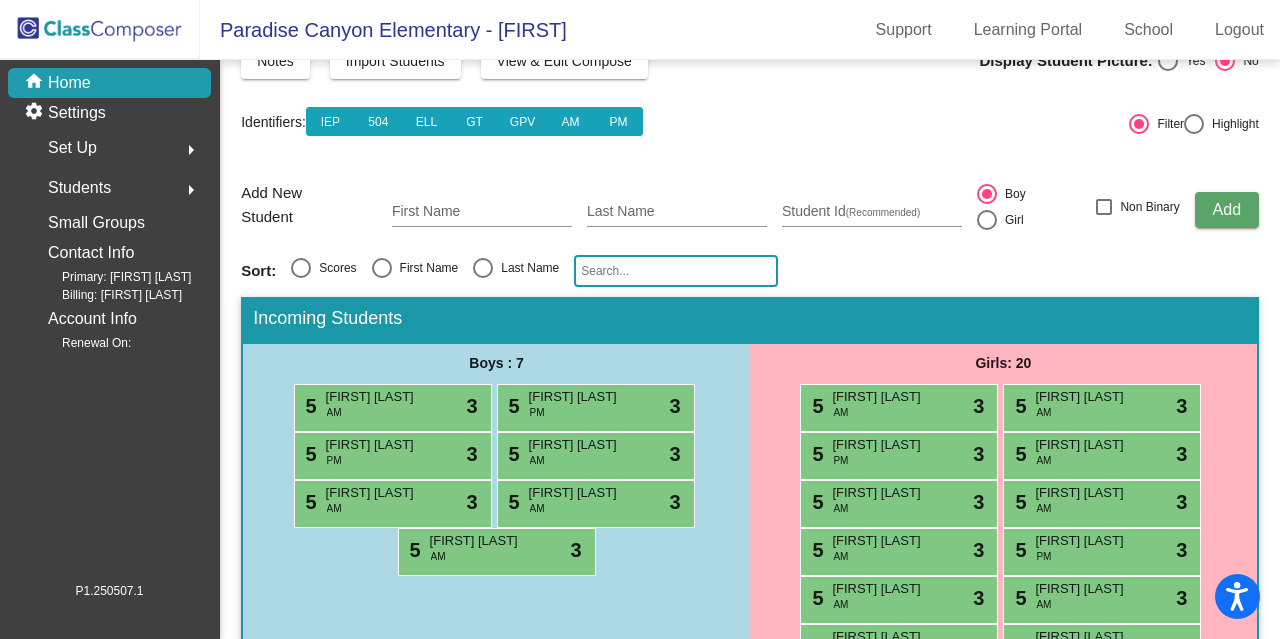 scroll, scrollTop: 0, scrollLeft: 0, axis: both 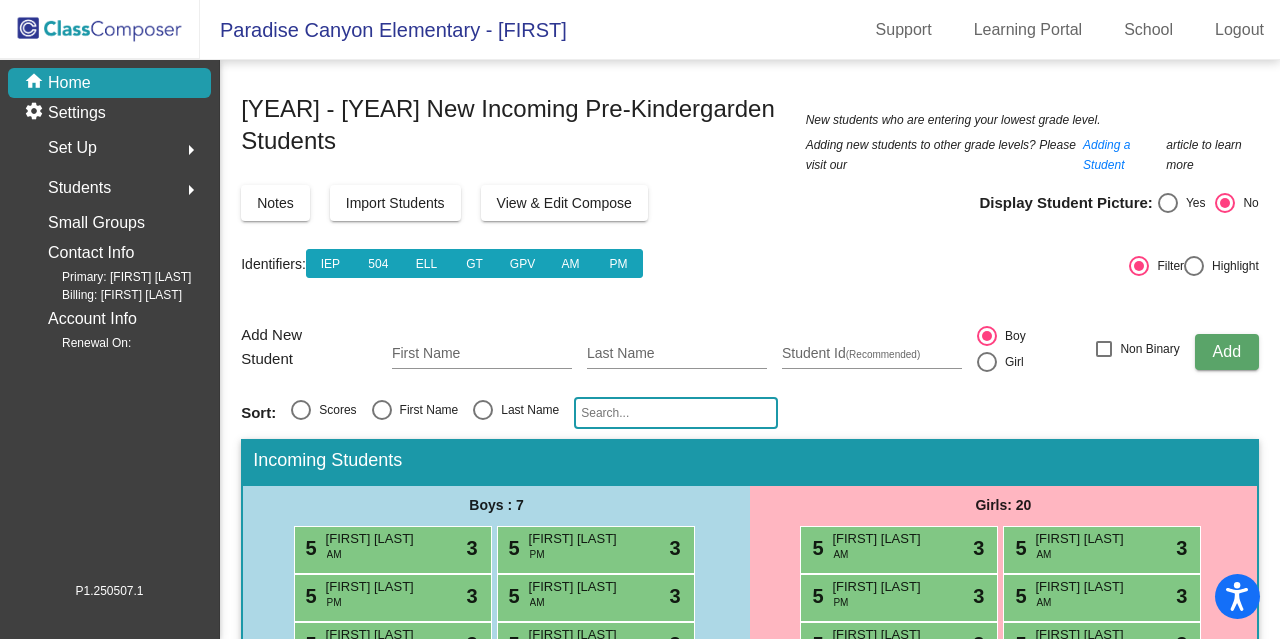 click on "Students" 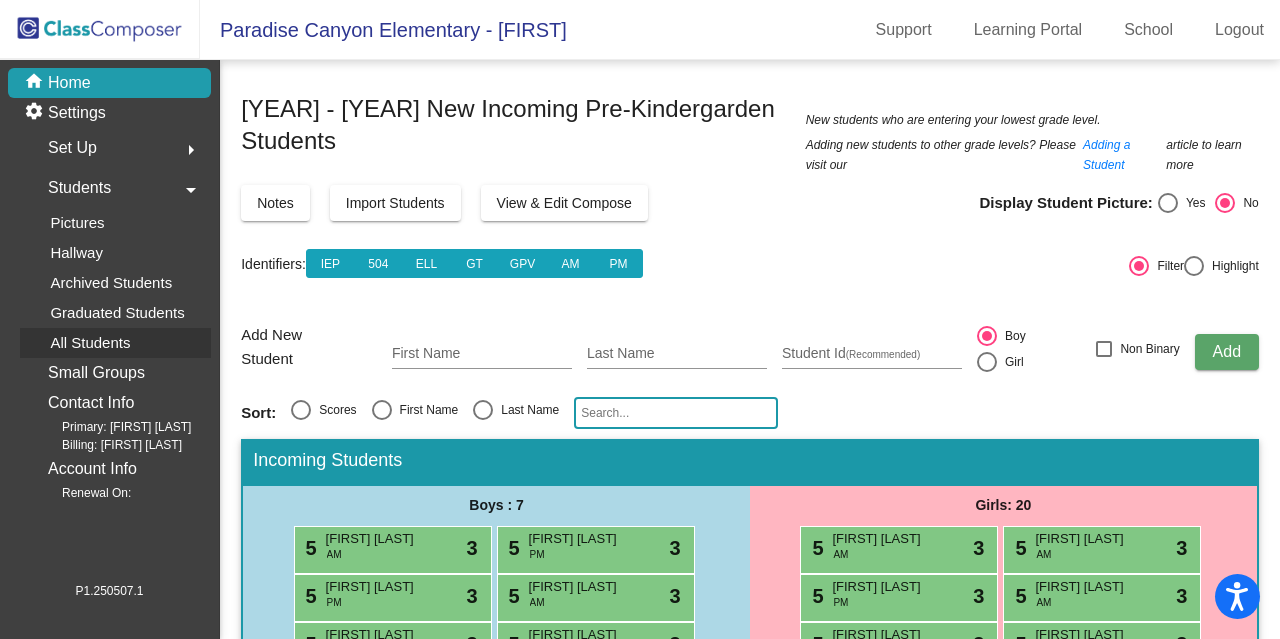 click on "All Students" 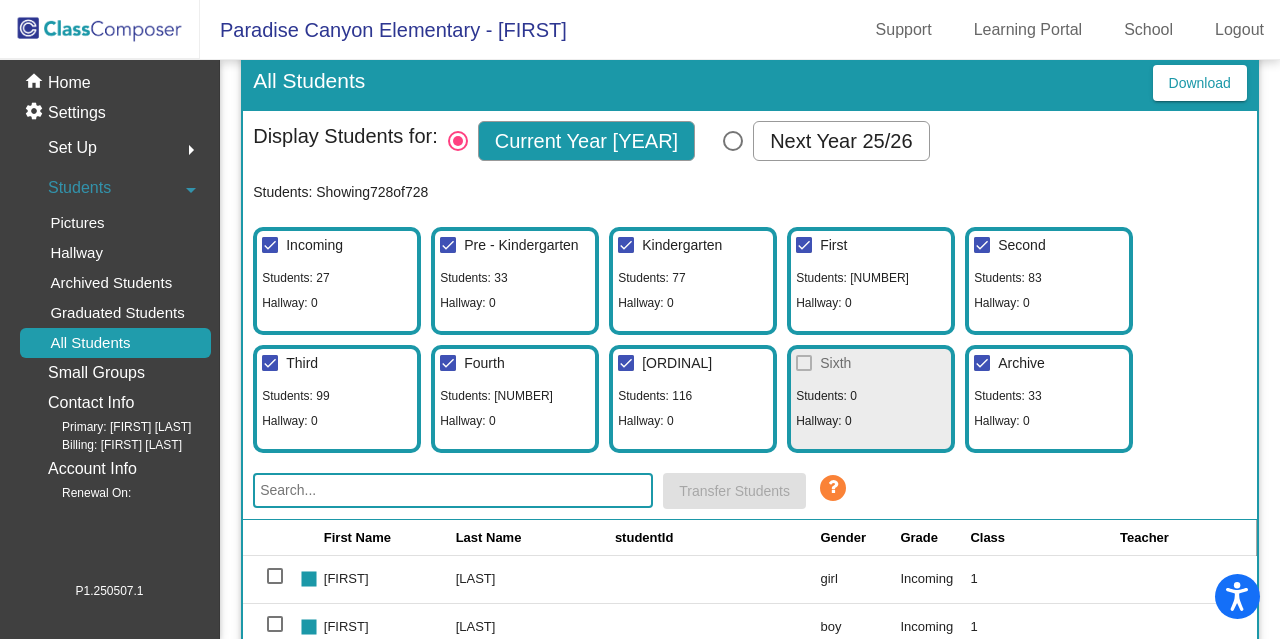 scroll, scrollTop: 43, scrollLeft: 0, axis: vertical 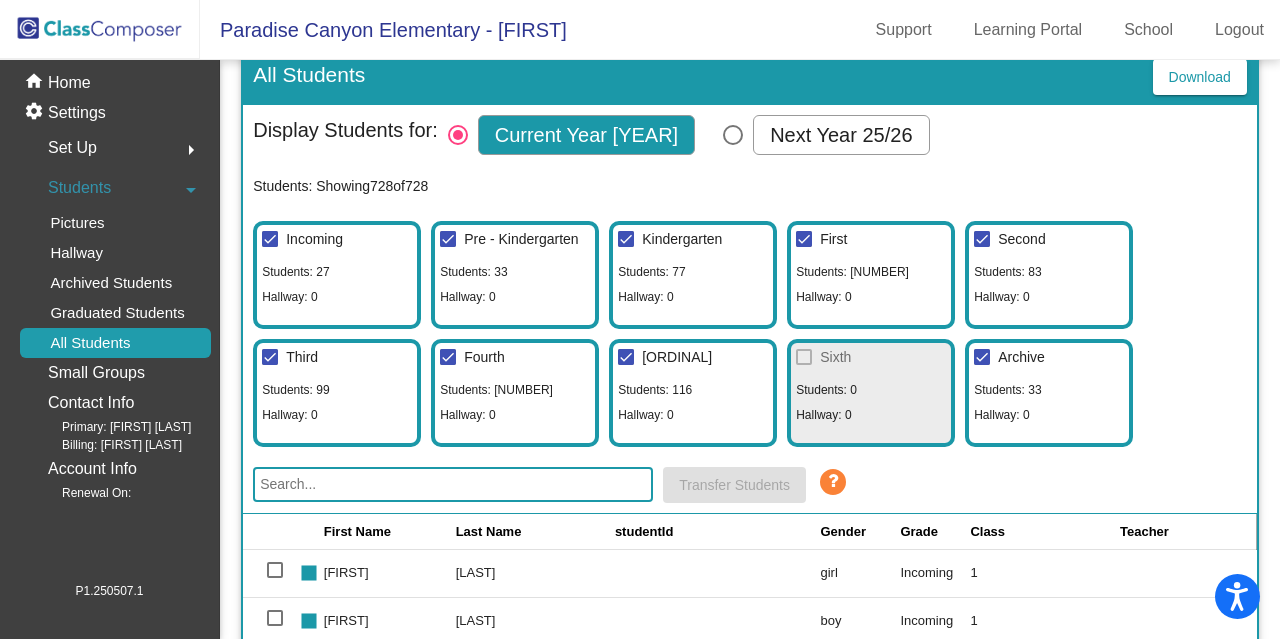 click 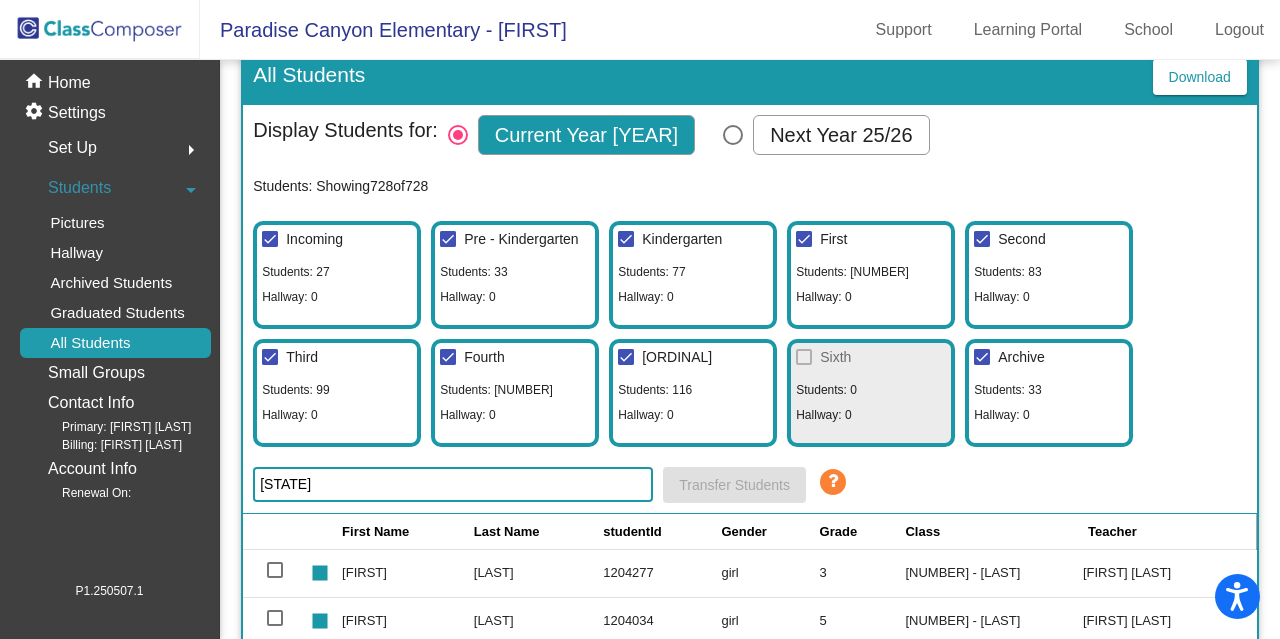 type on "p" 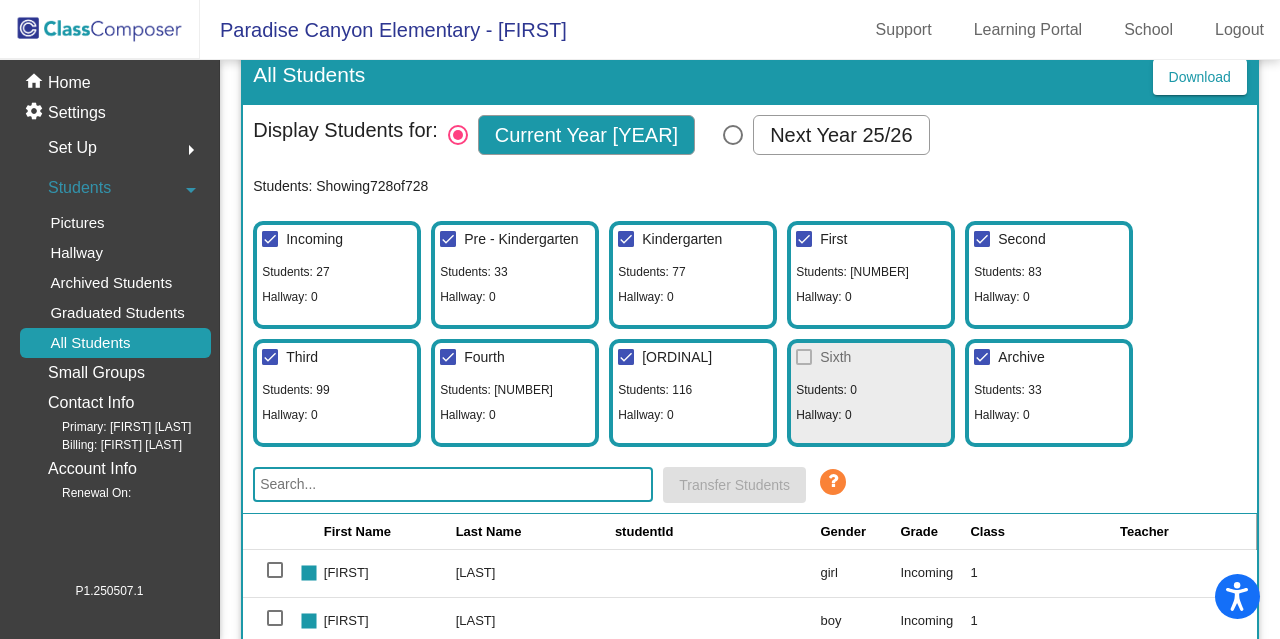 type on "n" 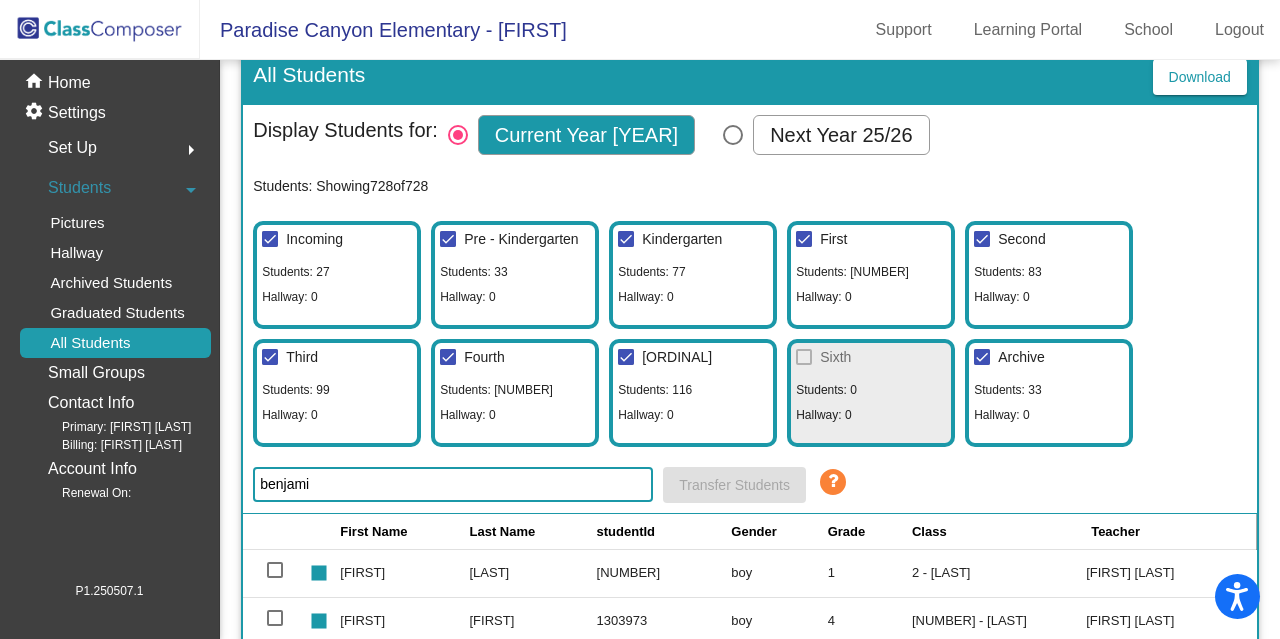 type on "benjamin" 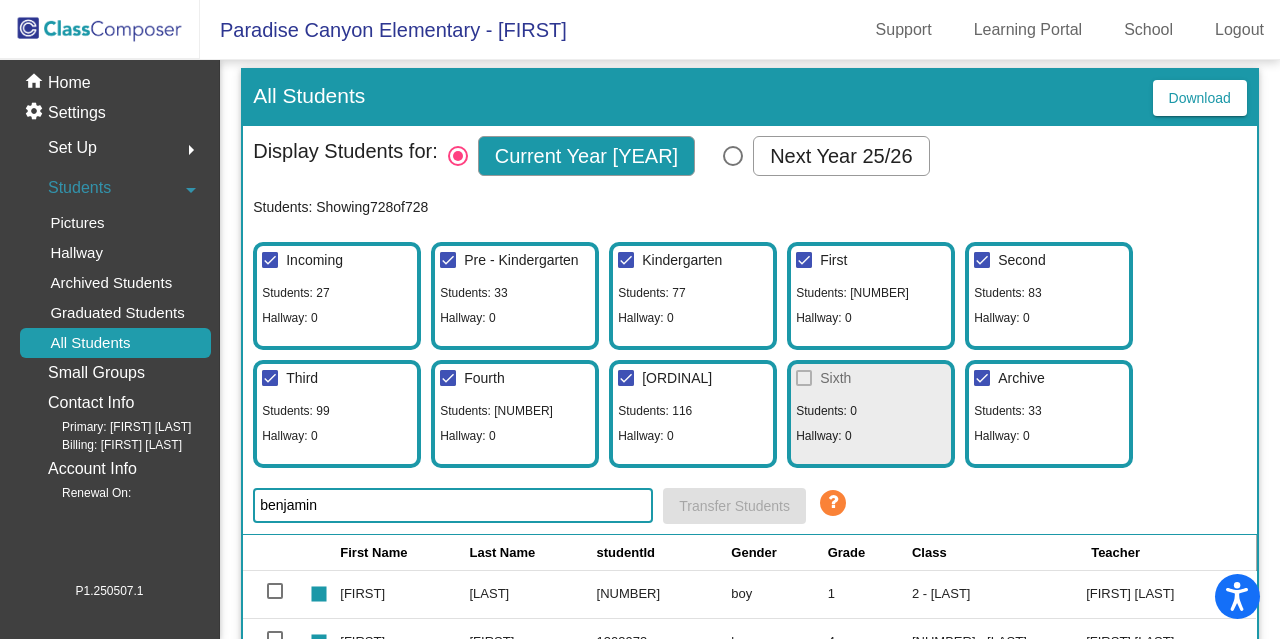scroll, scrollTop: 0, scrollLeft: 0, axis: both 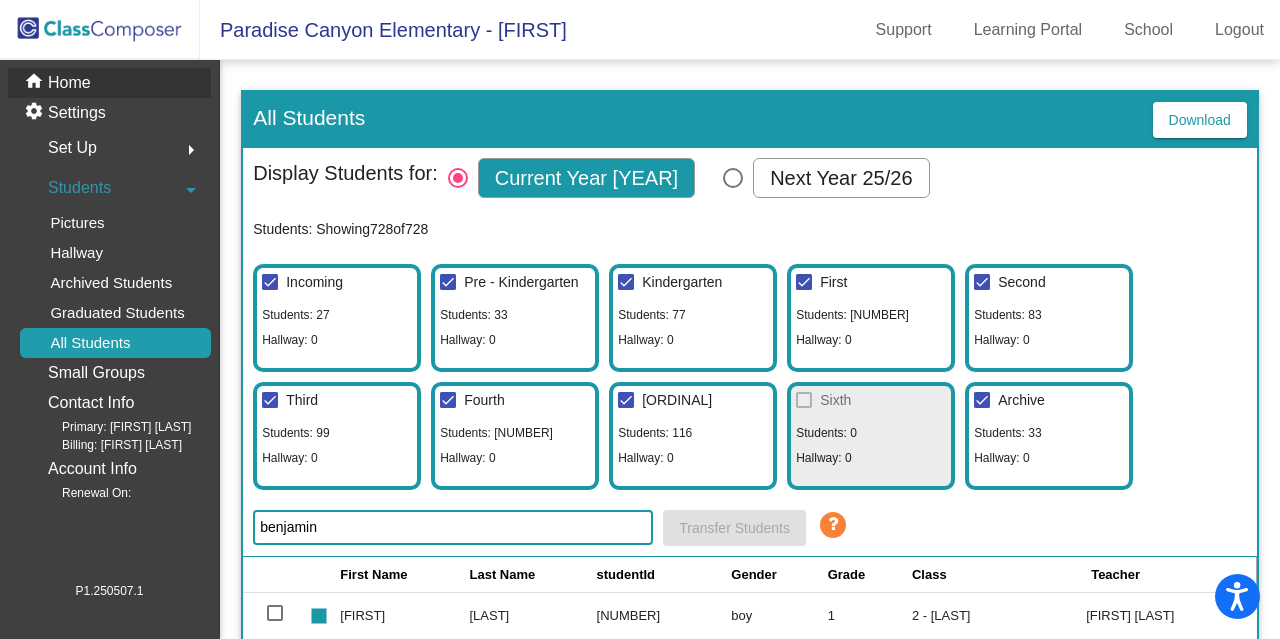 click on "Home" 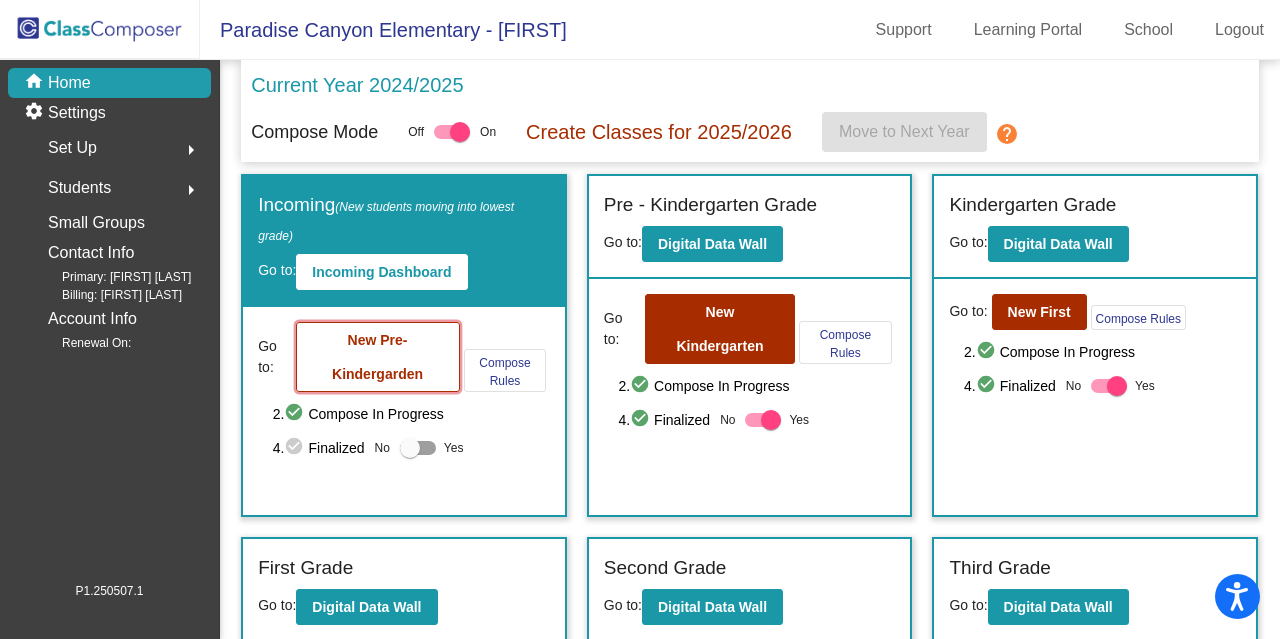click on "New Pre-Kindergarden" 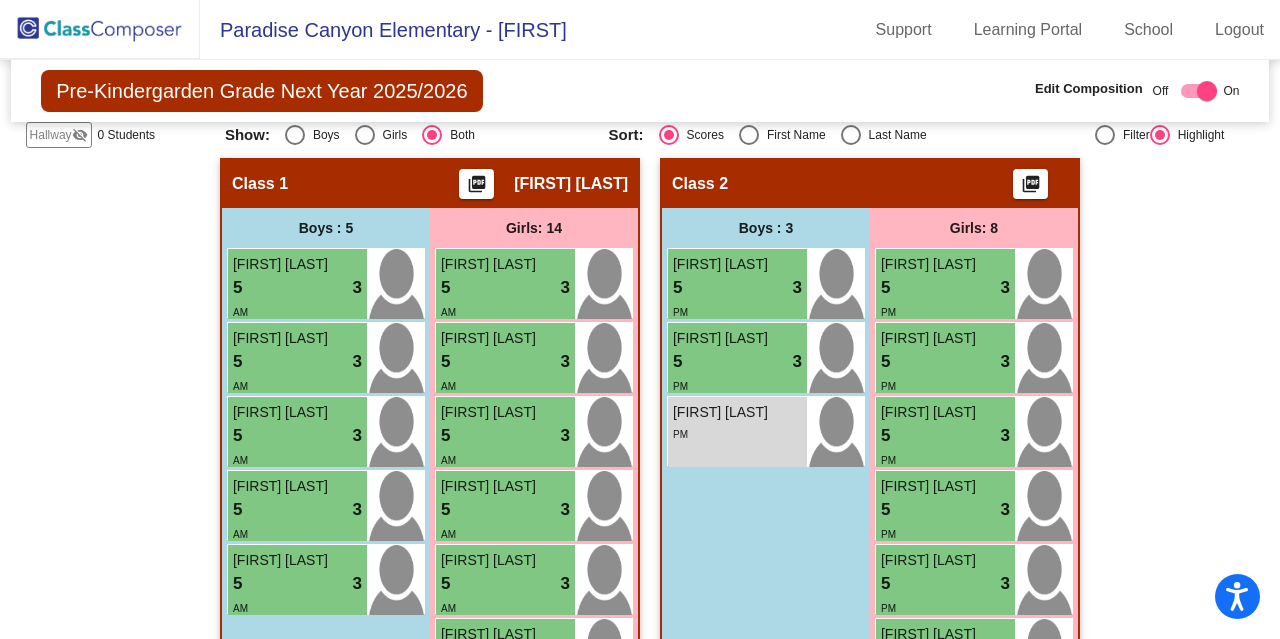 scroll, scrollTop: 336, scrollLeft: 0, axis: vertical 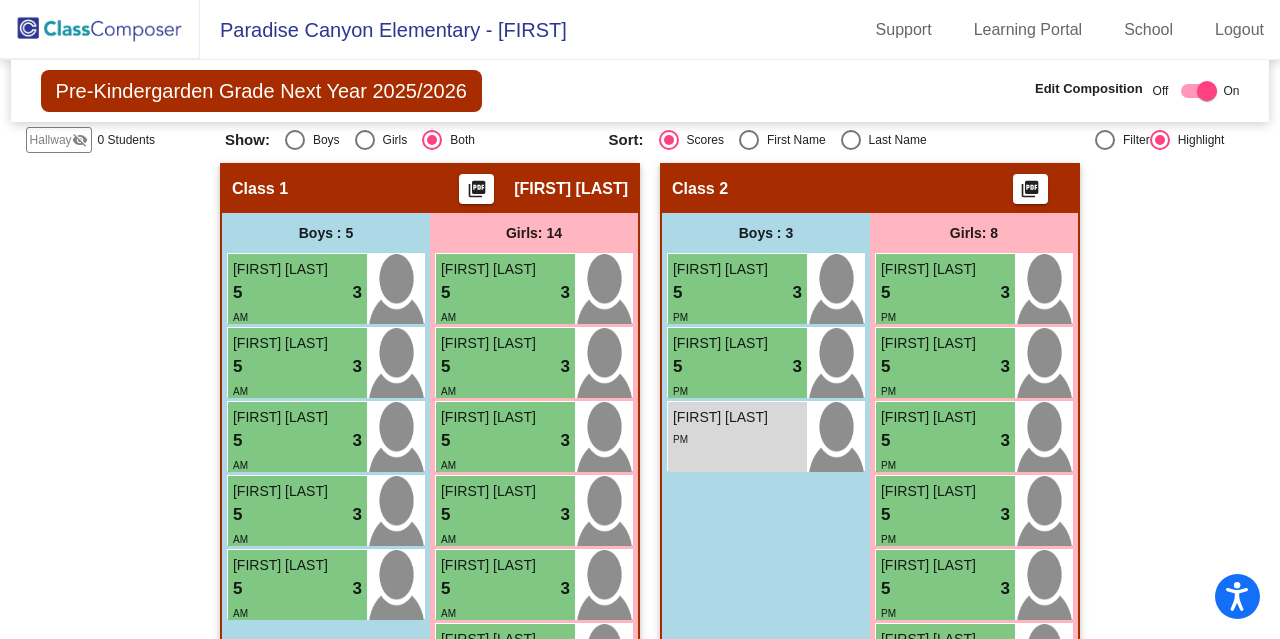 click on "Hallway" 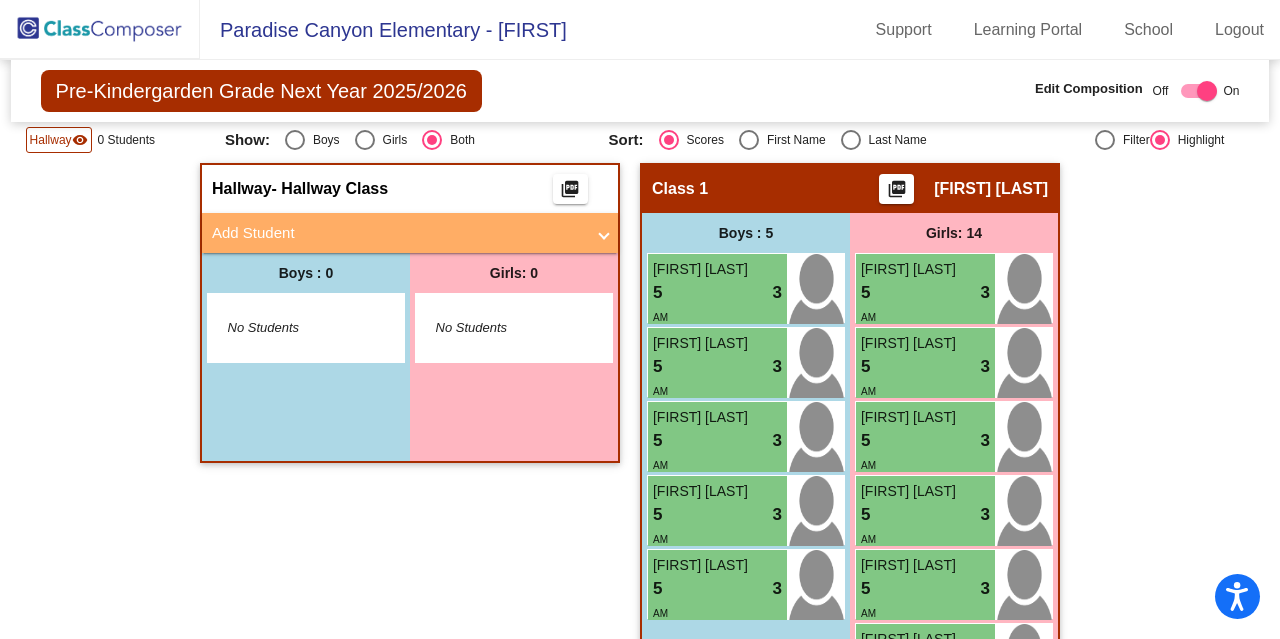 click on "Add Student" at bounding box center (398, 233) 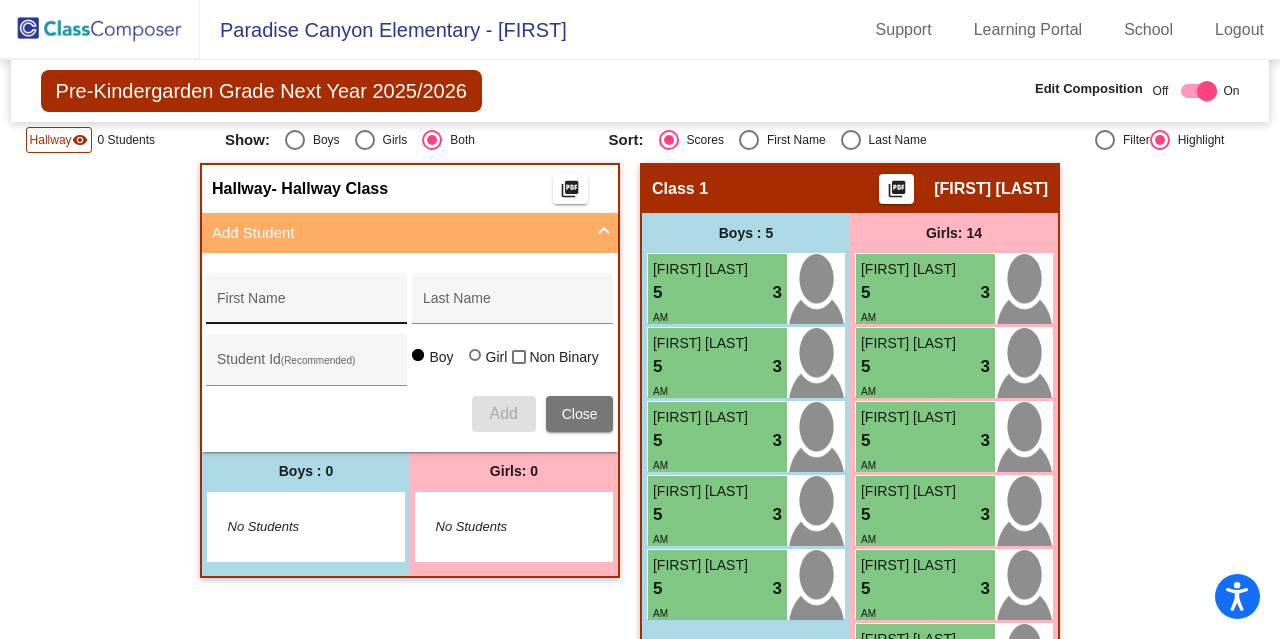 click on "First Name" at bounding box center (307, 306) 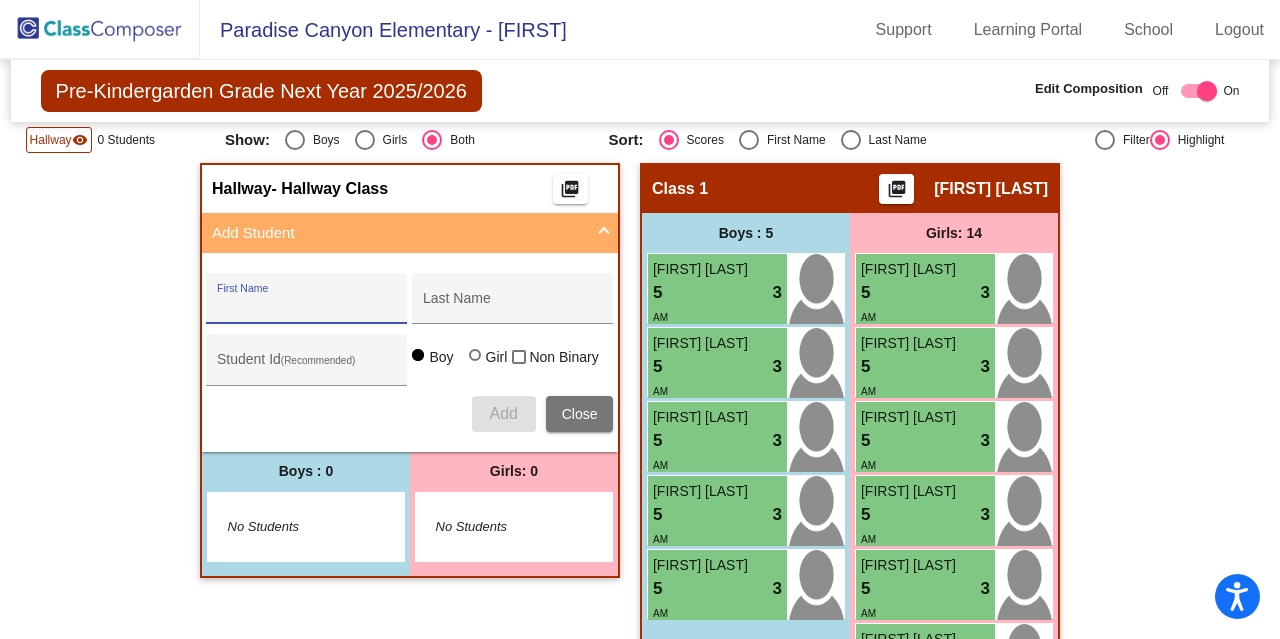 type on "[FIRST]" 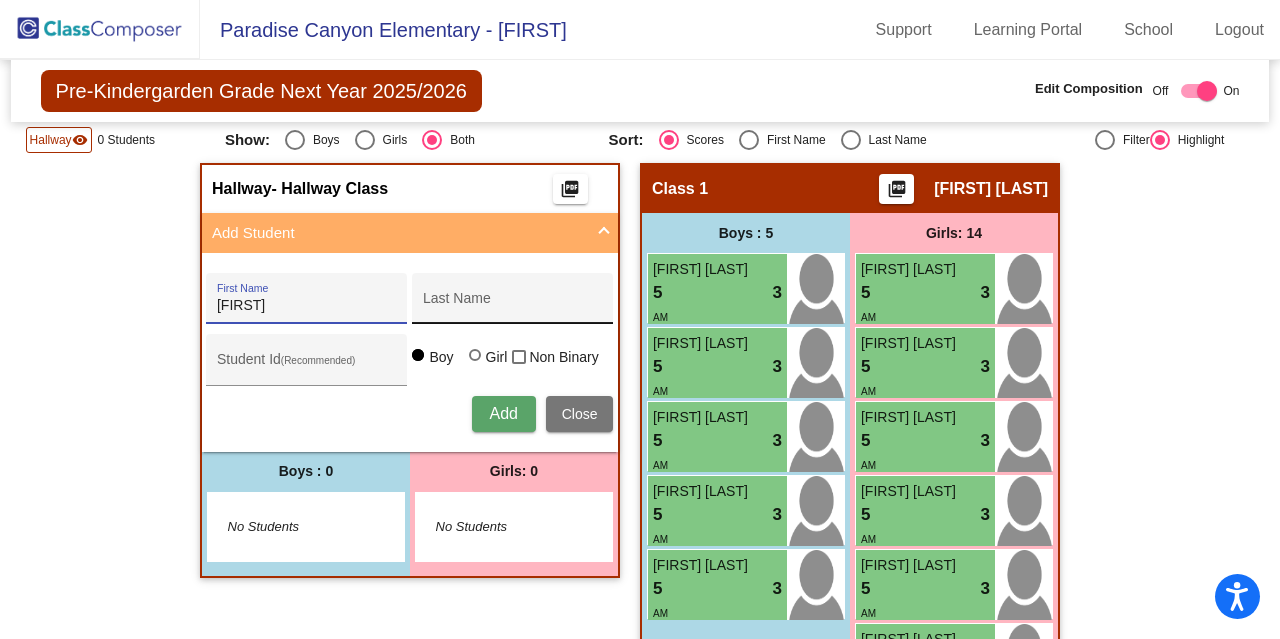 click on "Last Name" at bounding box center [513, 306] 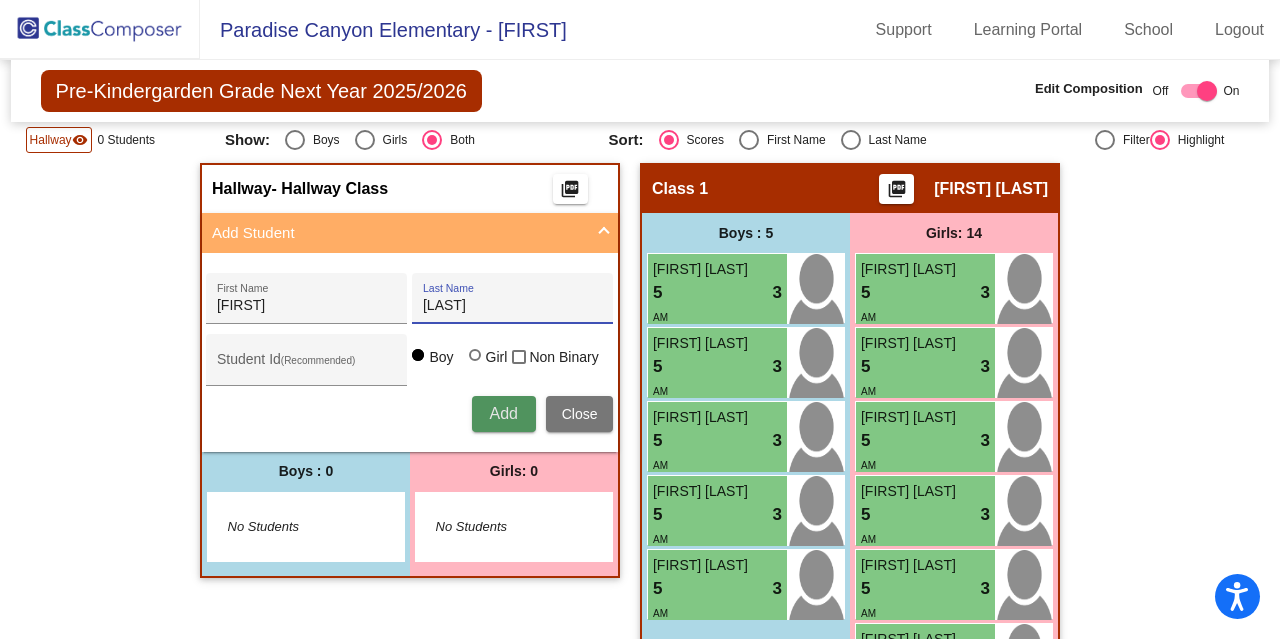 type on "[LAST]" 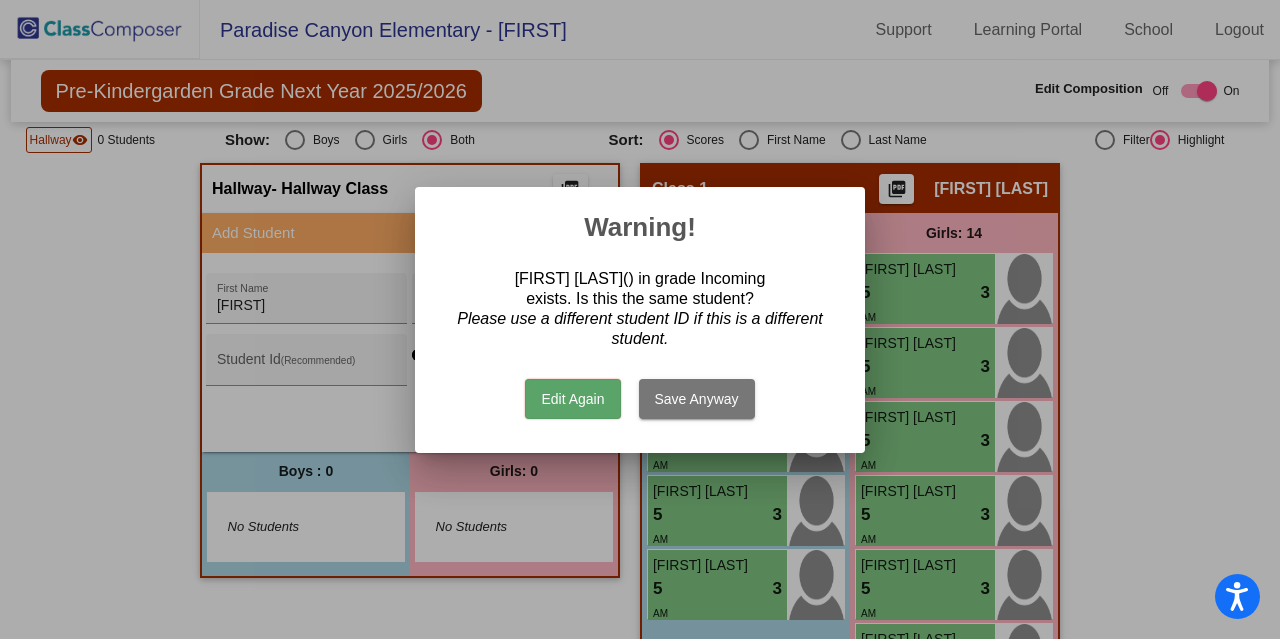 click on "Save Anyway" at bounding box center [697, 399] 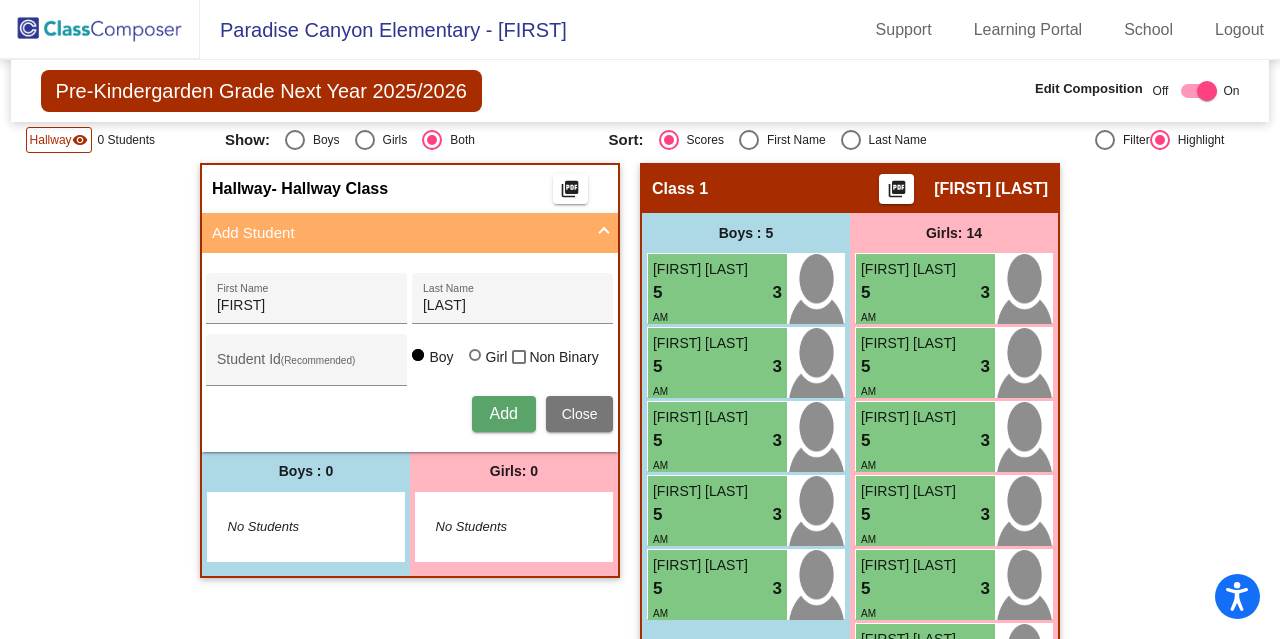 type 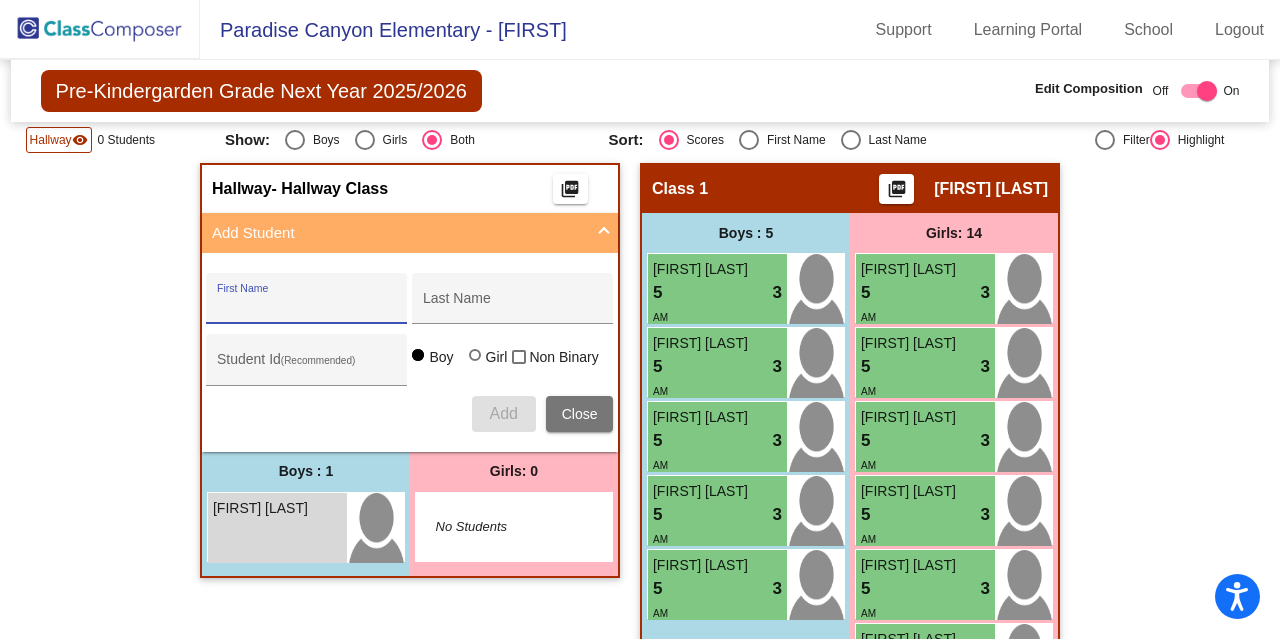 scroll, scrollTop: 340, scrollLeft: 0, axis: vertical 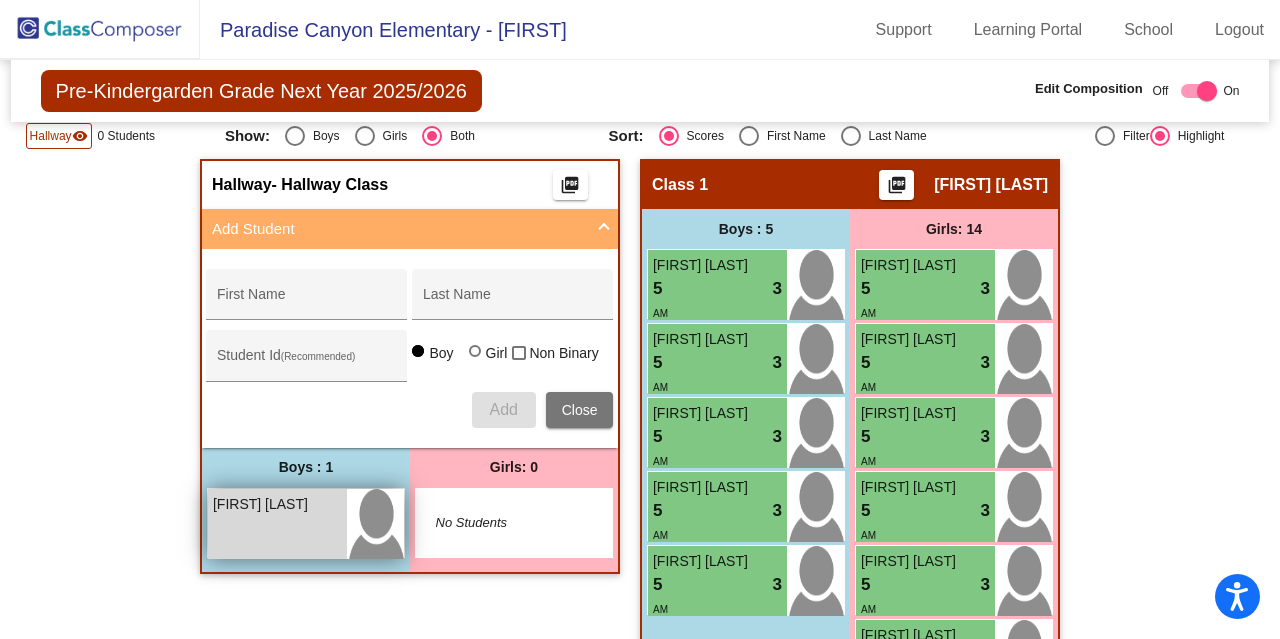 click on "[FIRST] [LAST]" at bounding box center [277, 524] 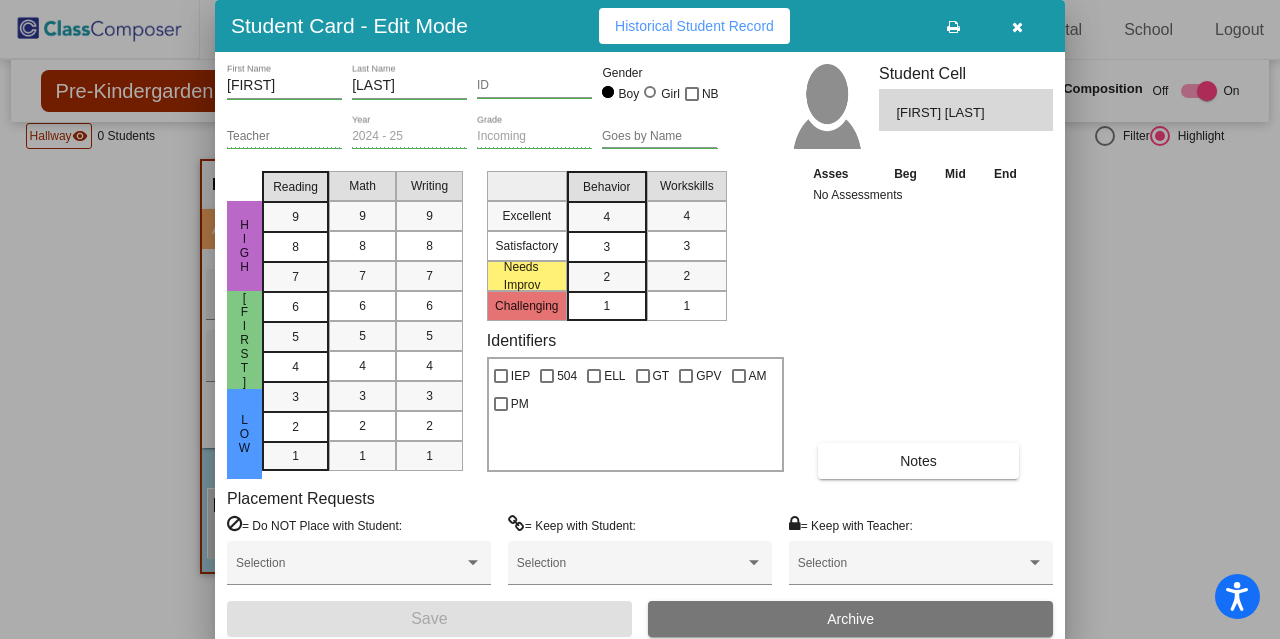 click at bounding box center [739, 376] 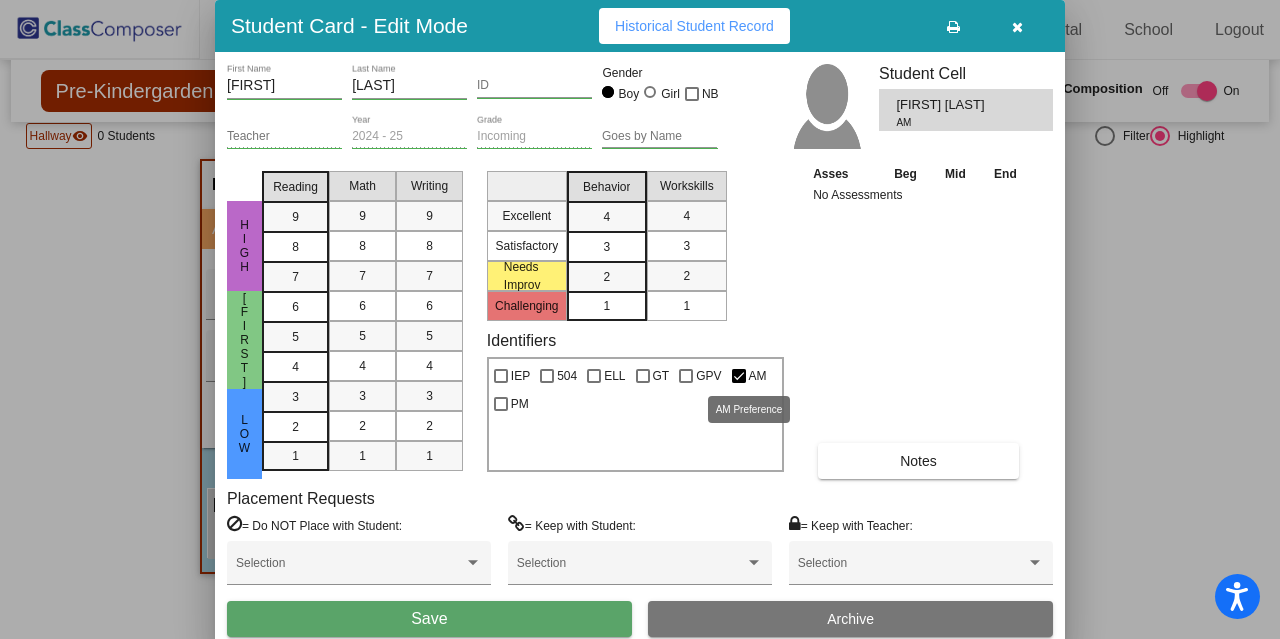 click on "Save" at bounding box center [429, 619] 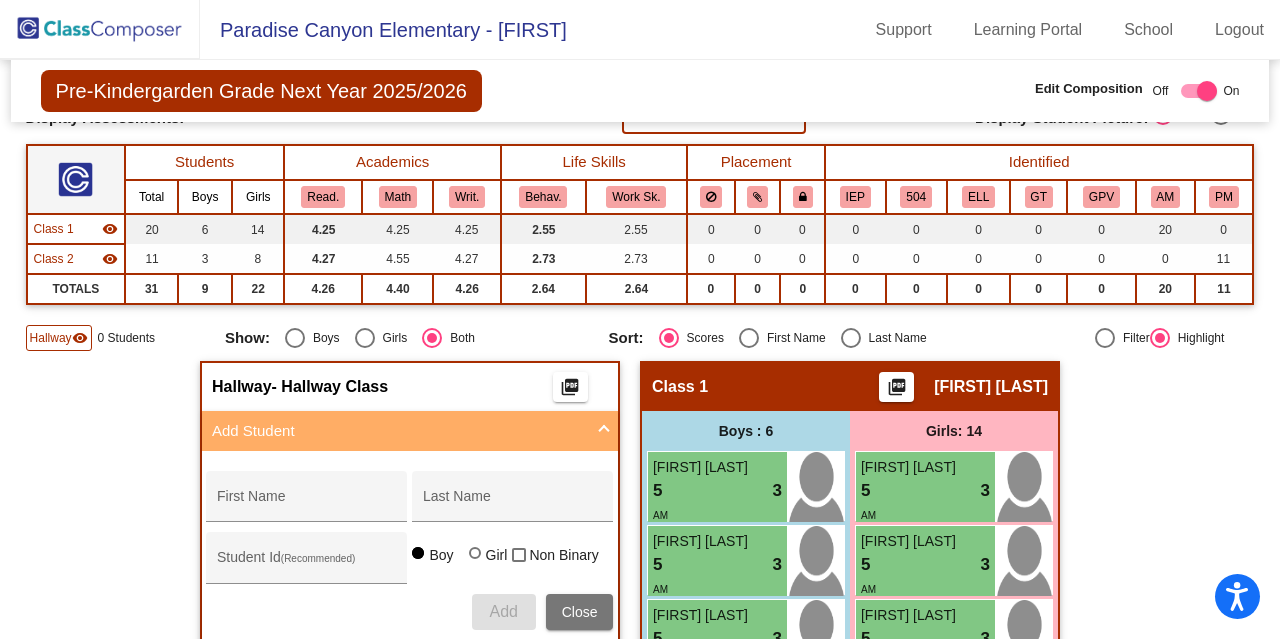 scroll, scrollTop: 178, scrollLeft: 0, axis: vertical 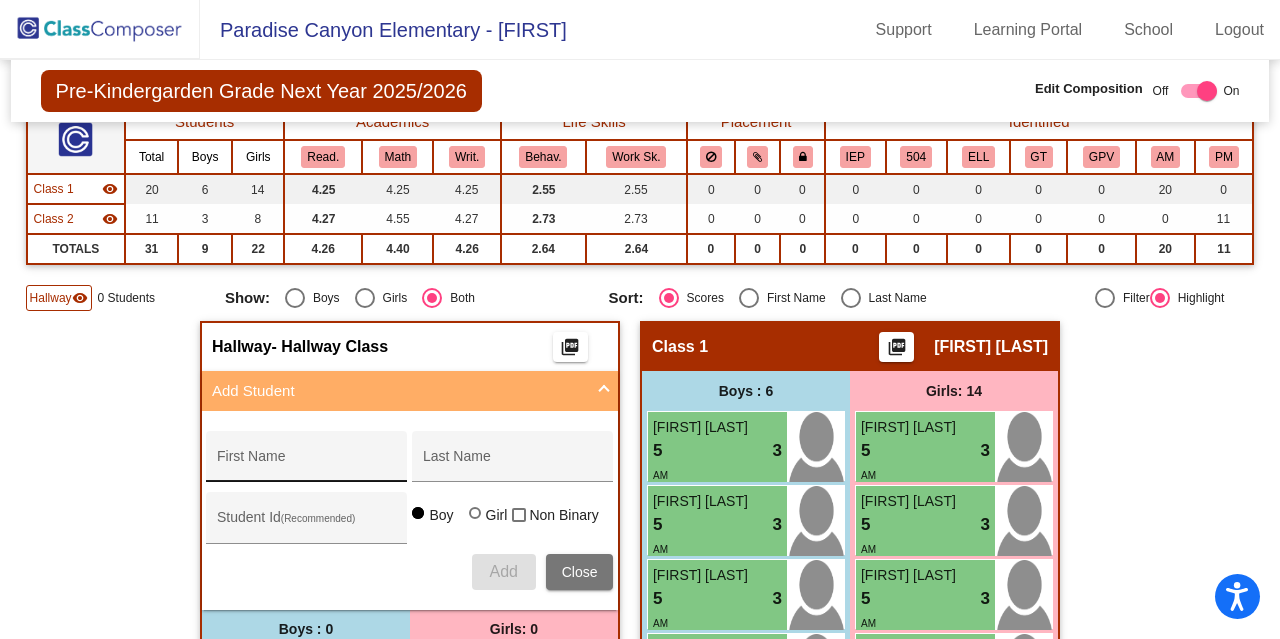 click on "First Name" at bounding box center (307, 464) 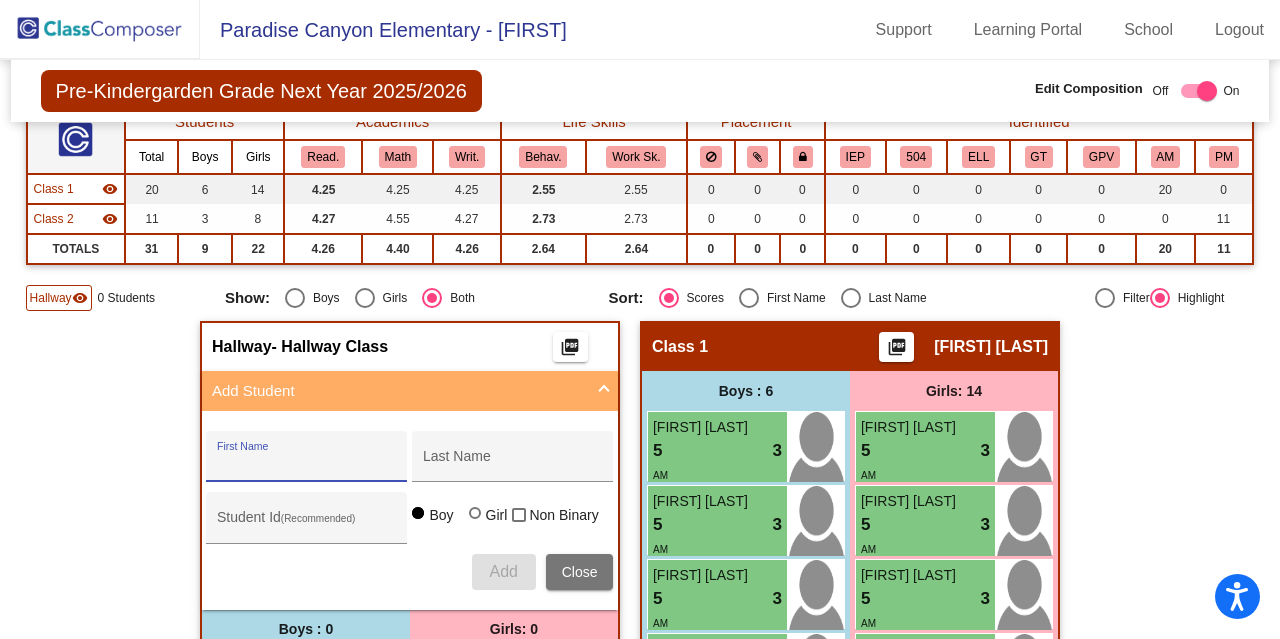 paste on "[FIRST] [LAST]" 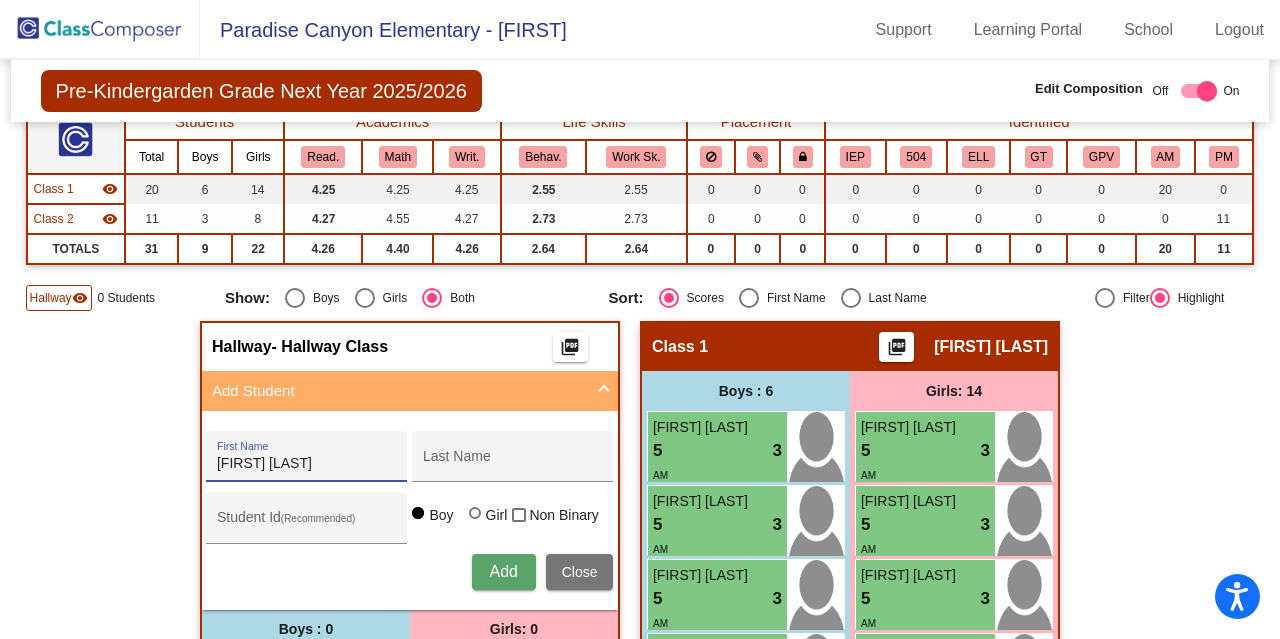 drag, startPoint x: 272, startPoint y: 461, endPoint x: 340, endPoint y: 473, distance: 69.050705 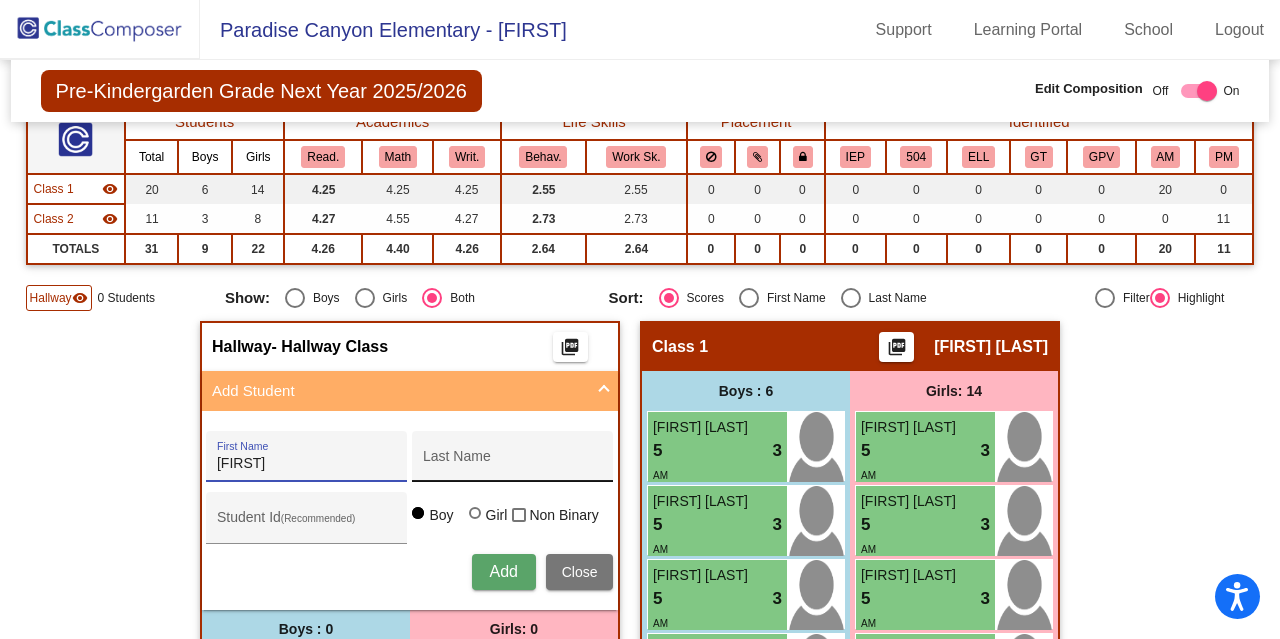 type on "[FIRST]" 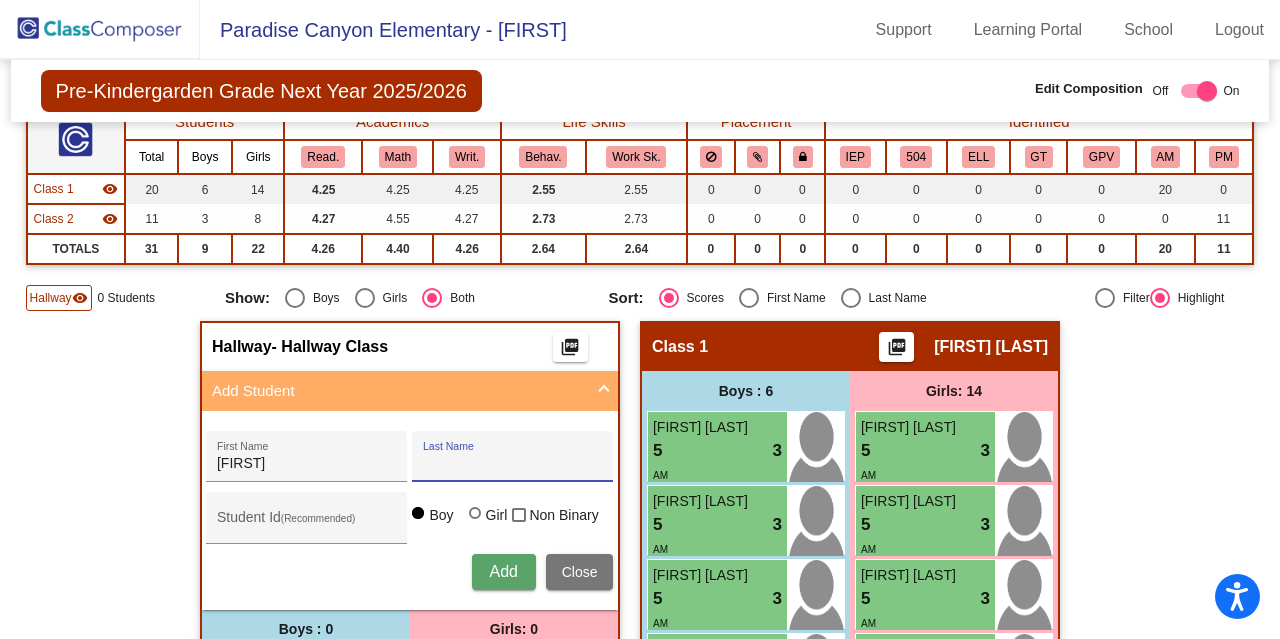 click on "Last Name" at bounding box center (513, 464) 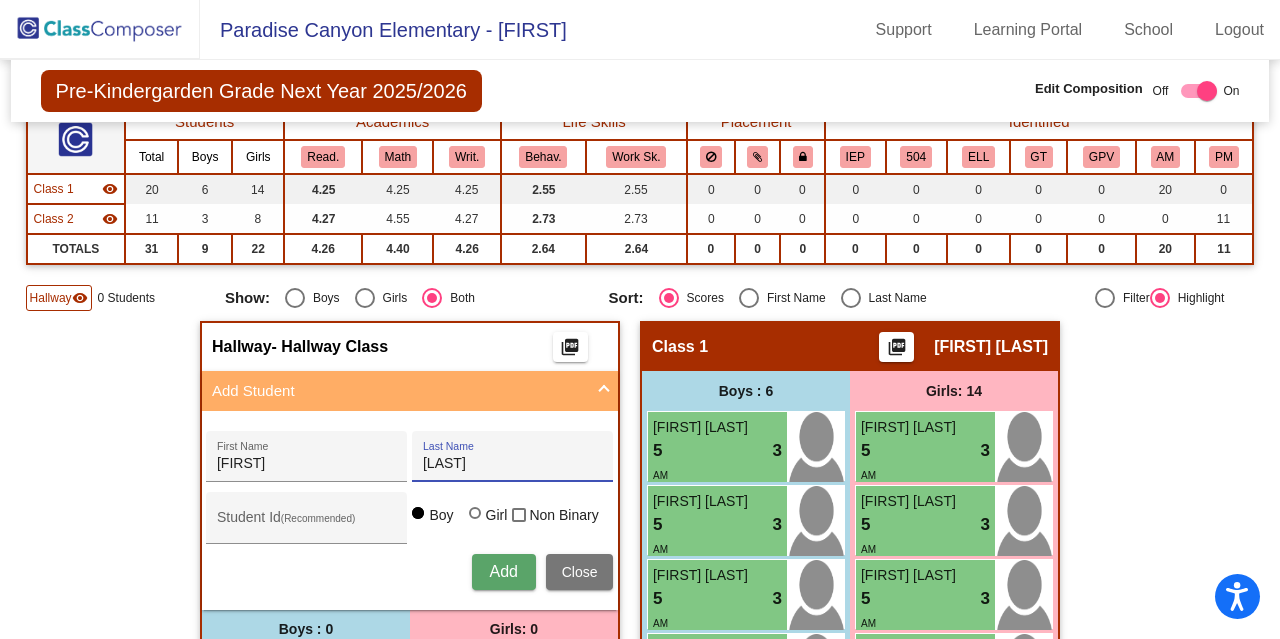 type on "[LAST]" 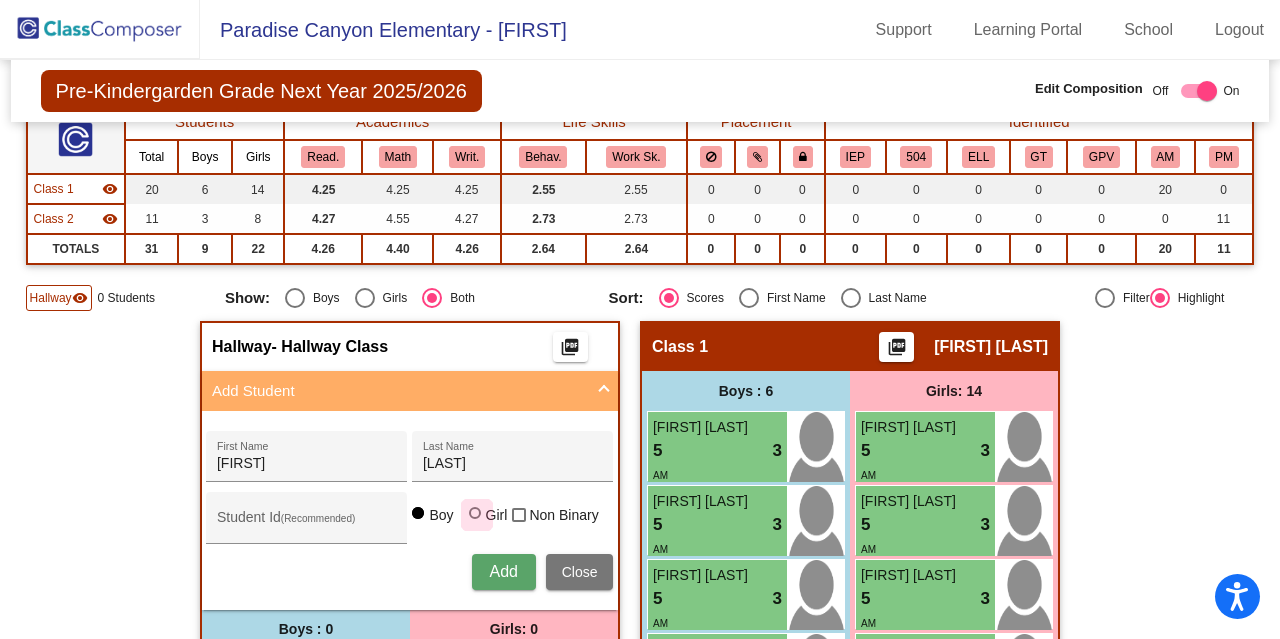 click at bounding box center (475, 513) 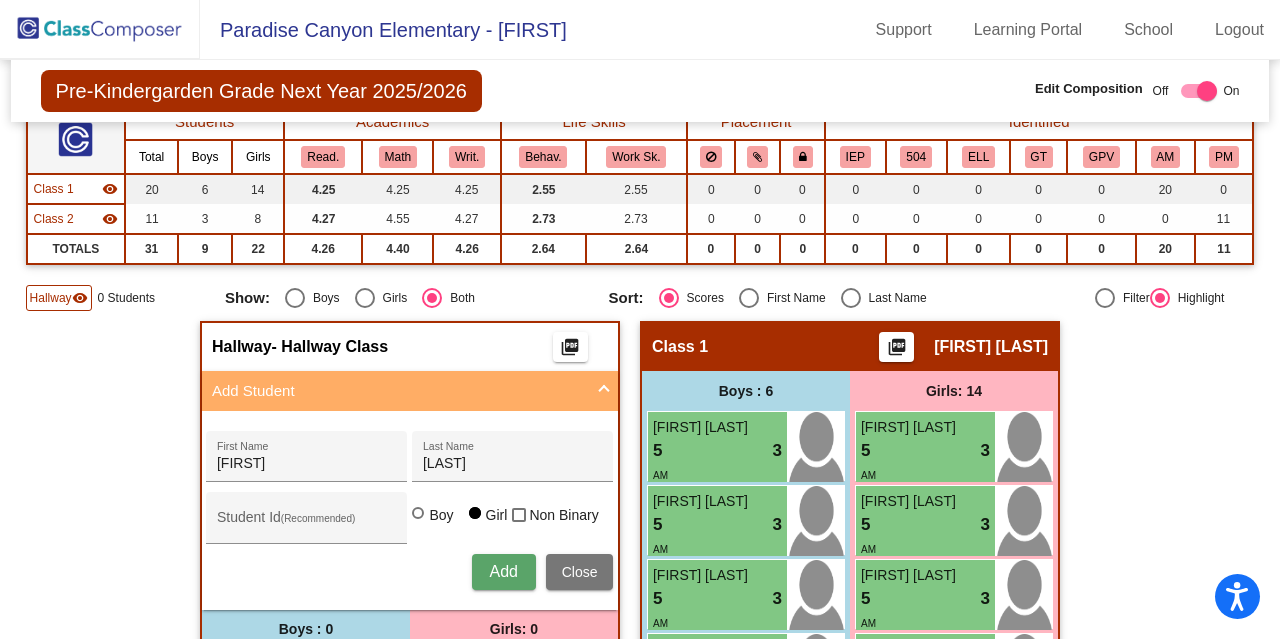click on "Add" at bounding box center [504, 572] 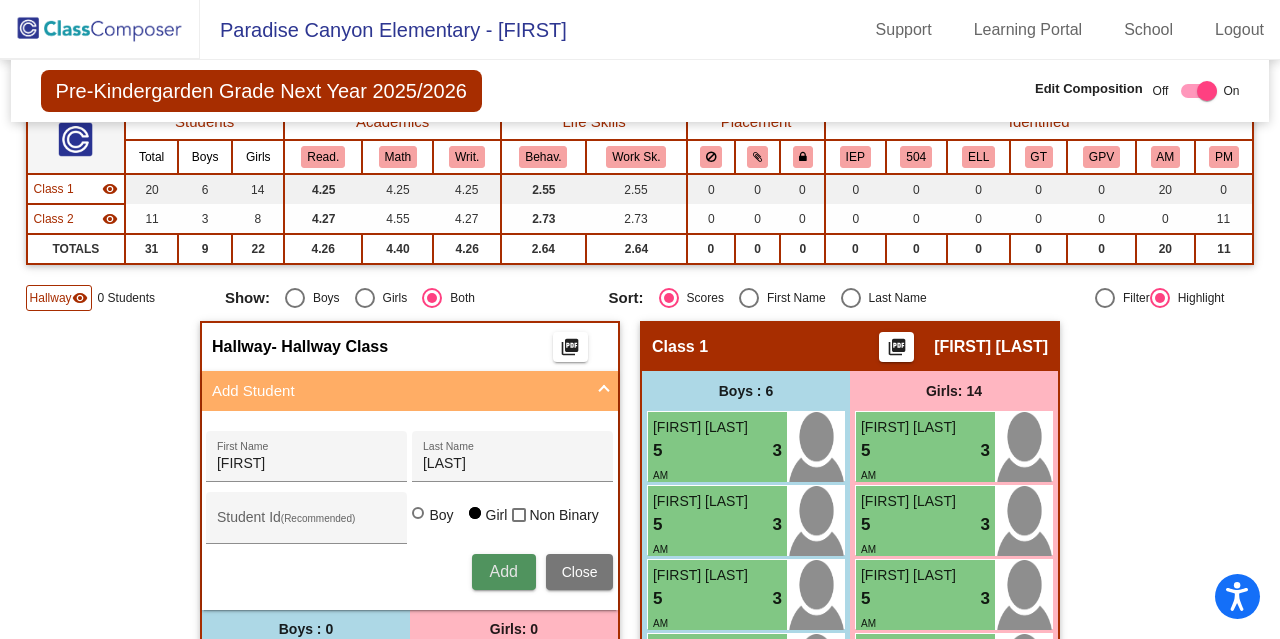 type 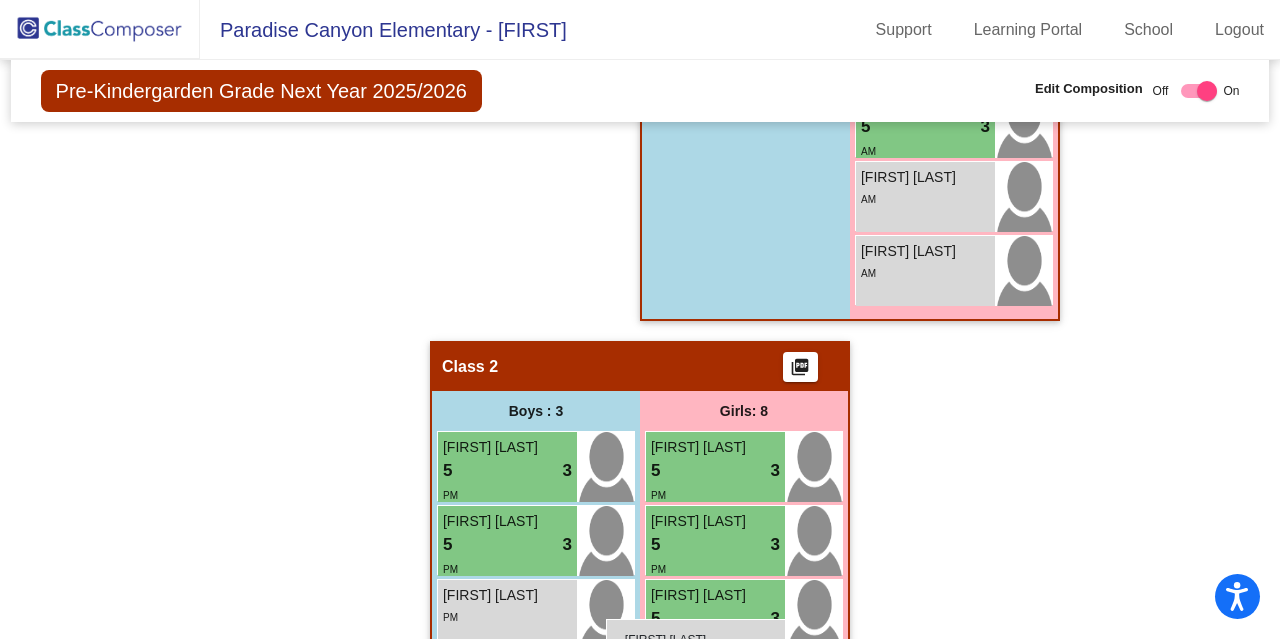 scroll, scrollTop: 1340, scrollLeft: 0, axis: vertical 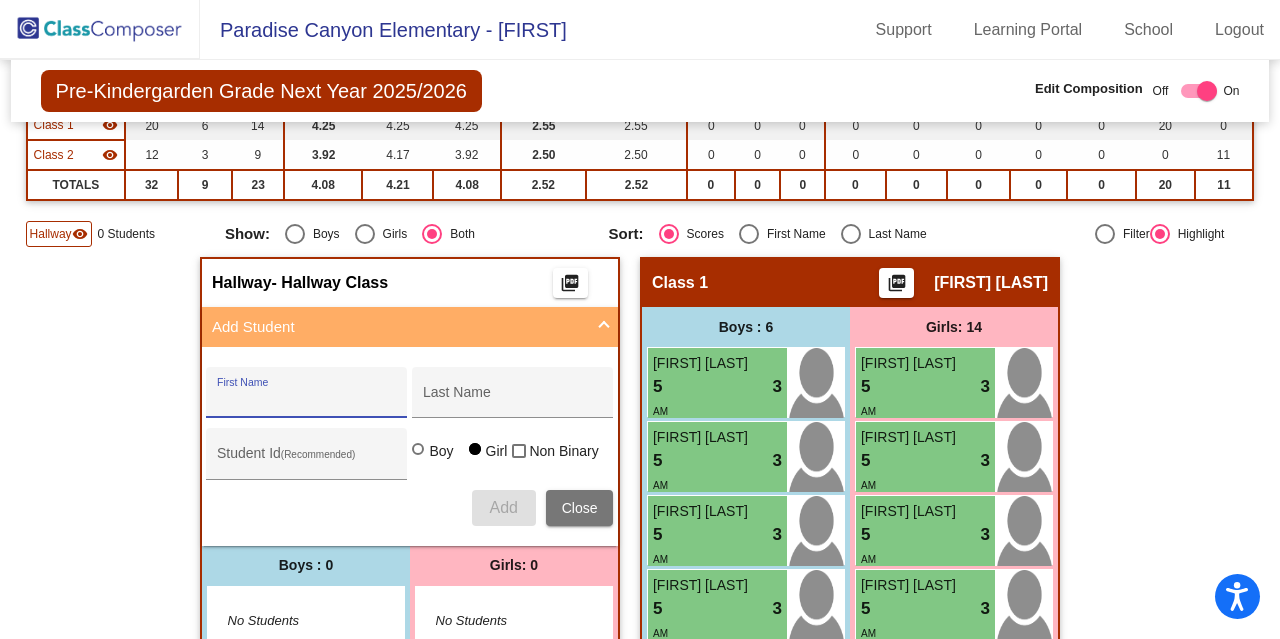click on "First Name" at bounding box center [307, 400] 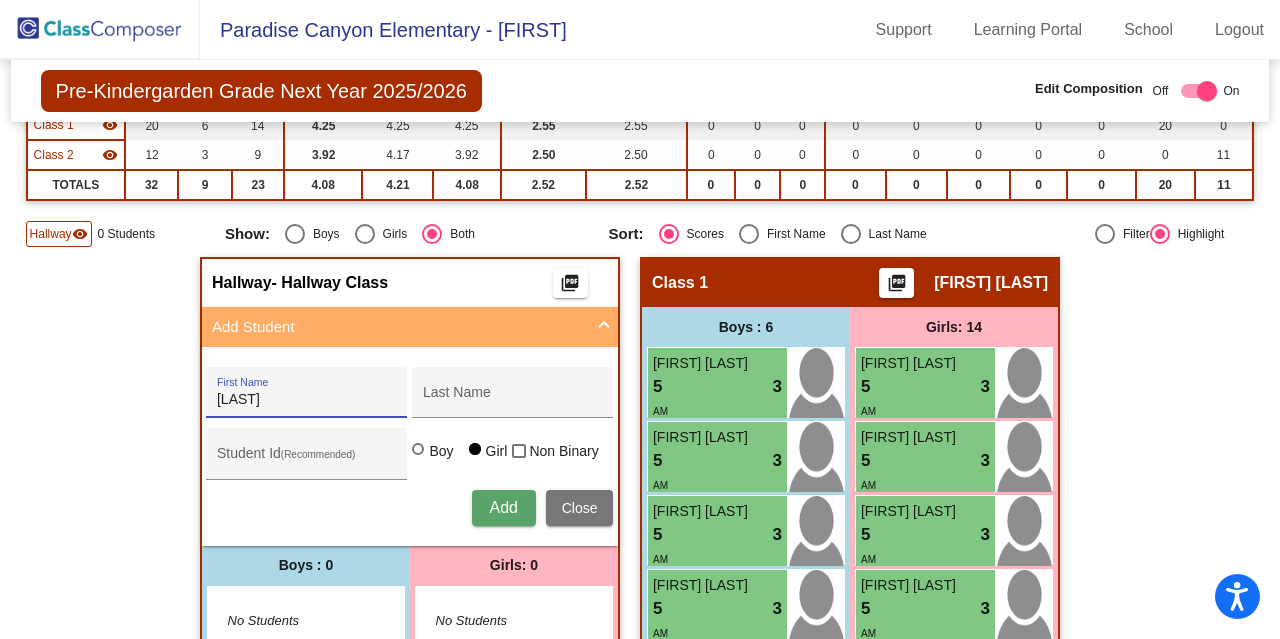 type on "[LAST]" 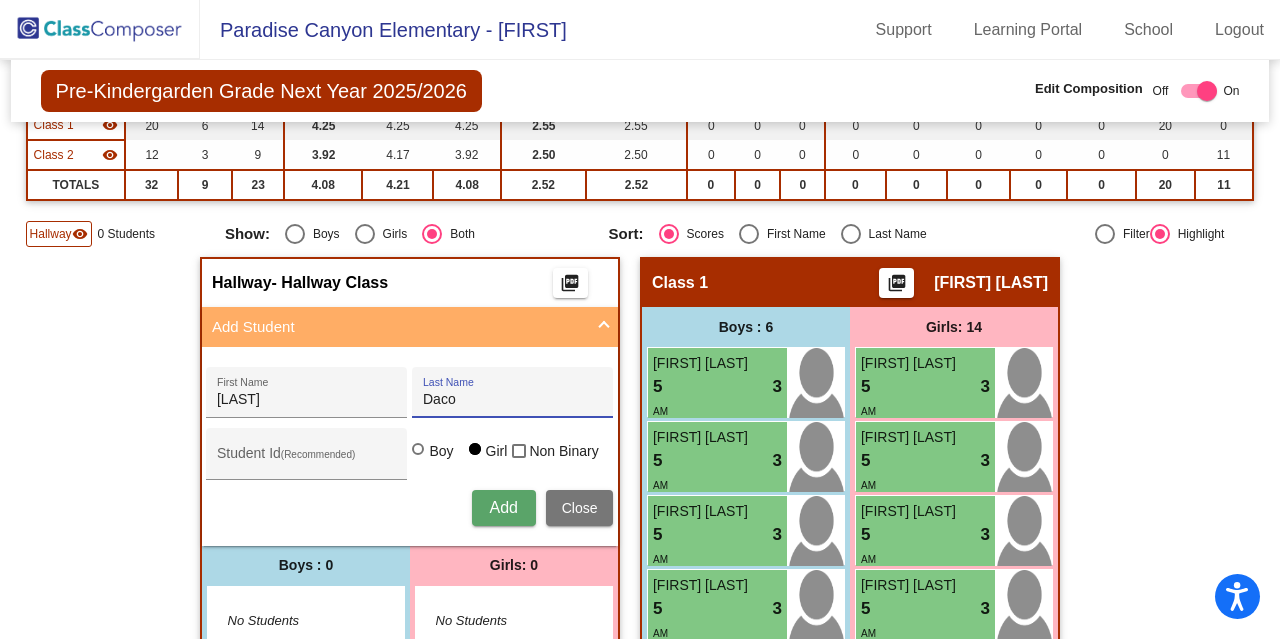 type on "Daco" 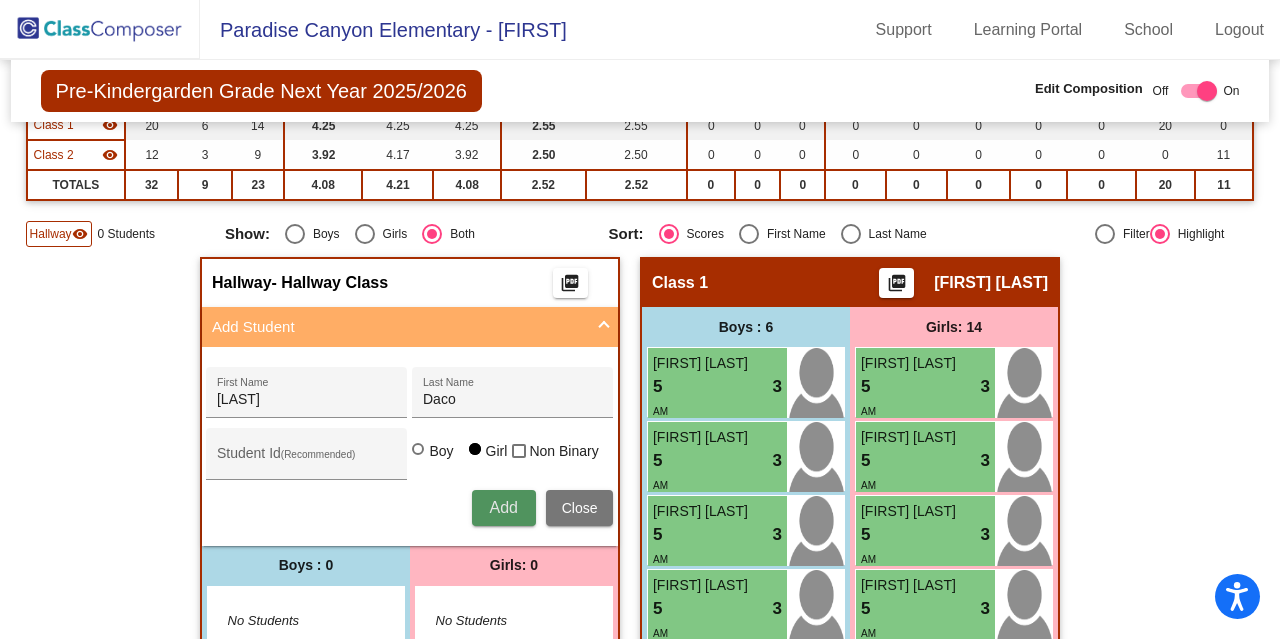 type 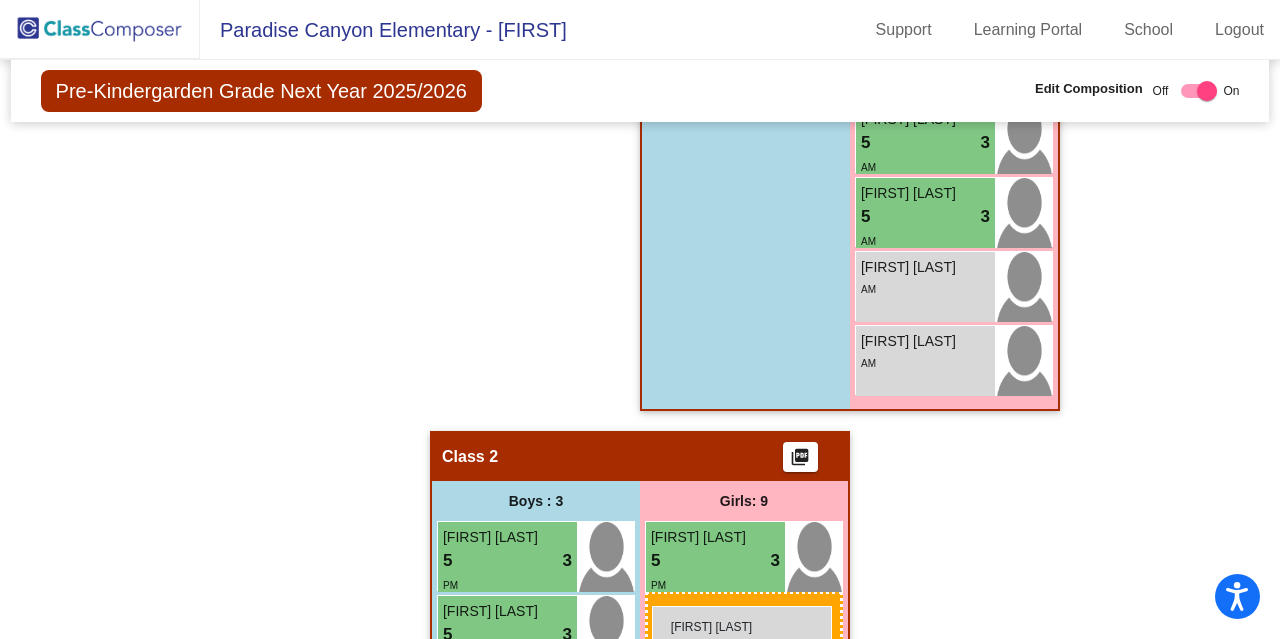scroll, scrollTop: 1250, scrollLeft: 0, axis: vertical 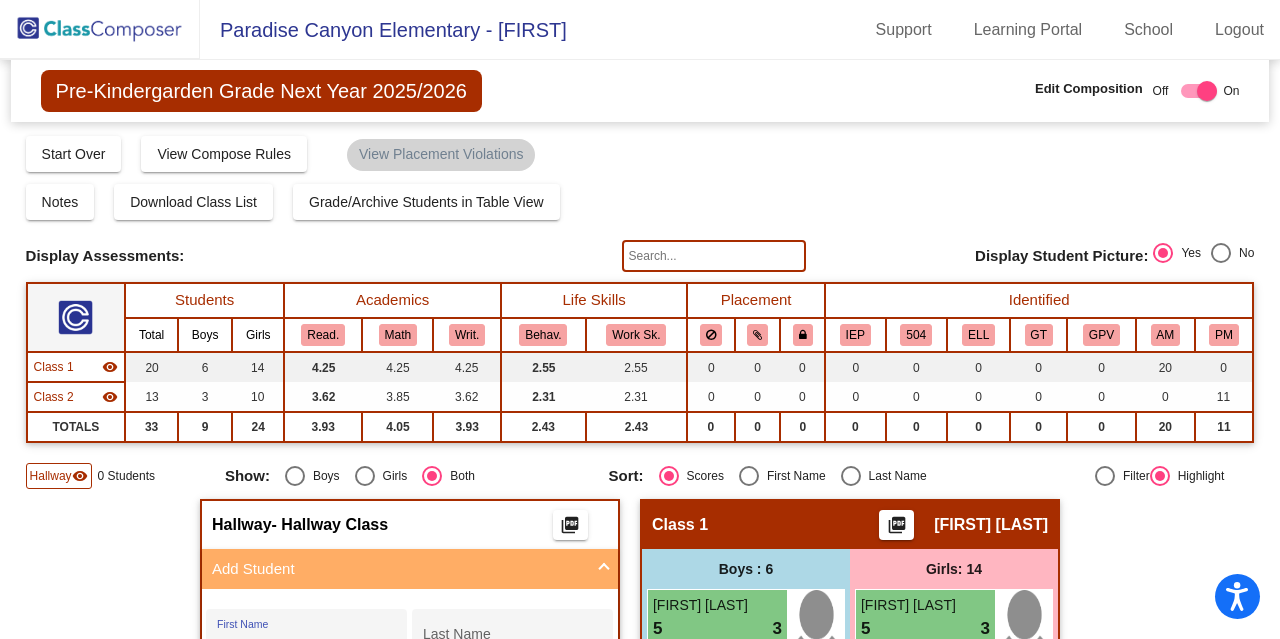 click 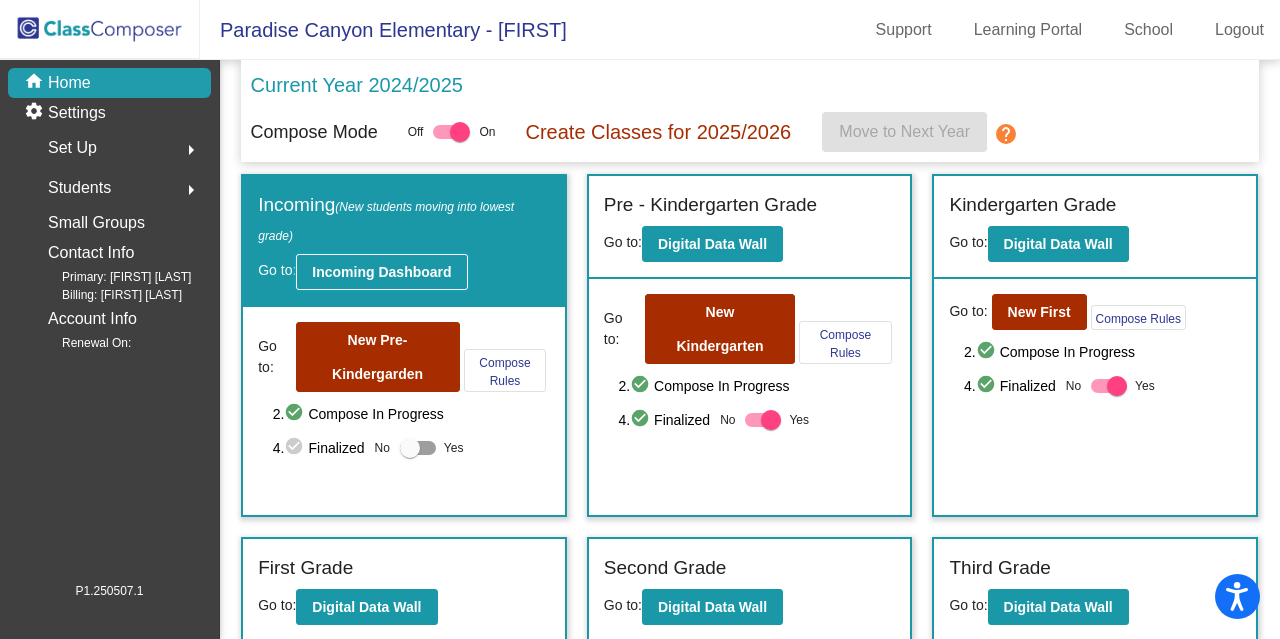 click on "Incoming Dashboard" 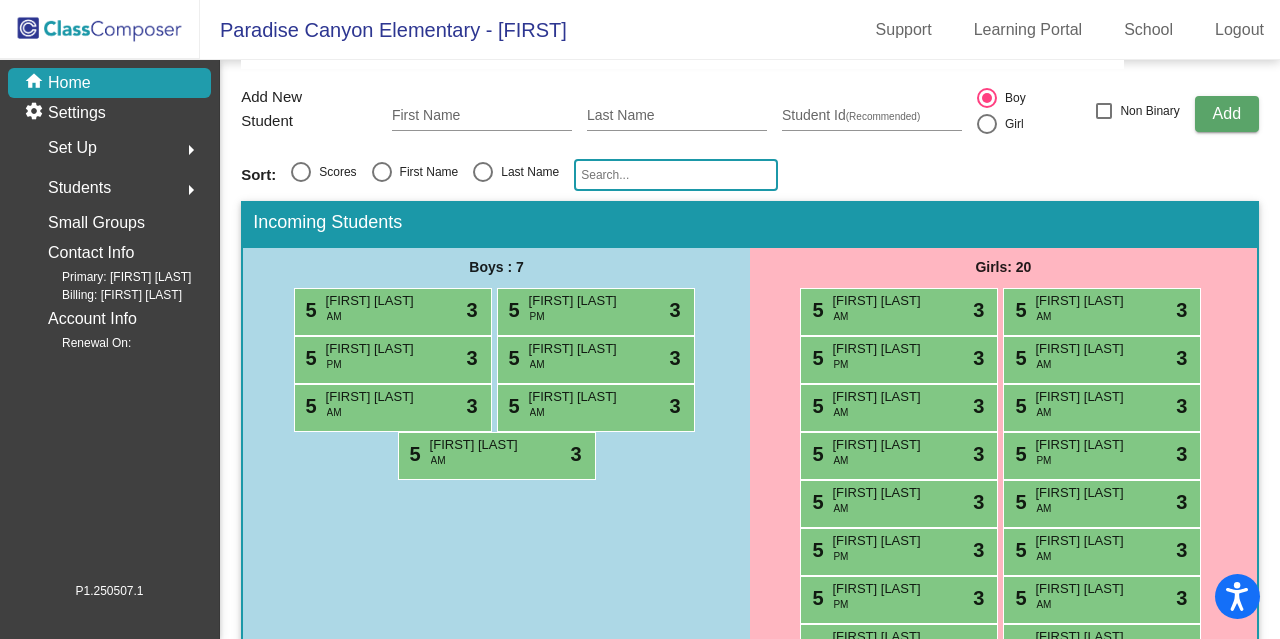 scroll, scrollTop: 237, scrollLeft: 0, axis: vertical 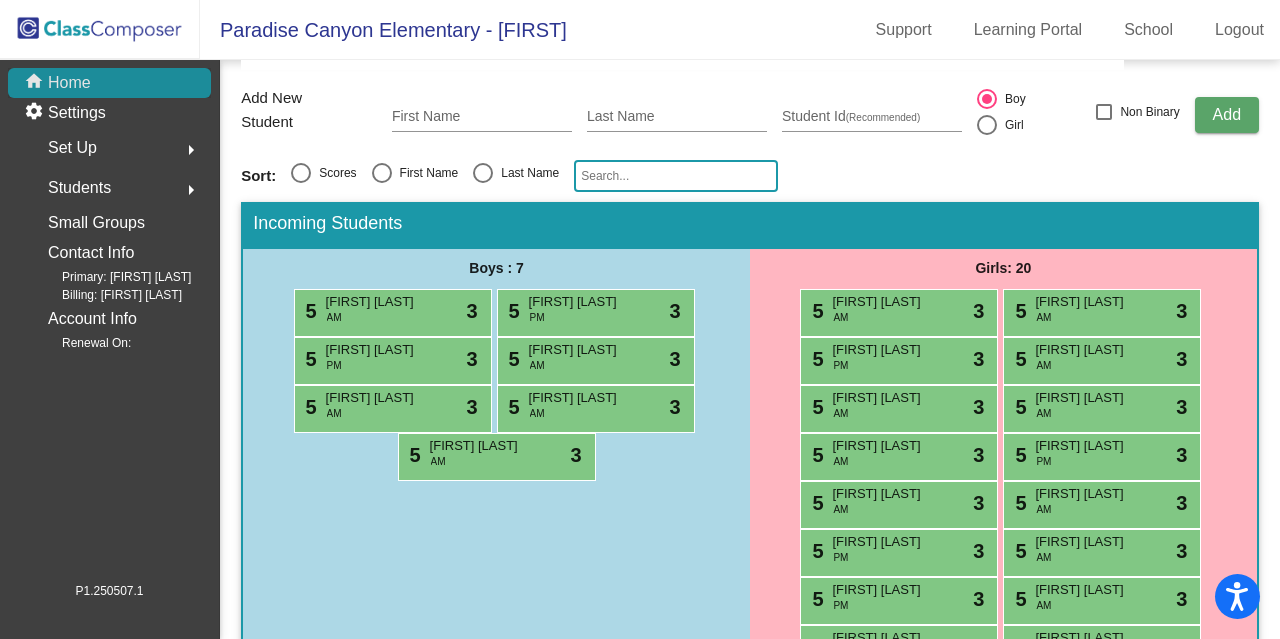 click on "Primary: [FIRST] [LAST] Billing: [FIRST] [LAST]" 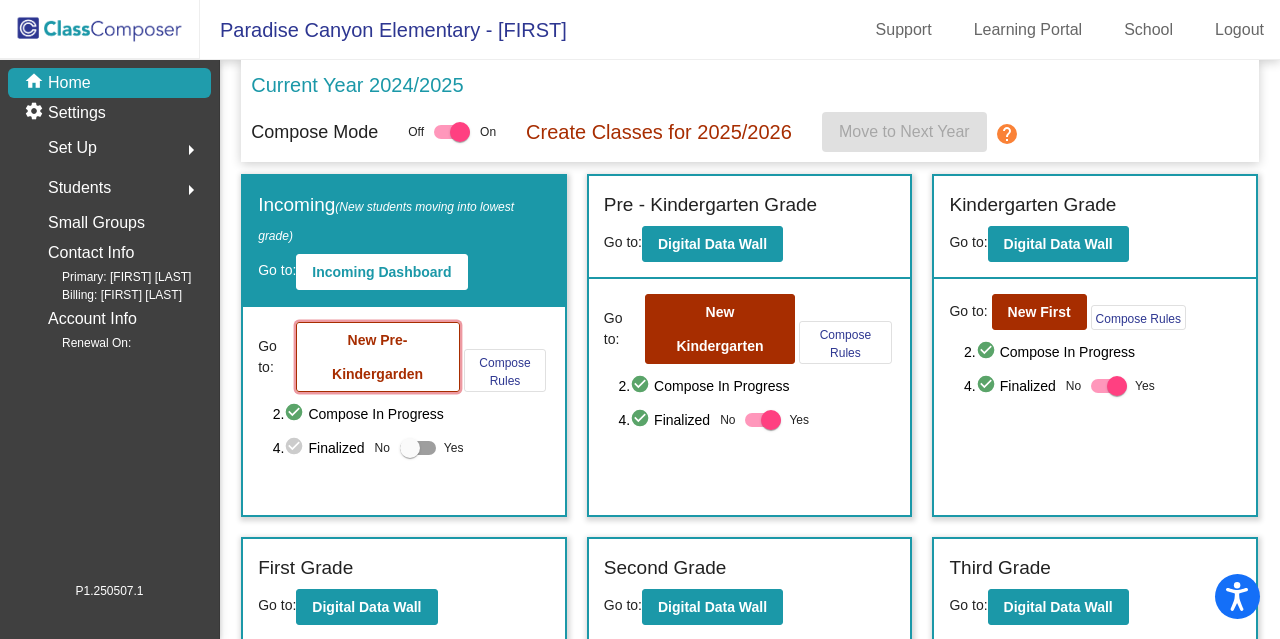 click on "New Pre-Kindergarden" 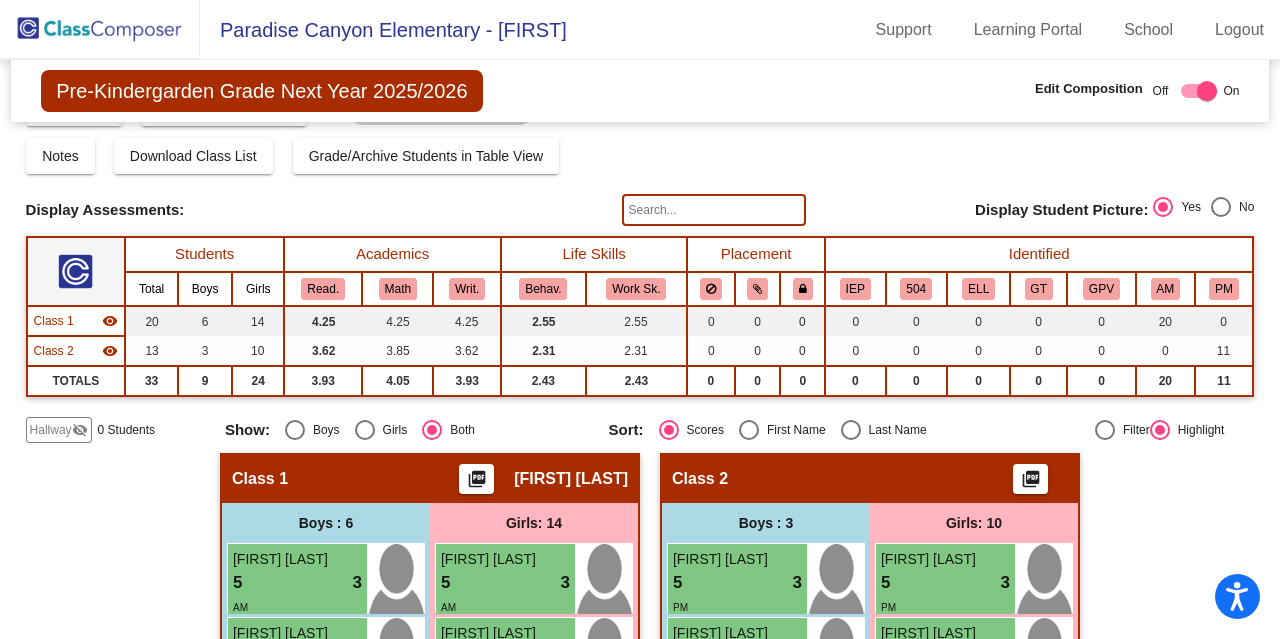 scroll, scrollTop: 51, scrollLeft: 0, axis: vertical 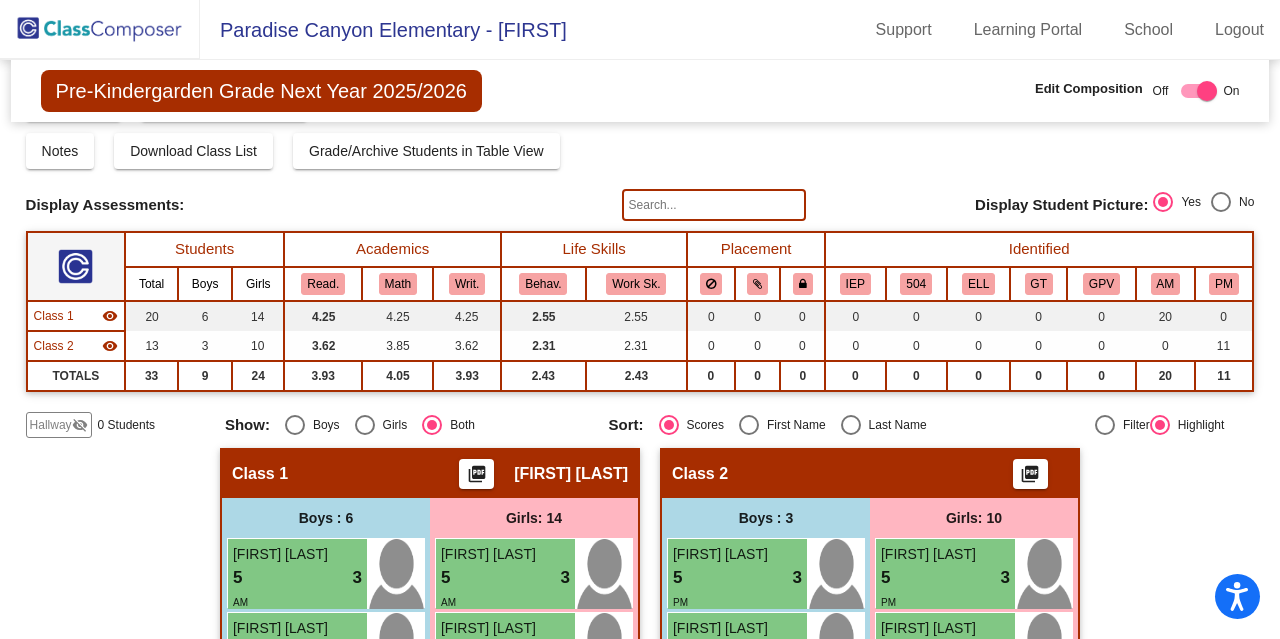 click 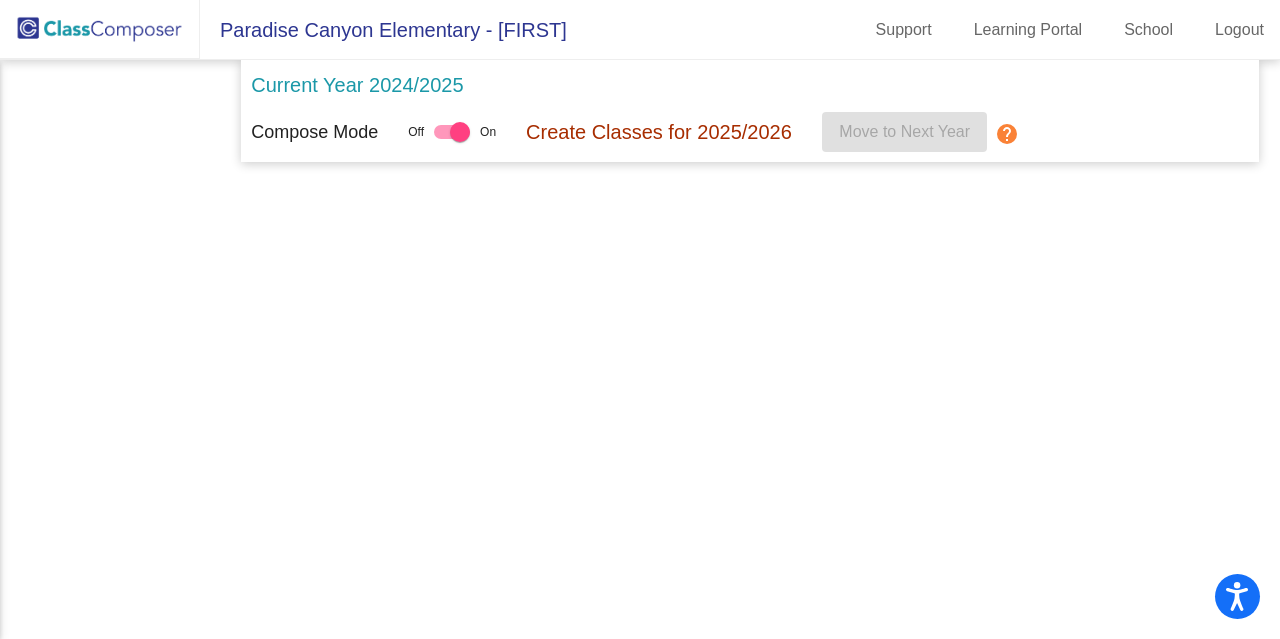 scroll, scrollTop: 0, scrollLeft: 0, axis: both 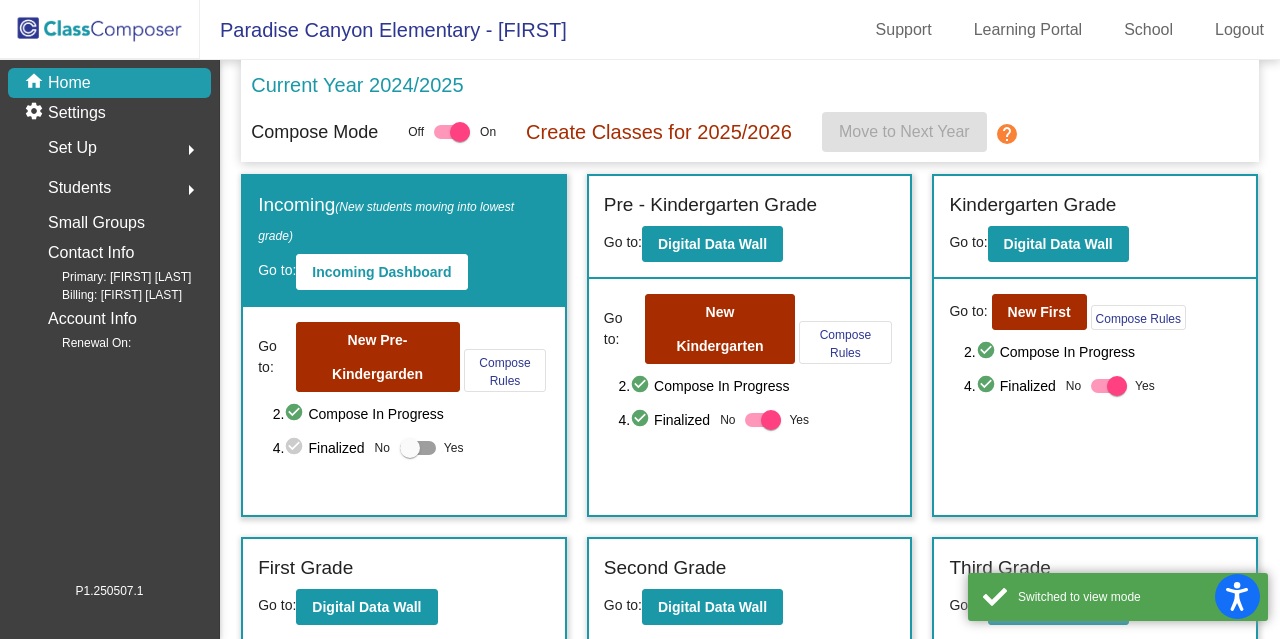 click on "Students" 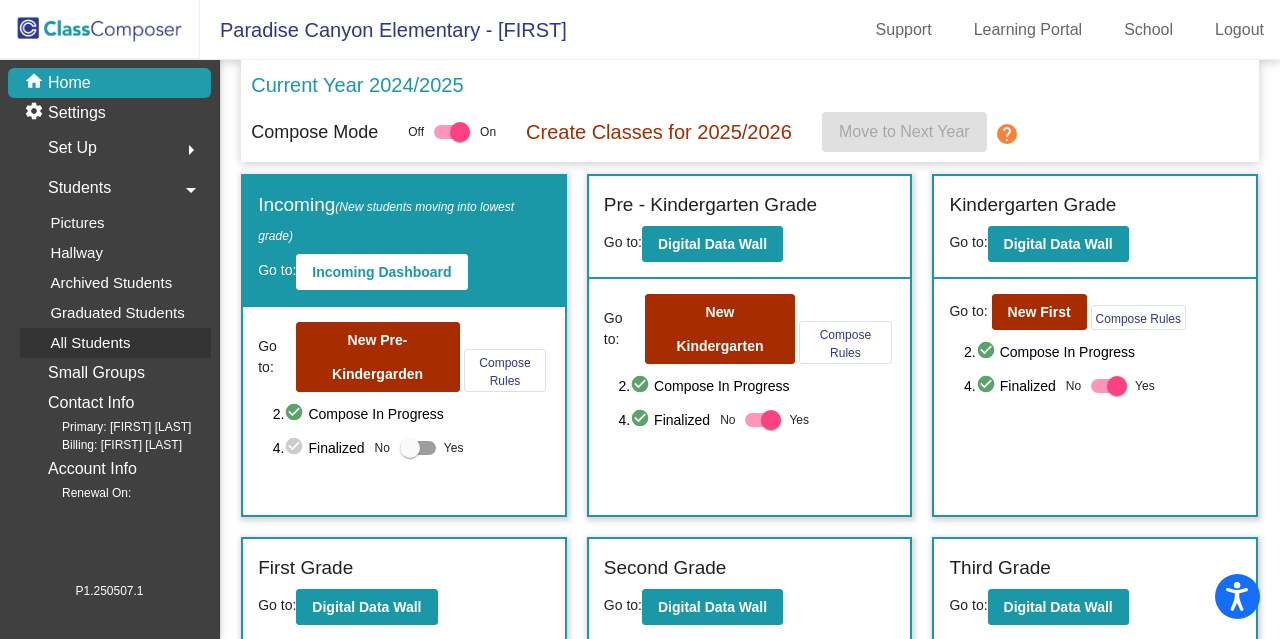 click on "All Students" 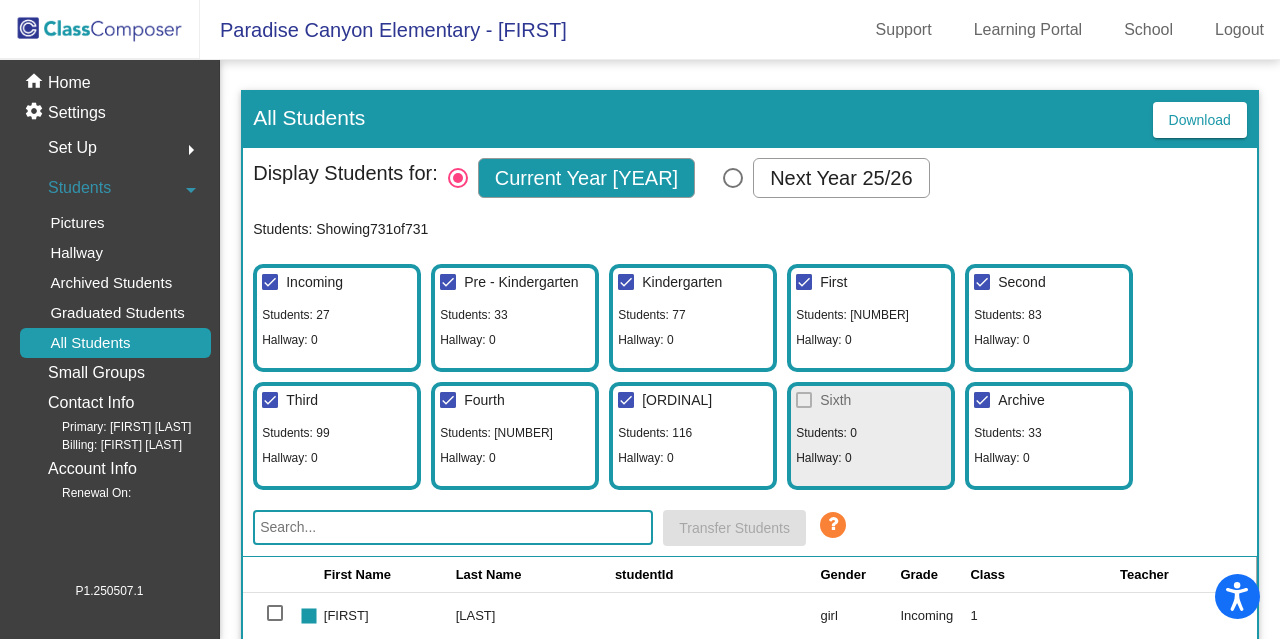 click 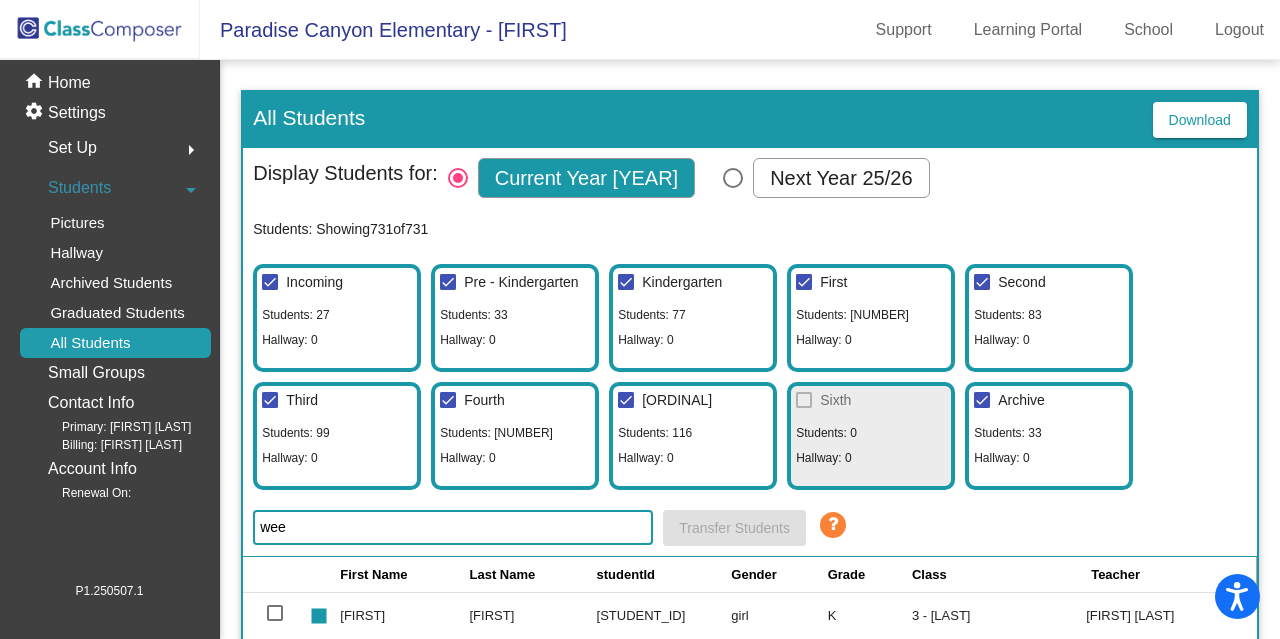 type on "wee" 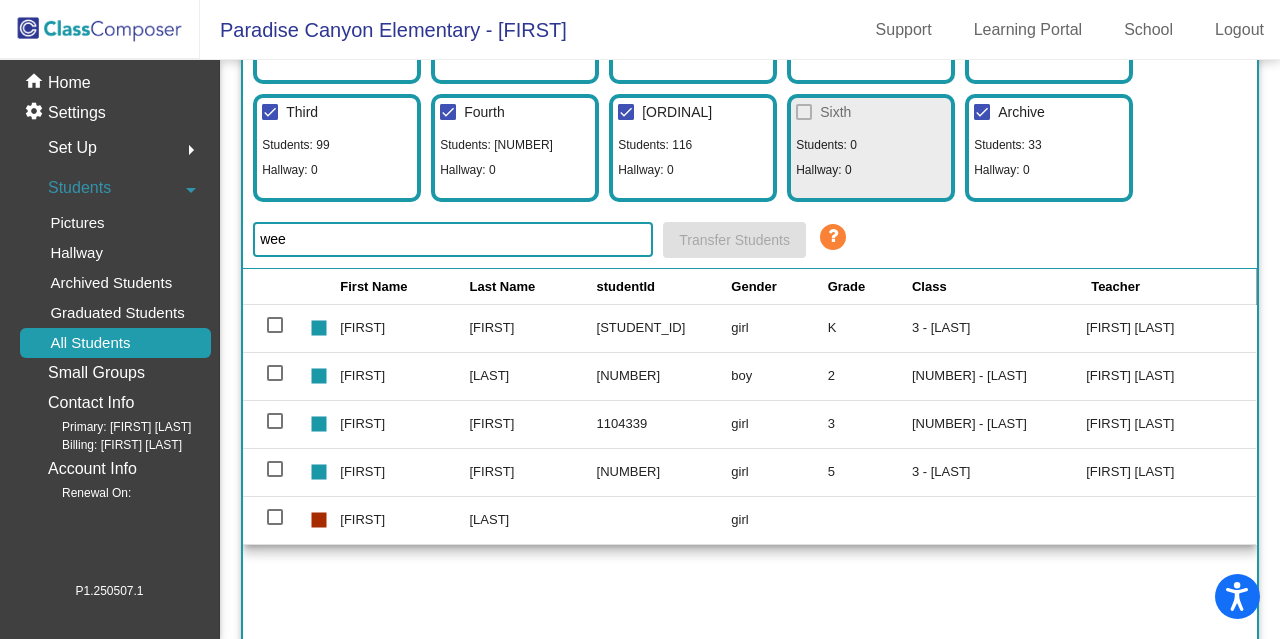 scroll, scrollTop: 292, scrollLeft: 0, axis: vertical 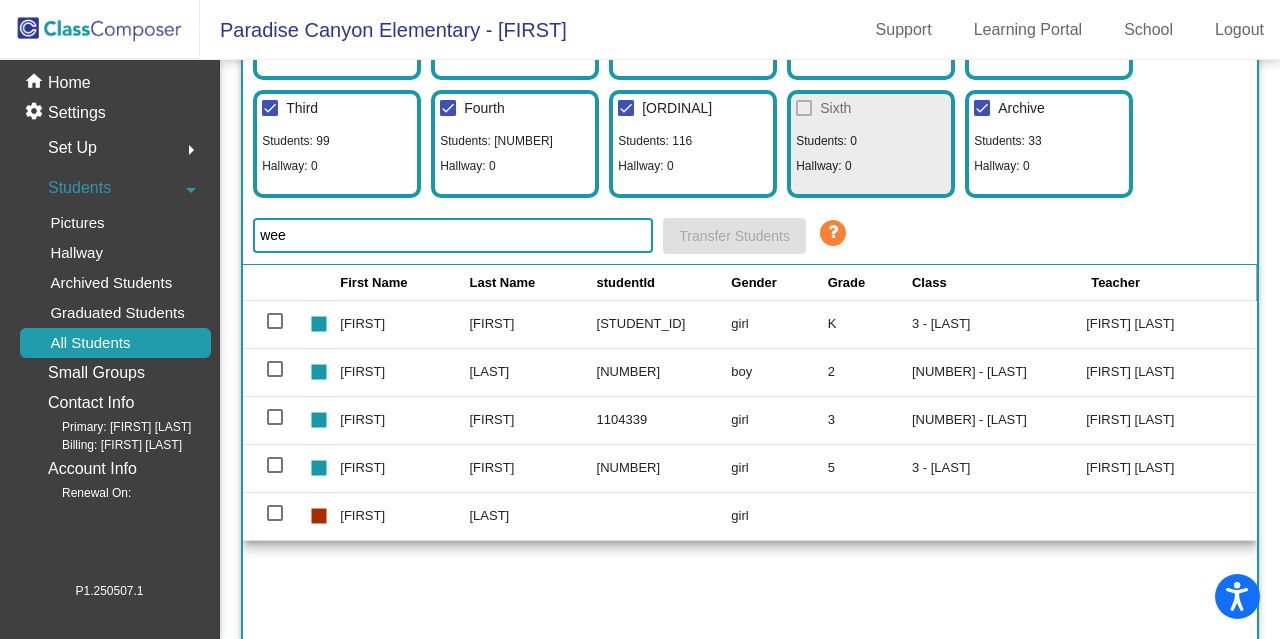 click on "[FIRST]" 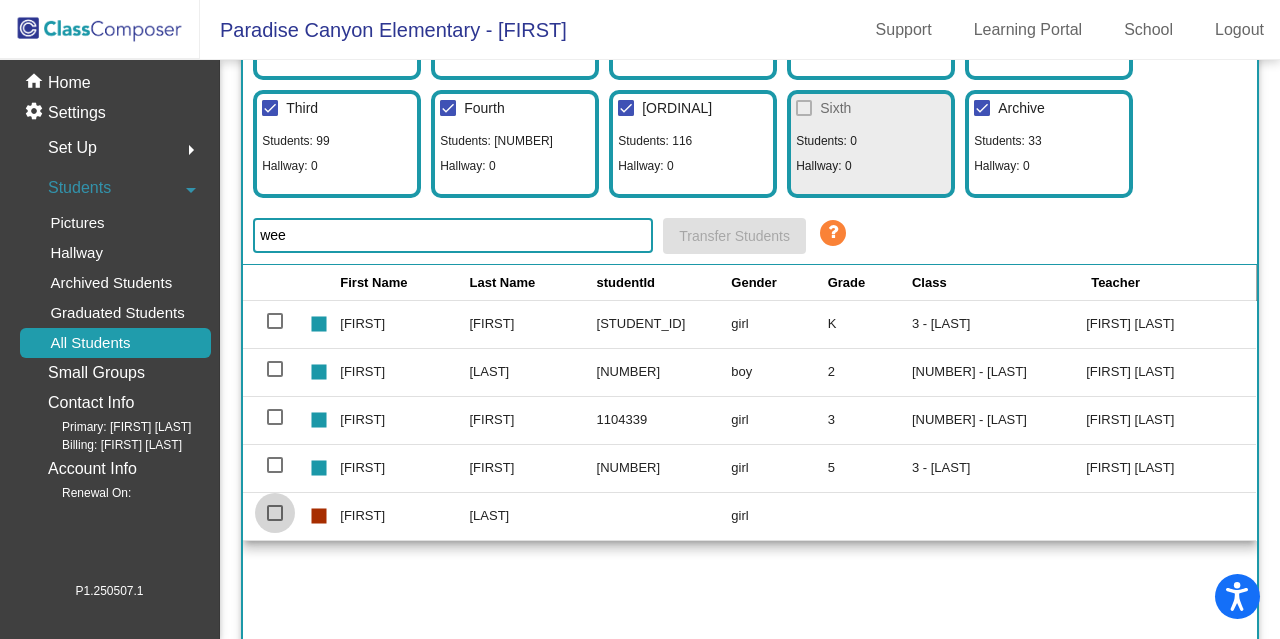 click at bounding box center [275, 513] 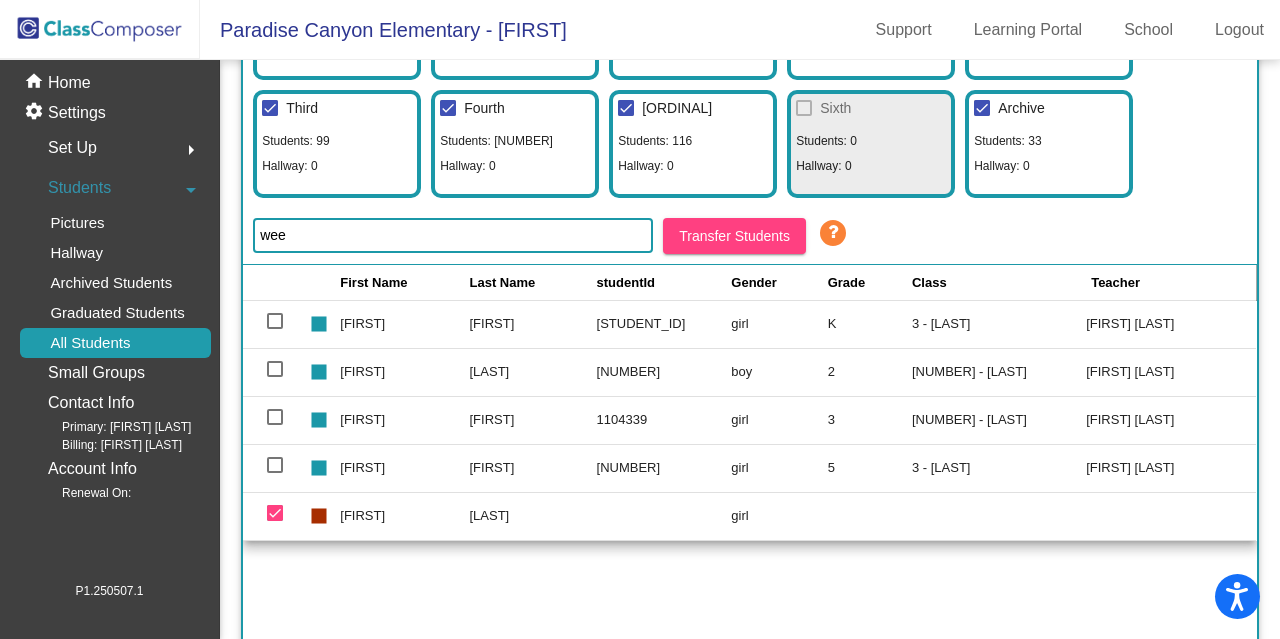 click on "[LAST]" 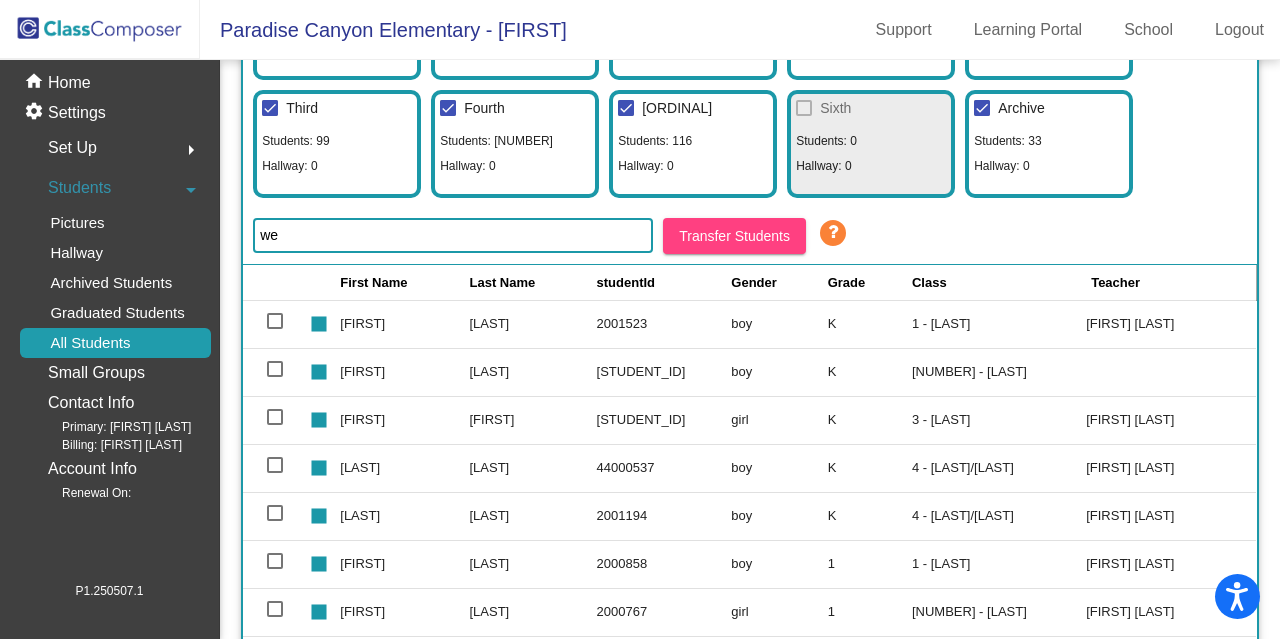 type on "[FIRST]" 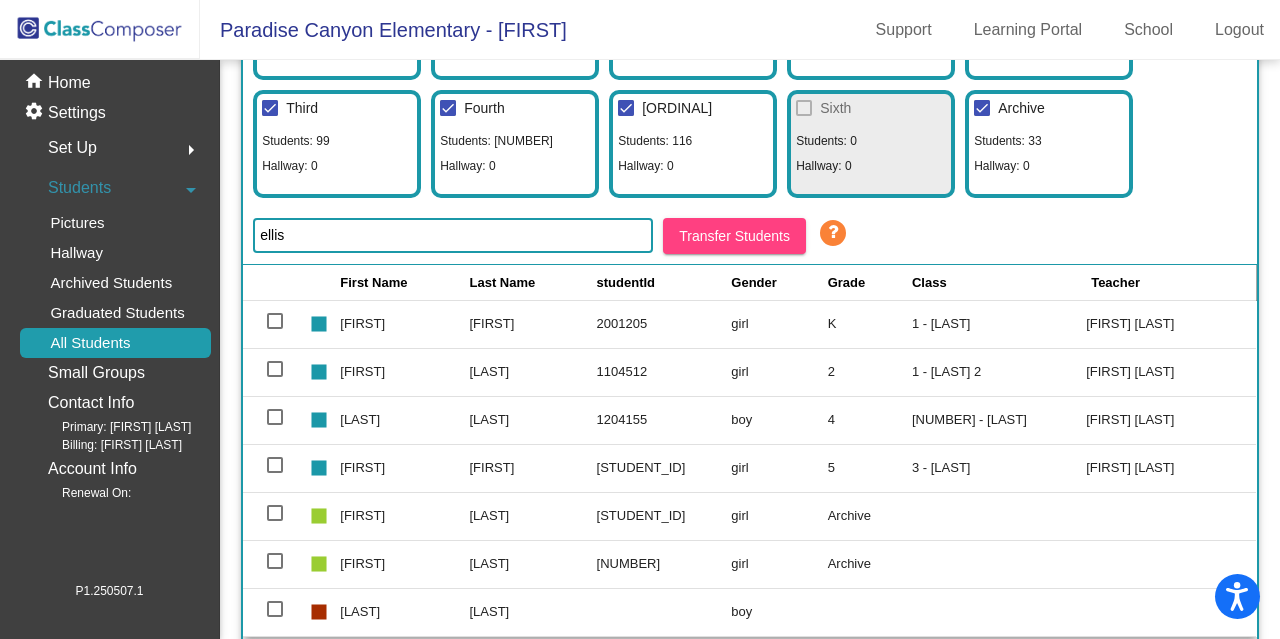 type on "ellis" 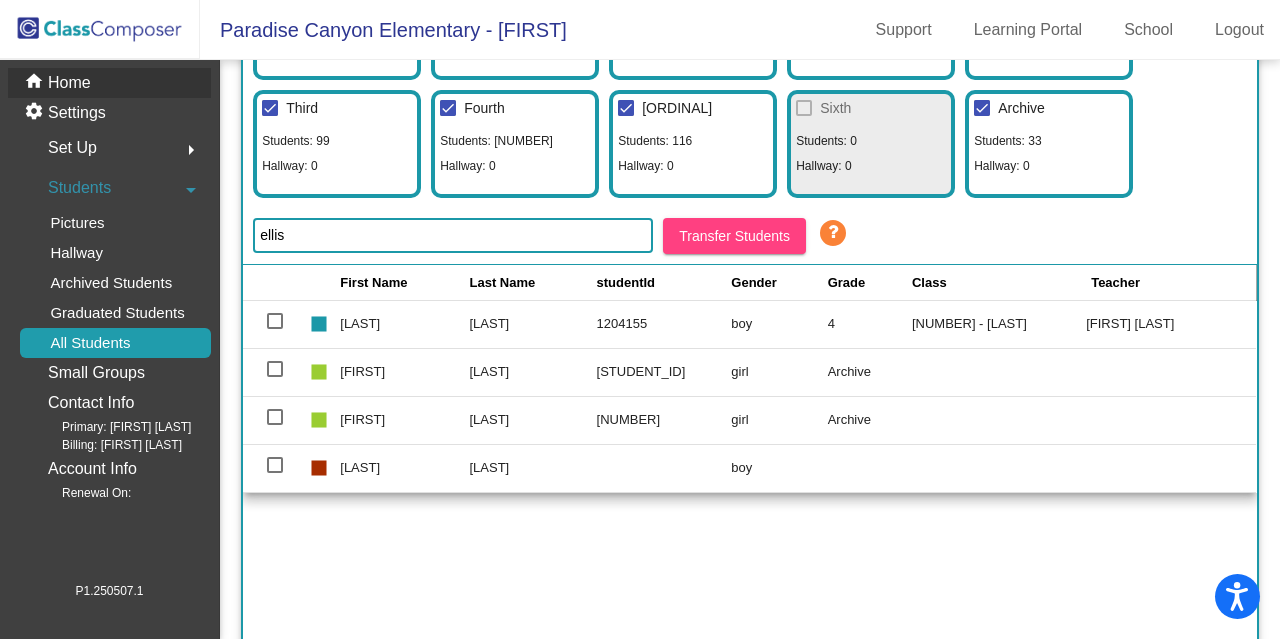 click on "Primary: [FIRST] [LAST] Billing: [FIRST] [LAST]" 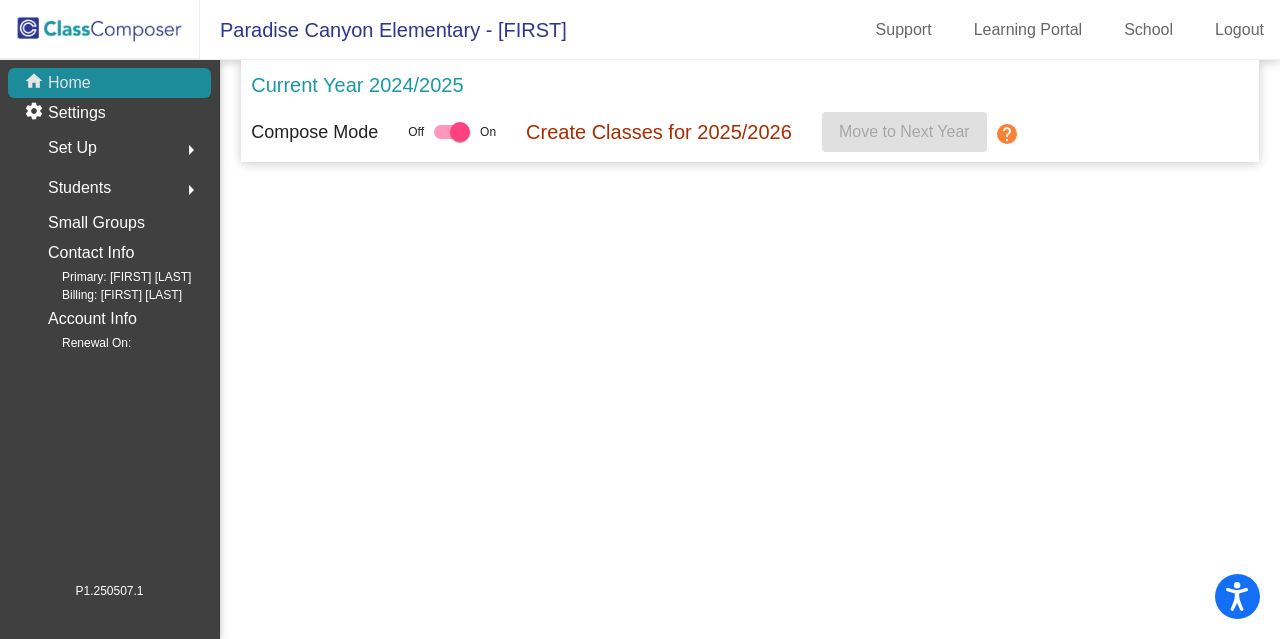 scroll, scrollTop: 0, scrollLeft: 0, axis: both 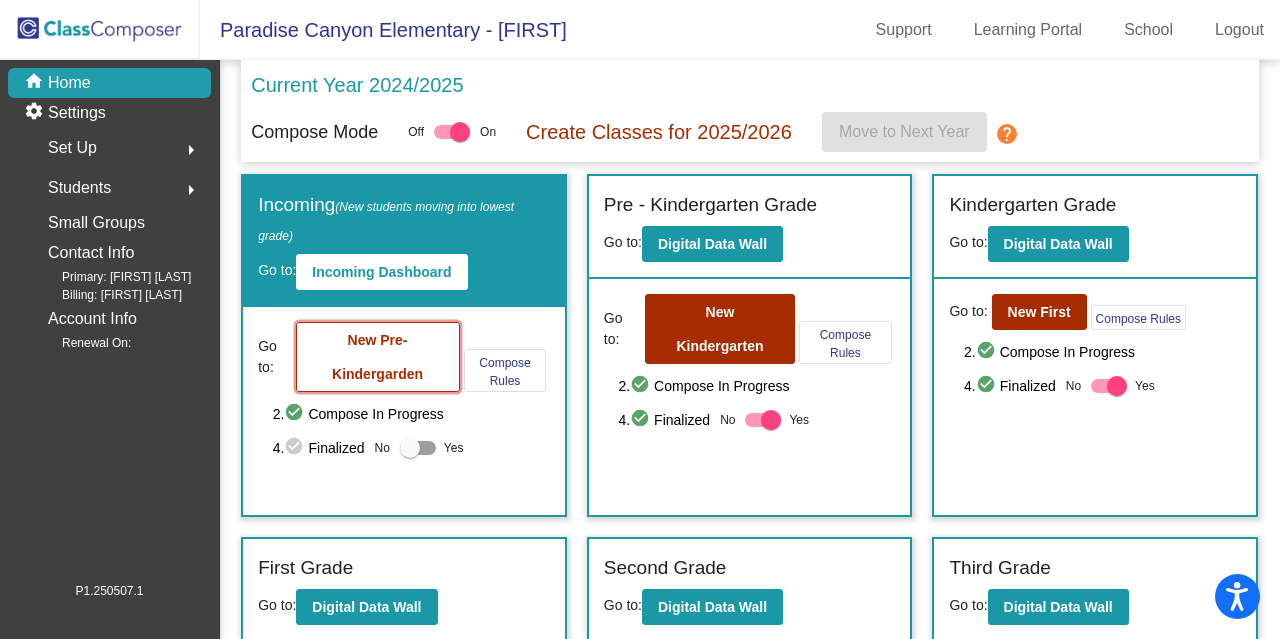click on "New Pre-Kindergarden" 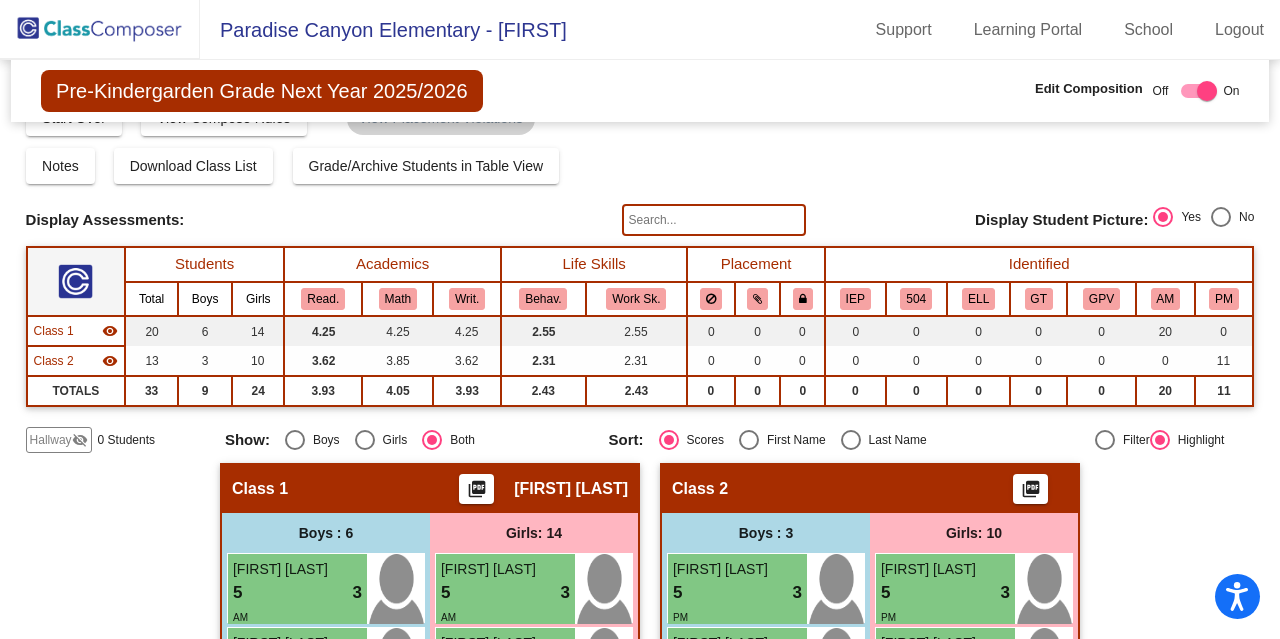 scroll, scrollTop: 0, scrollLeft: 0, axis: both 